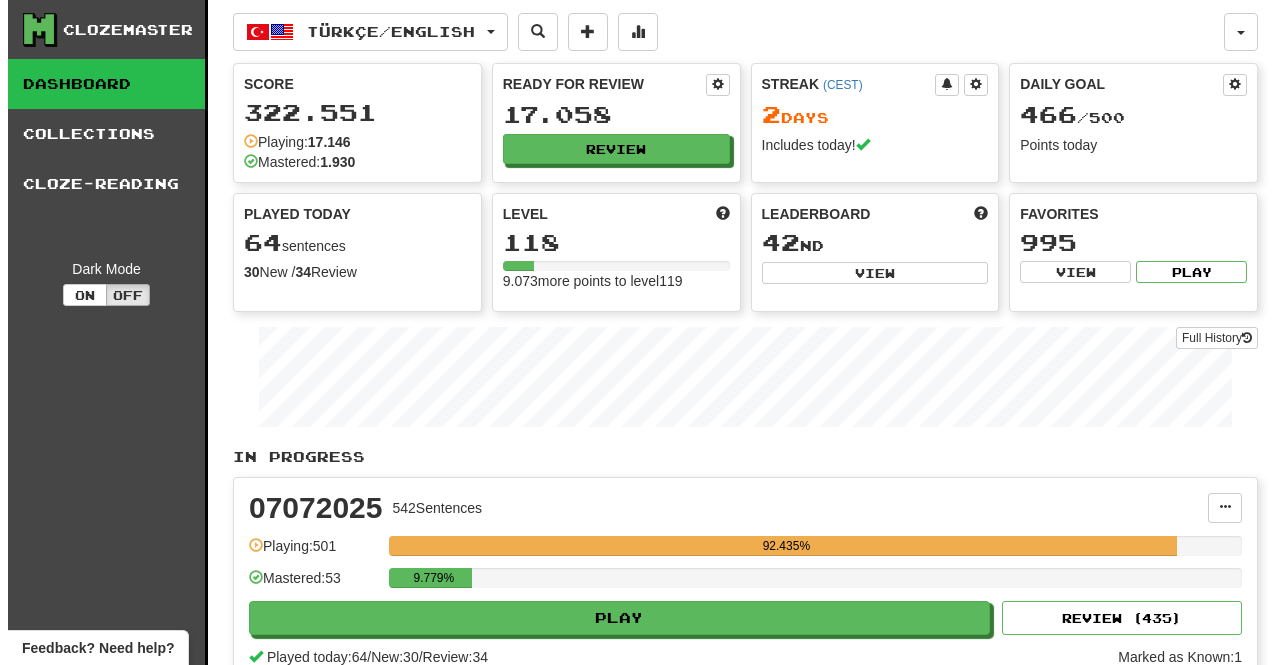 scroll, scrollTop: 0, scrollLeft: 0, axis: both 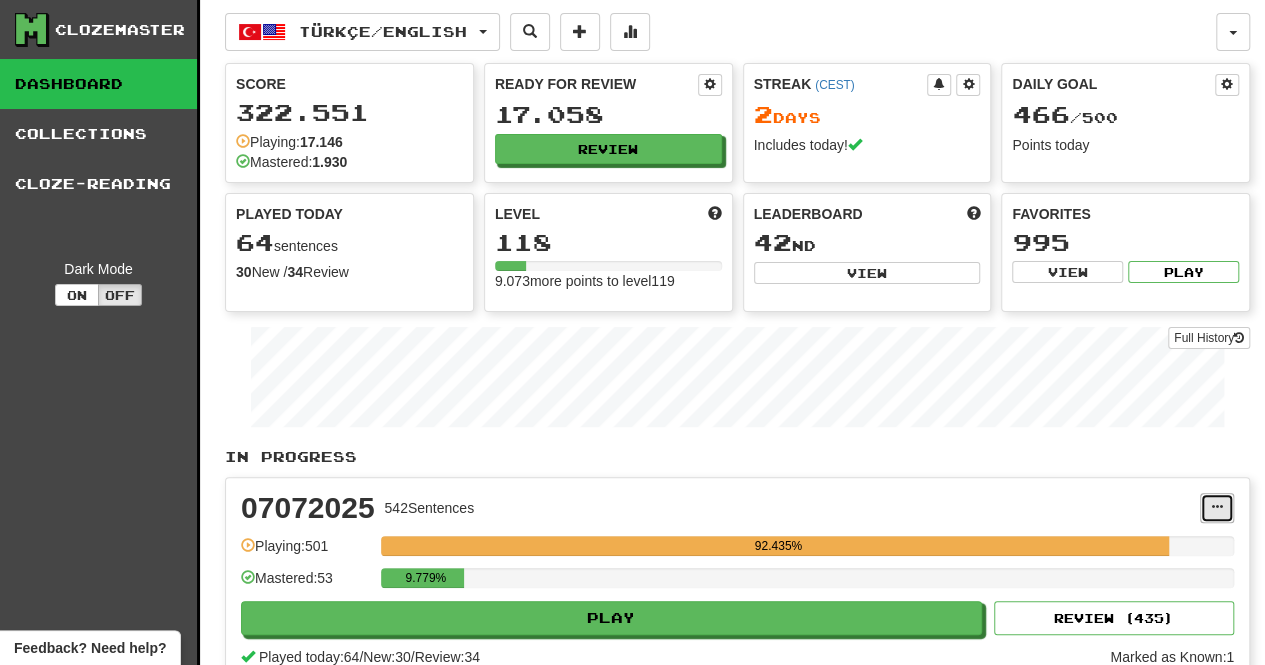 click at bounding box center [1217, 508] 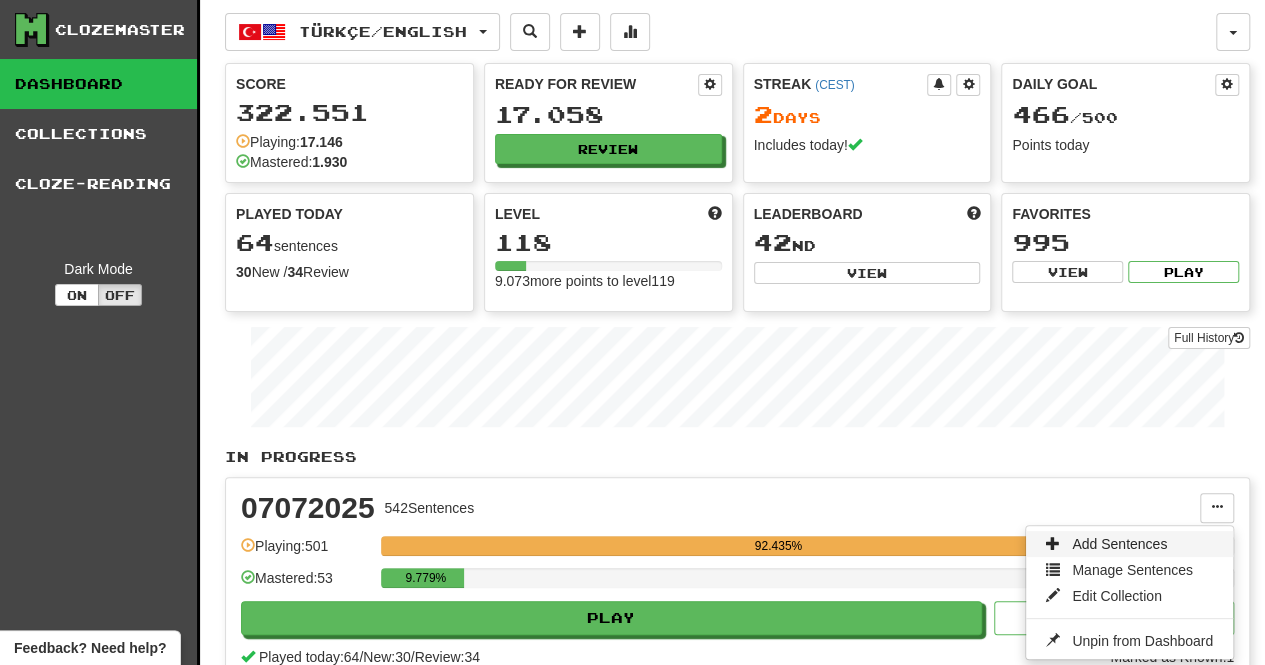 click on "Add Sentences" at bounding box center [1119, 544] 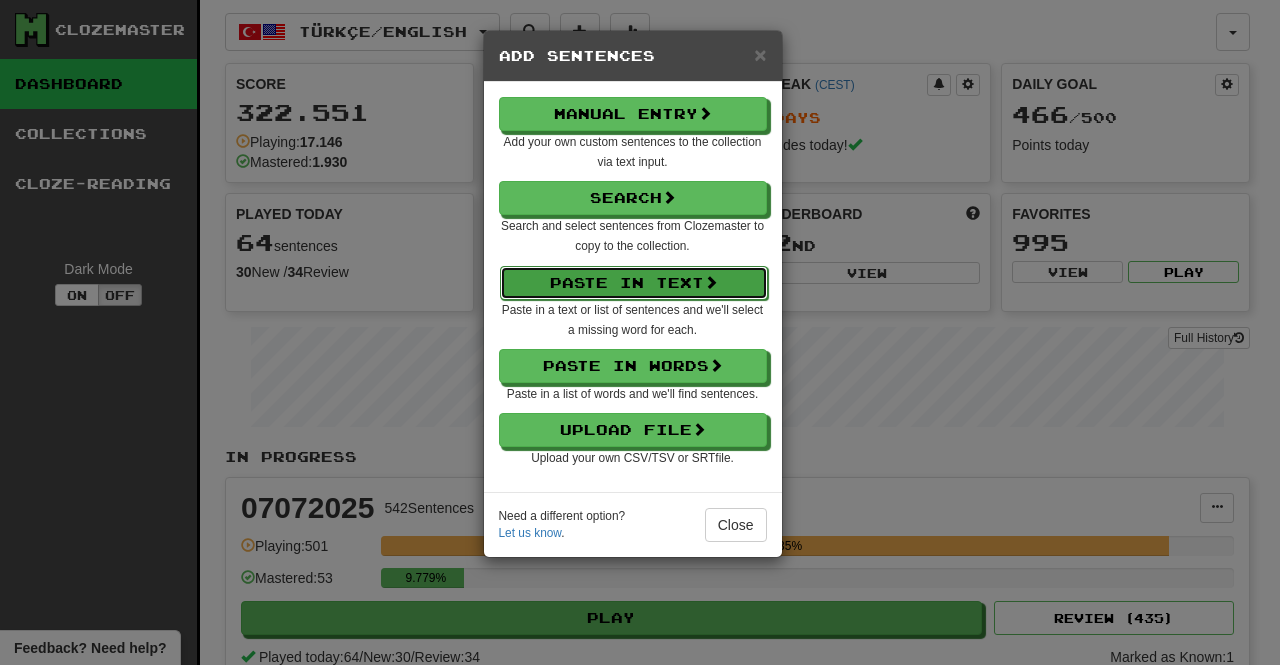 click on "Paste in Text" at bounding box center (634, 283) 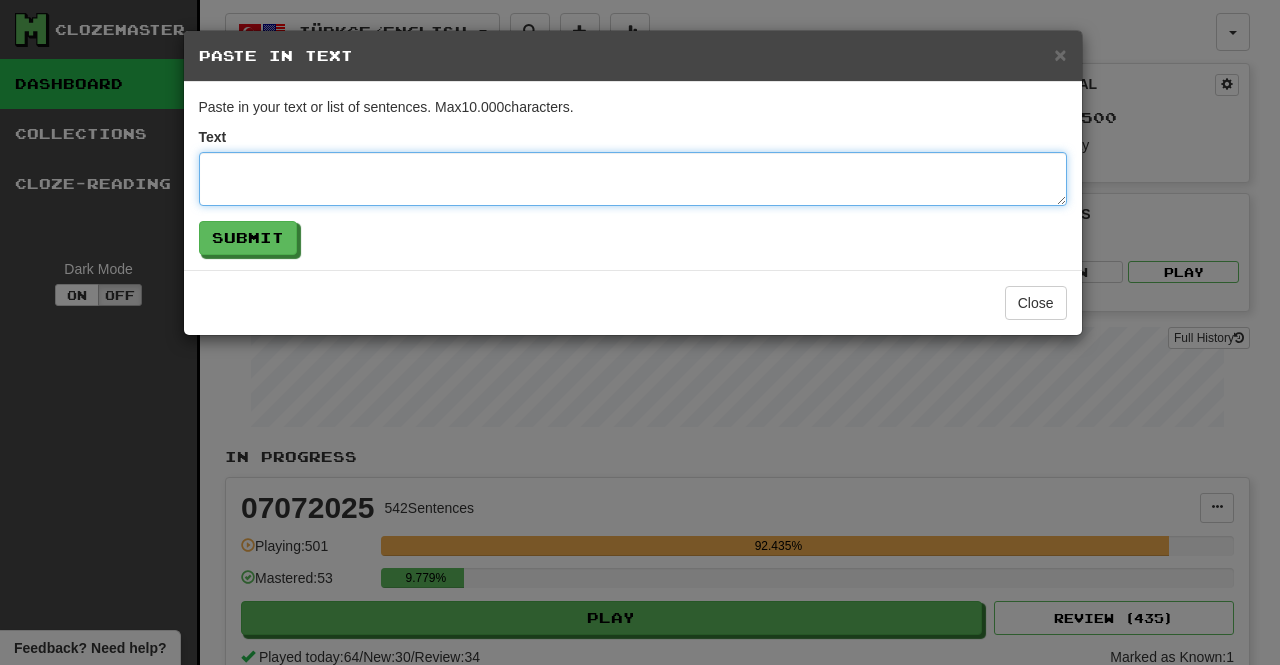 click at bounding box center (633, 179) 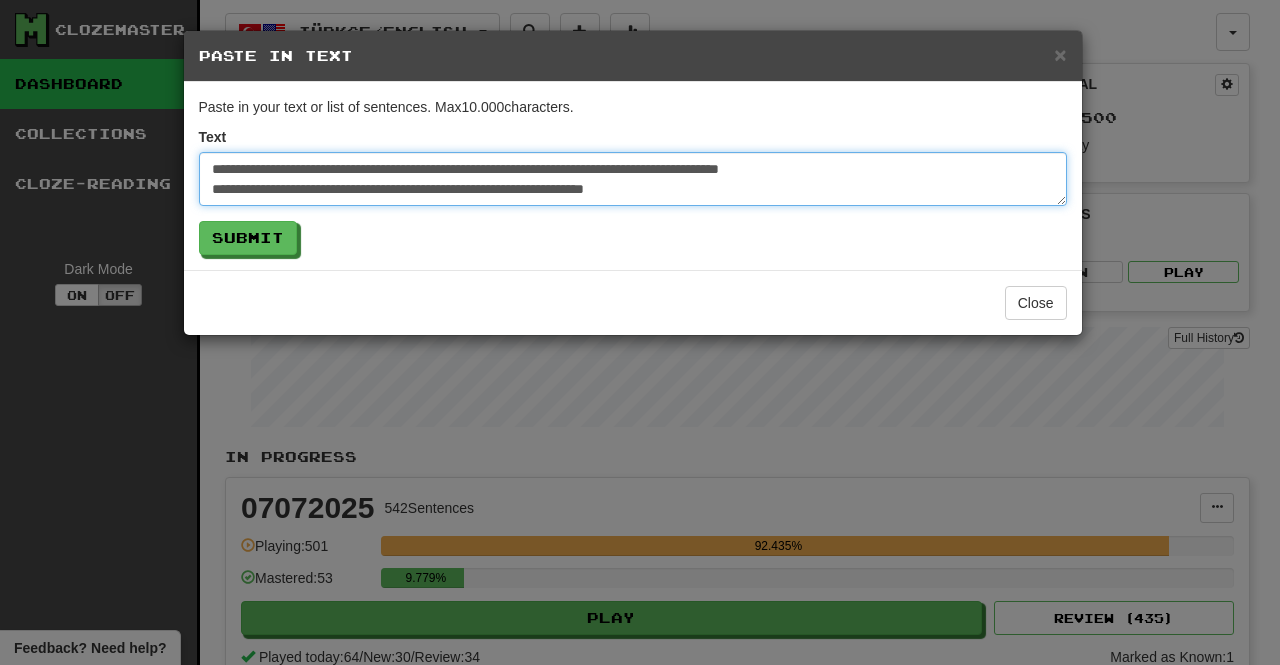 scroll, scrollTop: 22711, scrollLeft: 0, axis: vertical 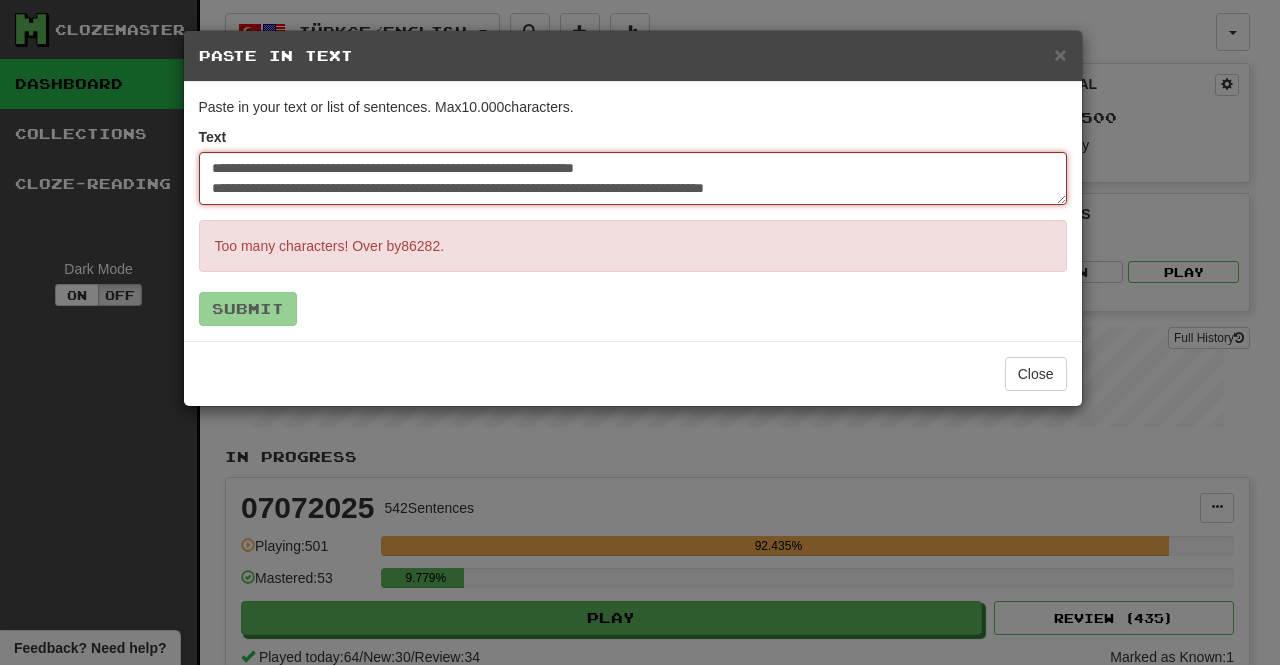 drag, startPoint x: 871, startPoint y: 201, endPoint x: 490, endPoint y: 195, distance: 381.04724 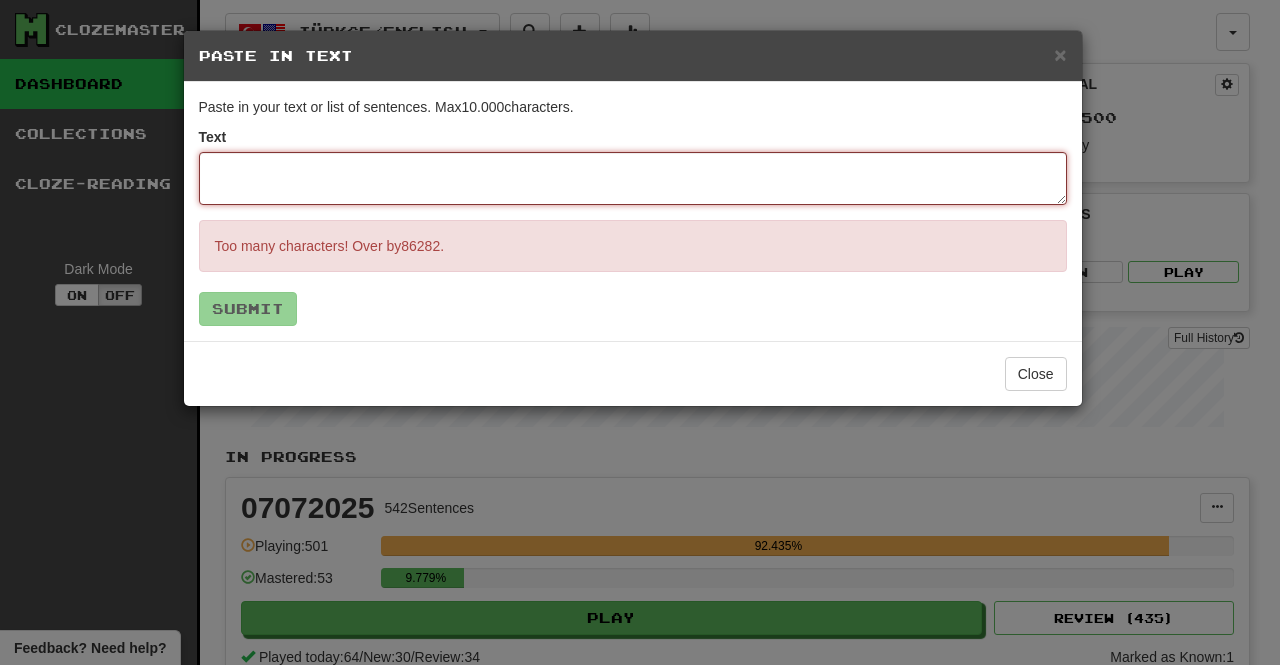 scroll, scrollTop: 0, scrollLeft: 0, axis: both 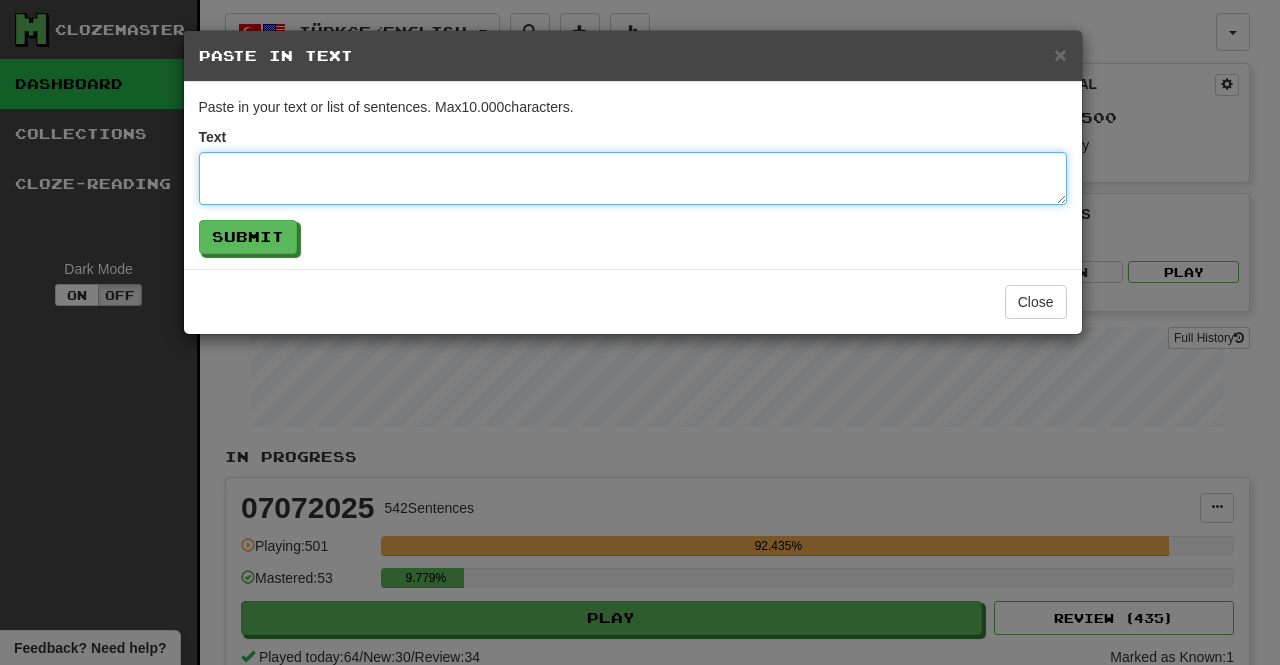 paste on "**********" 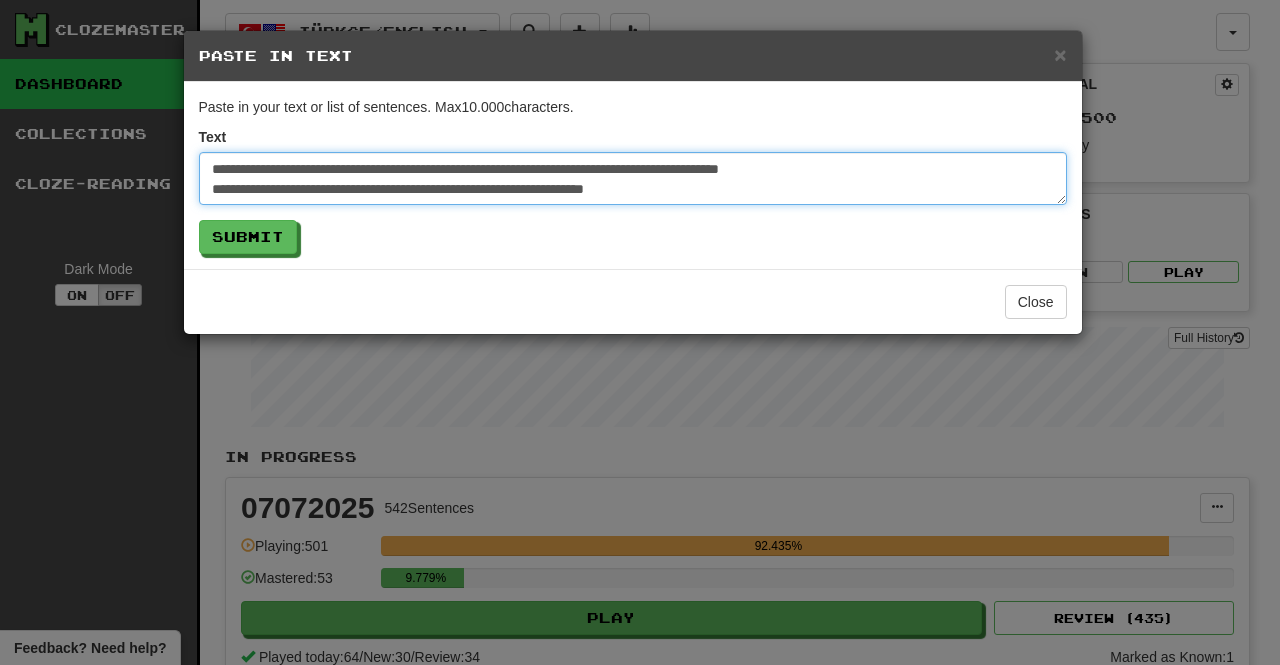 scroll, scrollTop: 851, scrollLeft: 0, axis: vertical 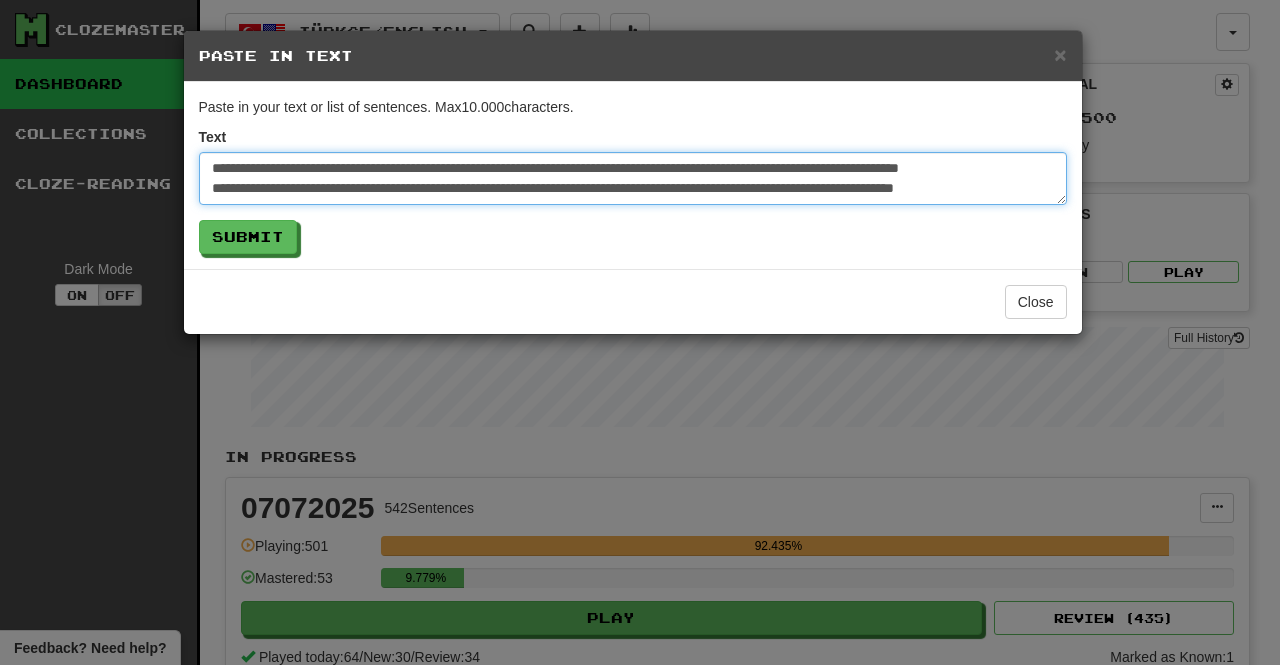 click at bounding box center (633, 178) 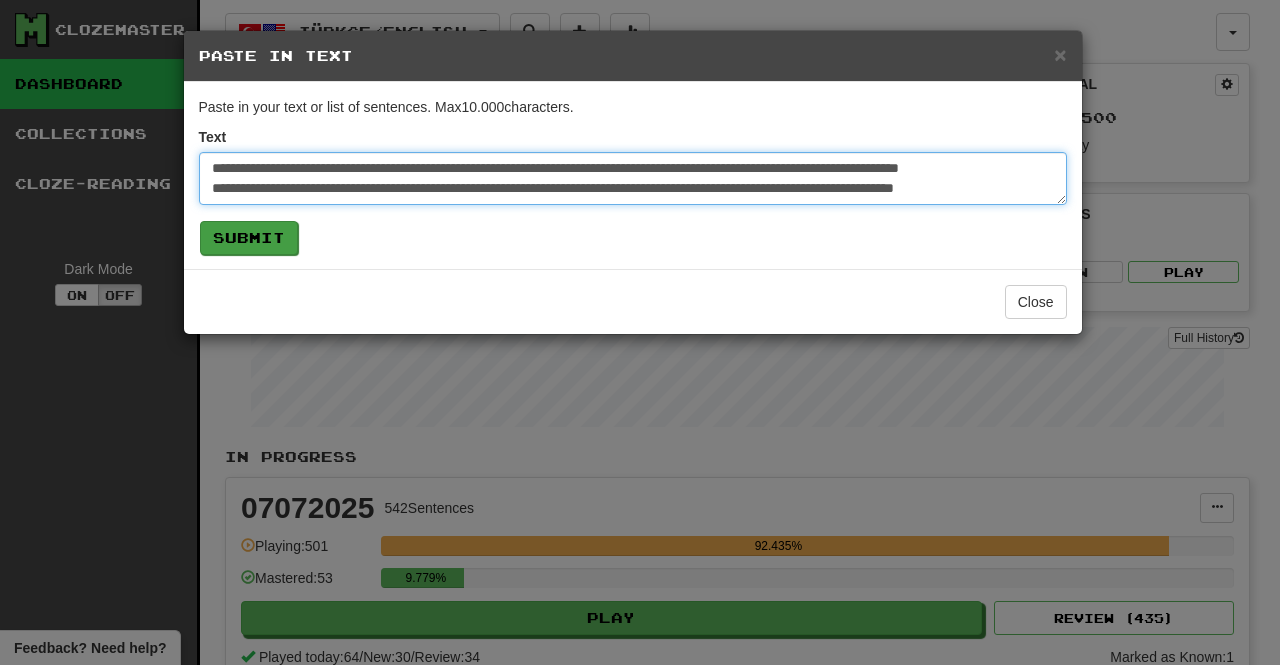 type on "**********" 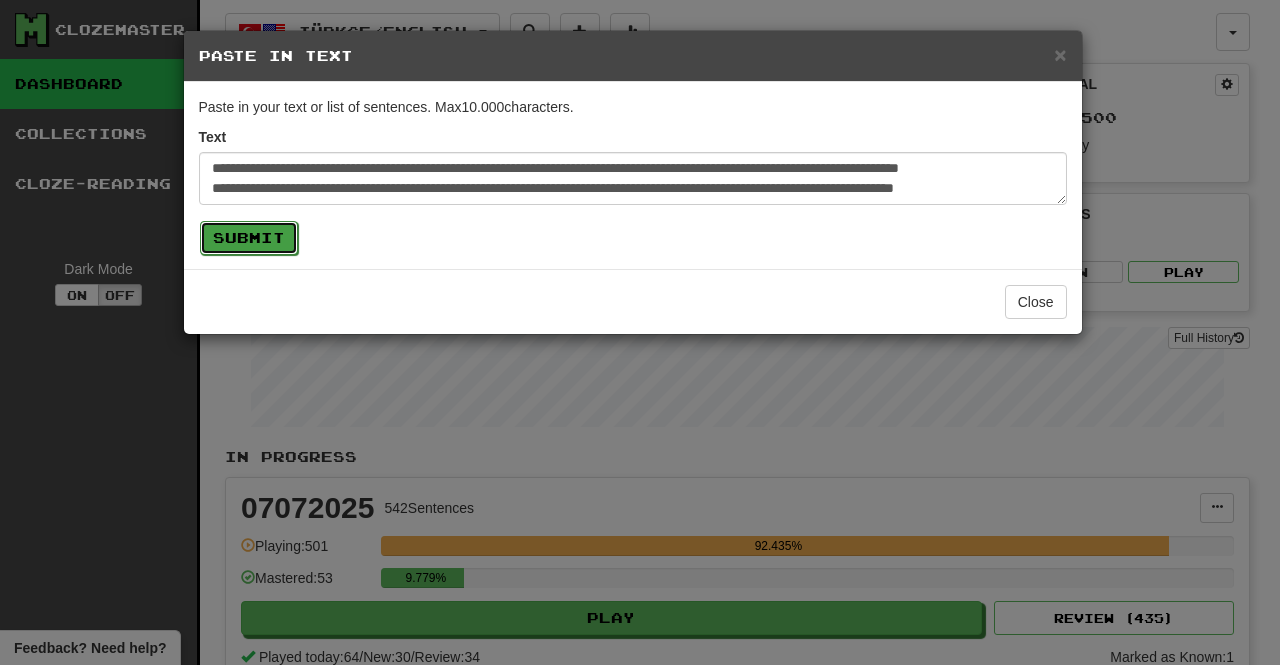 click on "Submit" at bounding box center (249, 238) 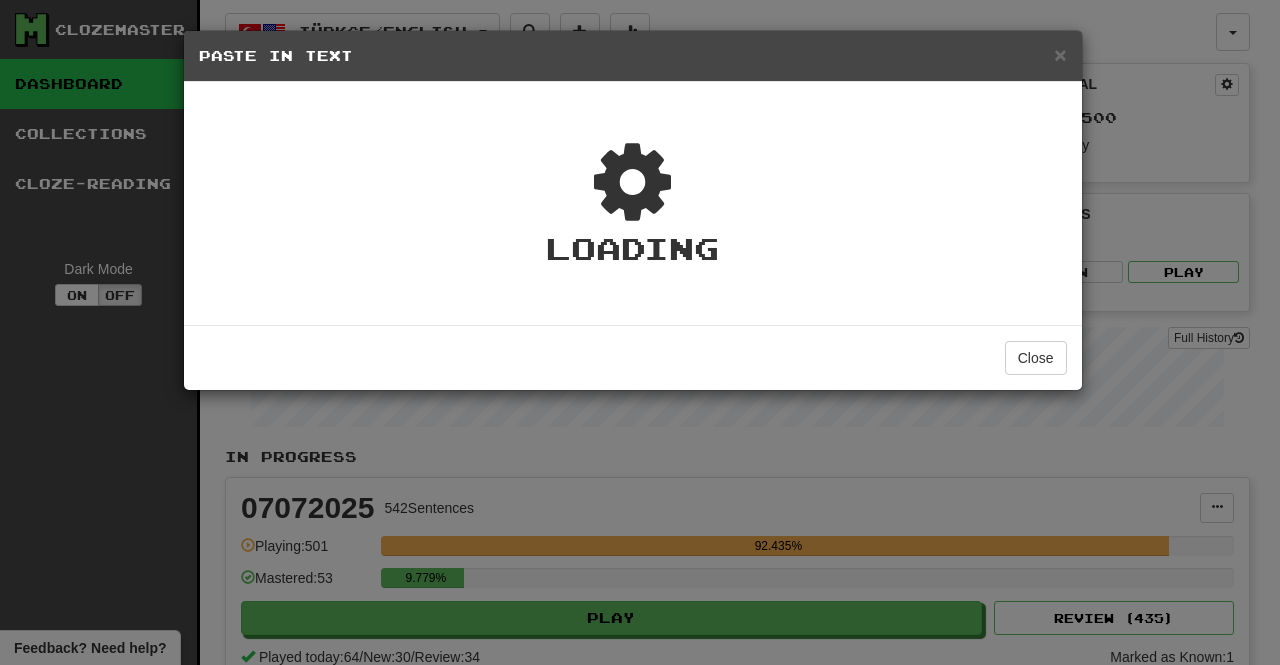 click on "× Paste in Text Loading Close" at bounding box center [640, 332] 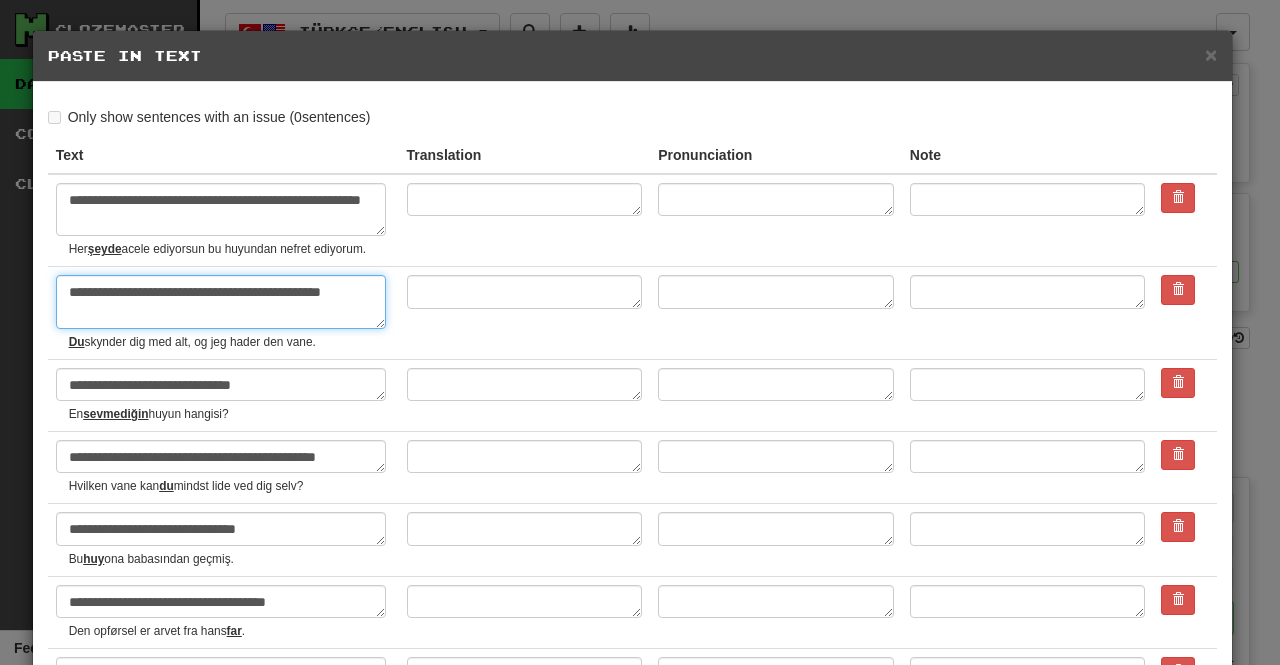 drag, startPoint x: 211, startPoint y: 301, endPoint x: 117, endPoint y: 308, distance: 94.26028 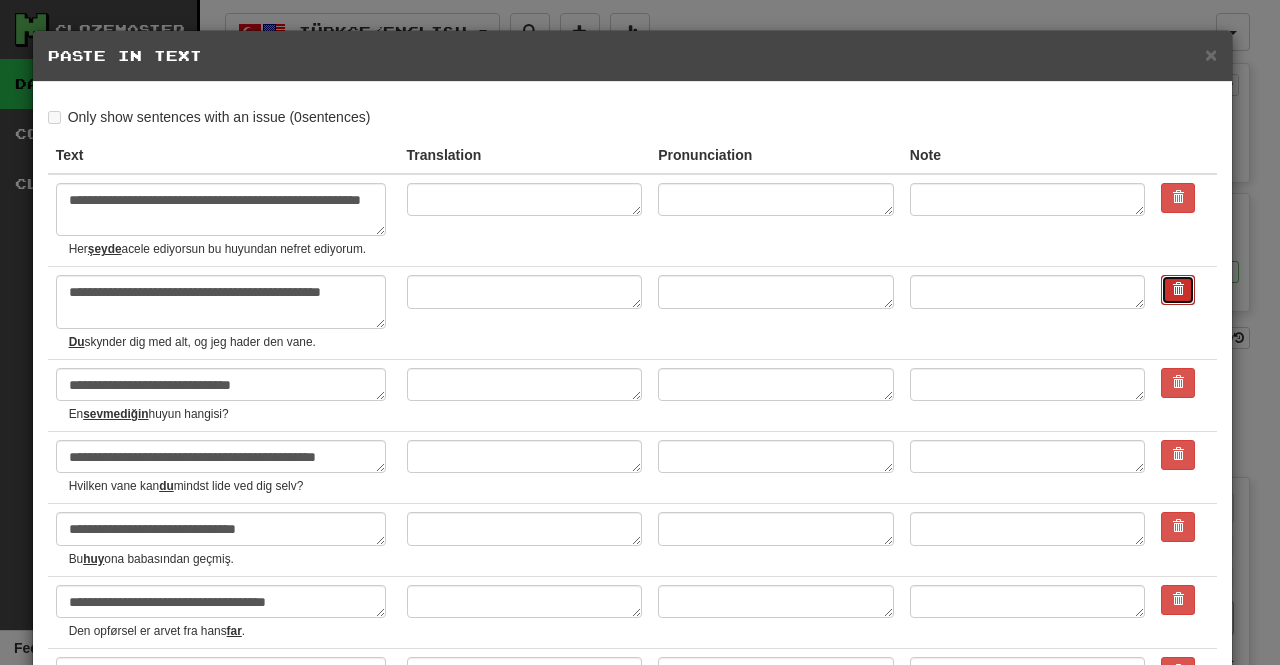 click at bounding box center (1178, 290) 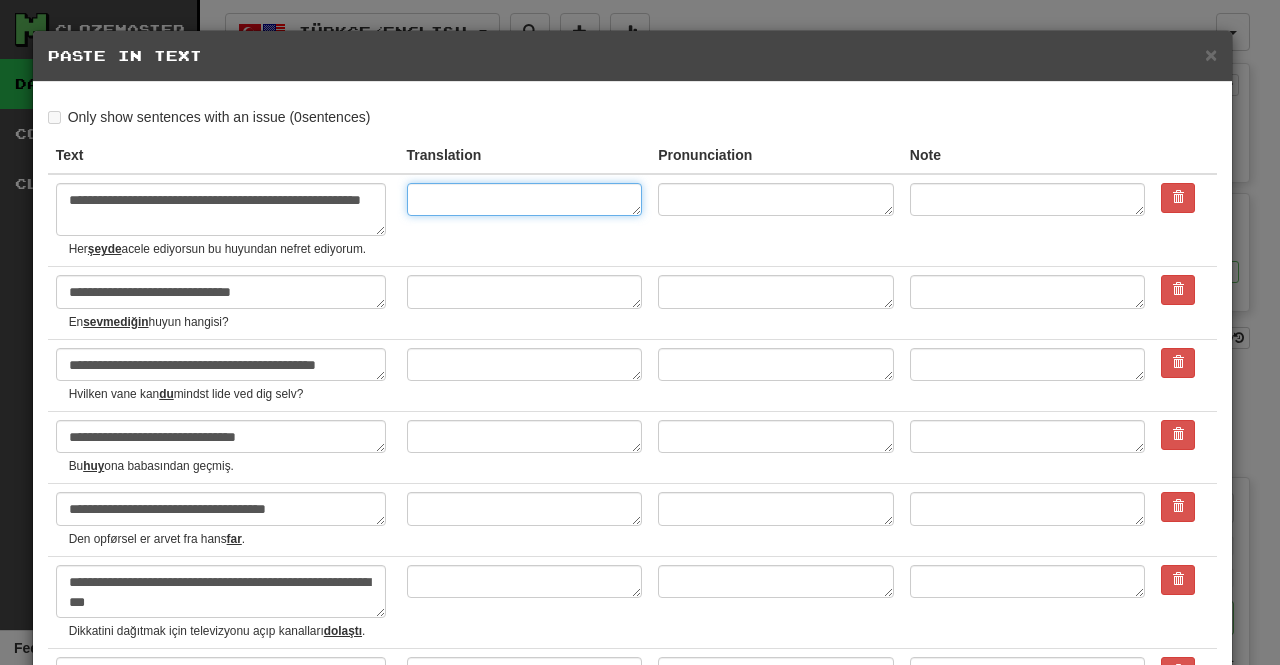 click at bounding box center [525, 199] 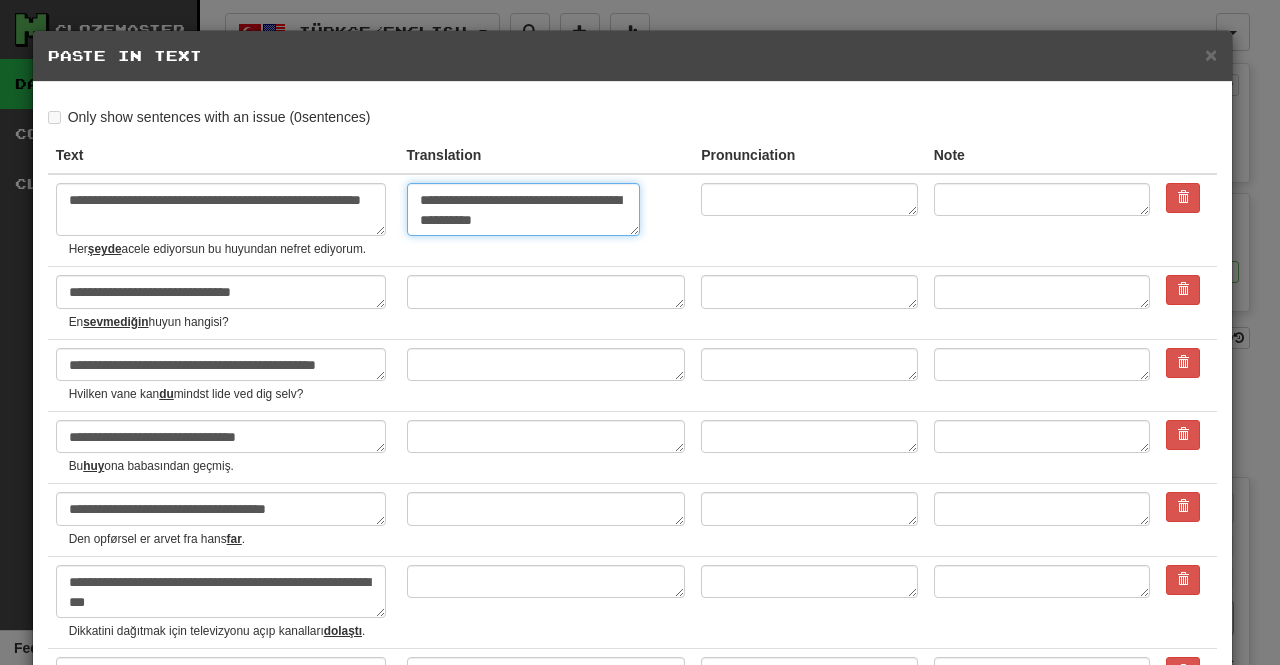 type on "**********" 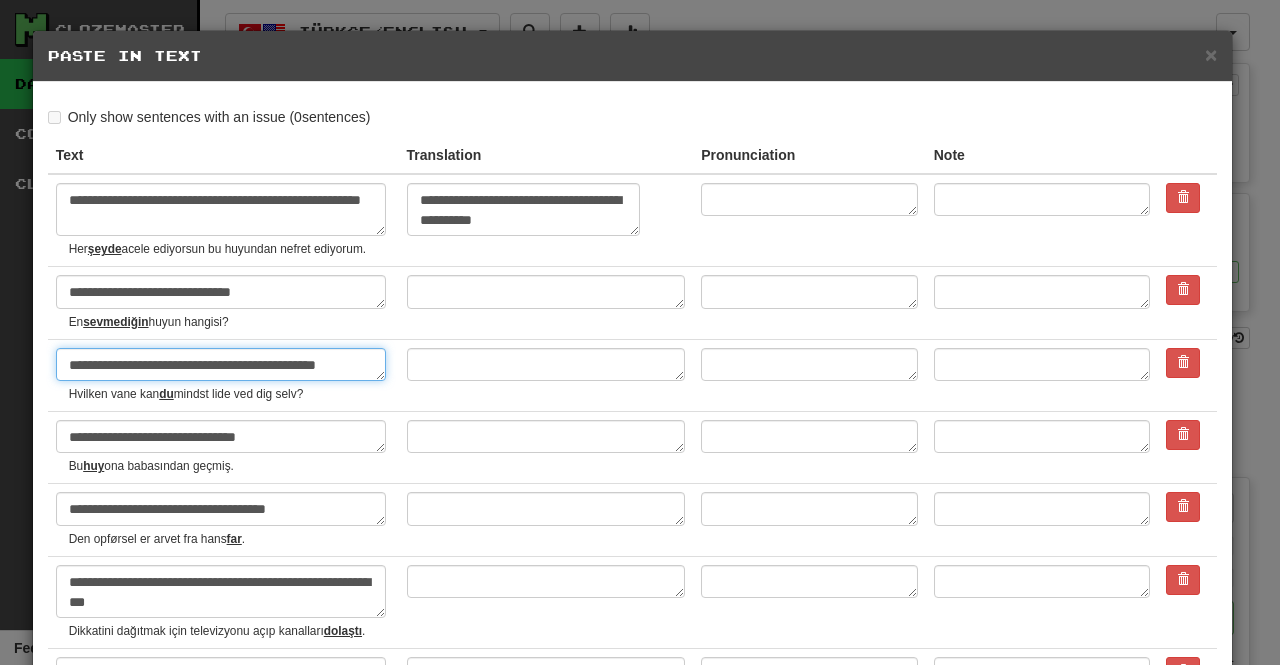 click on "**********" at bounding box center [221, 364] 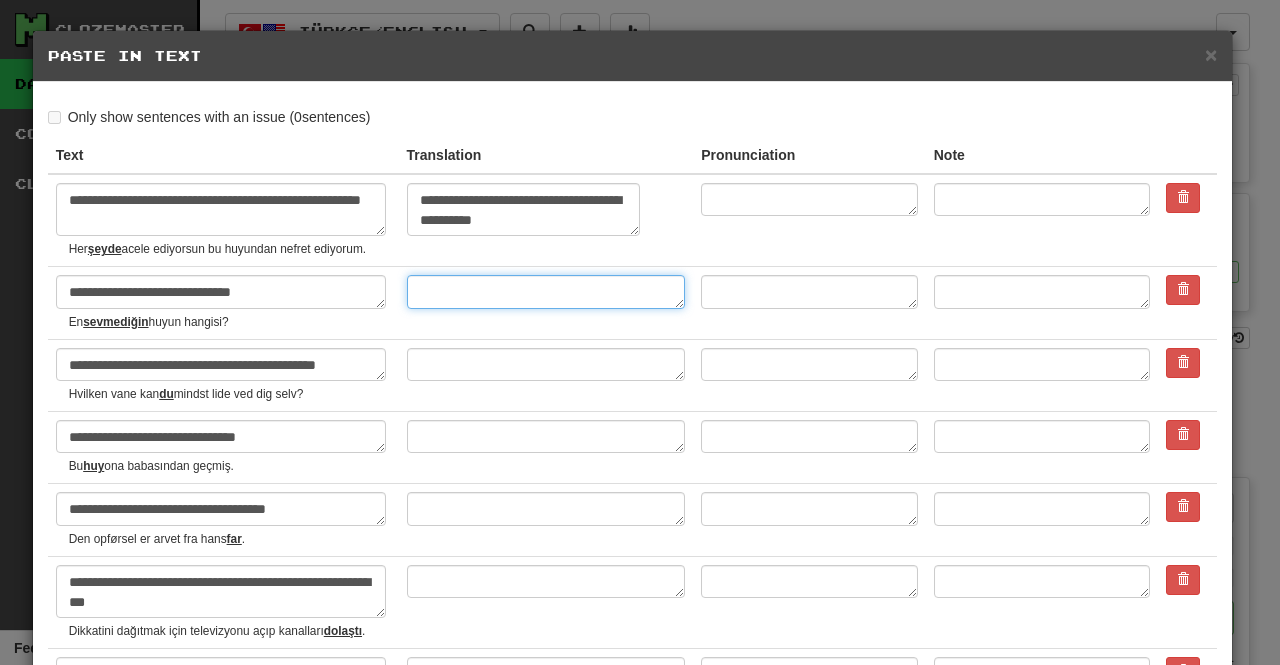 click at bounding box center (546, 291) 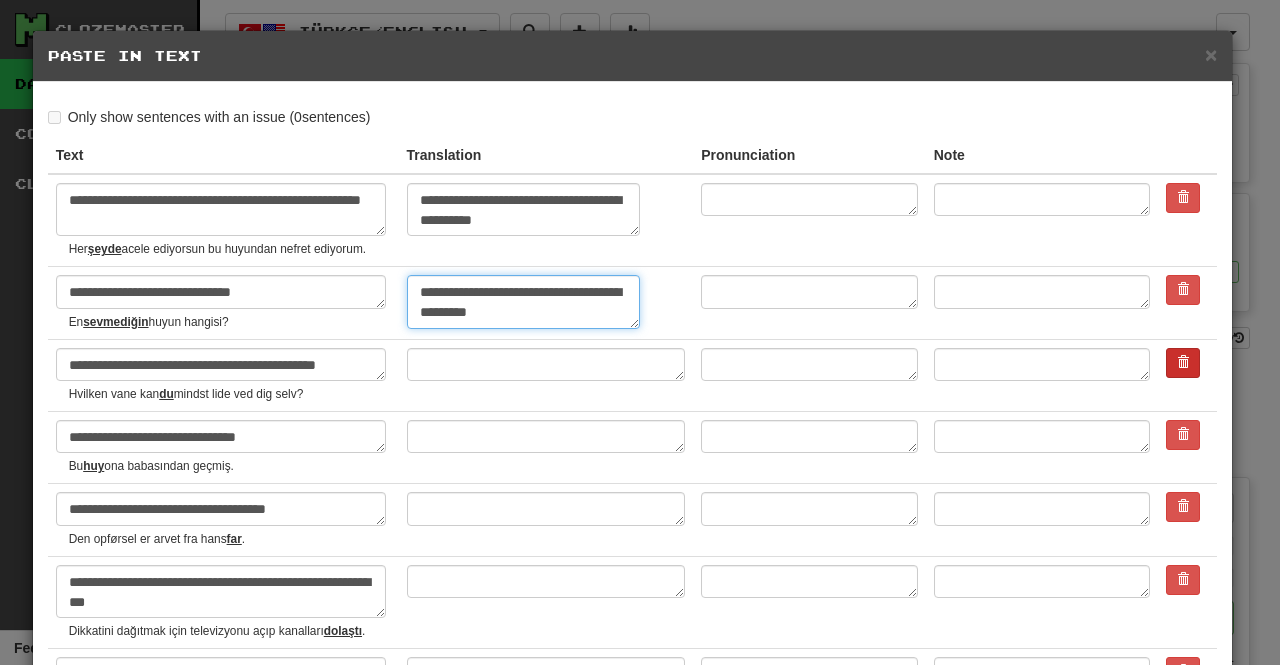 type on "**********" 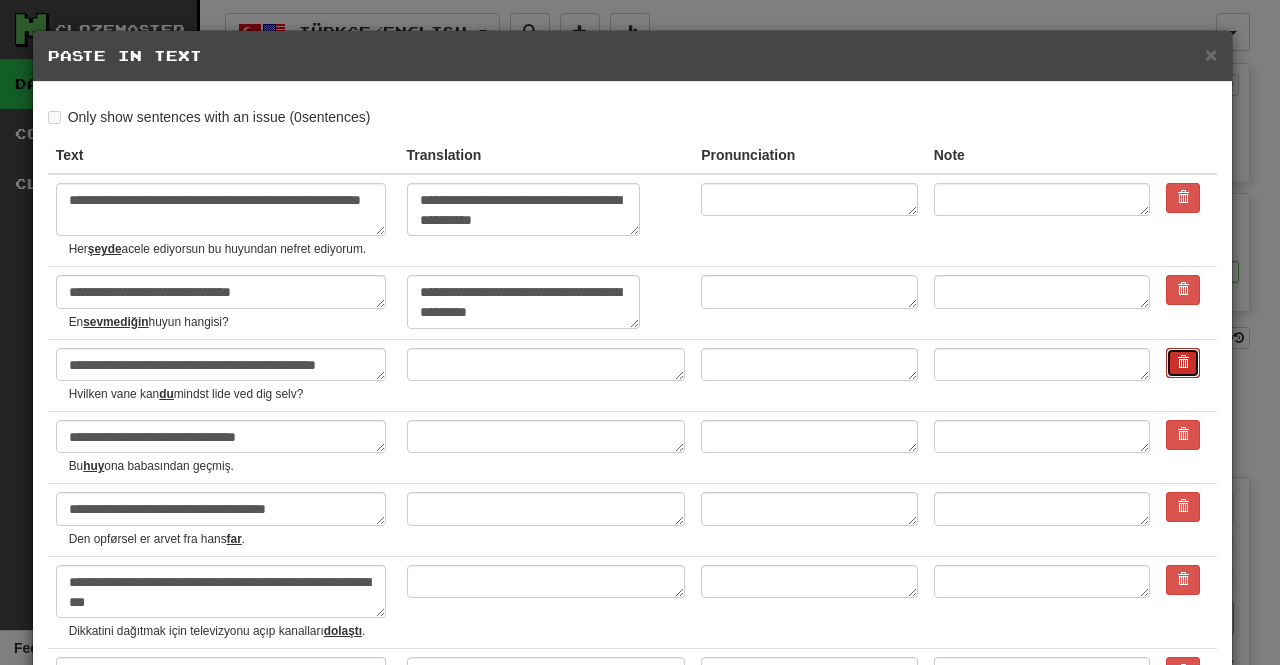 click at bounding box center (1183, 362) 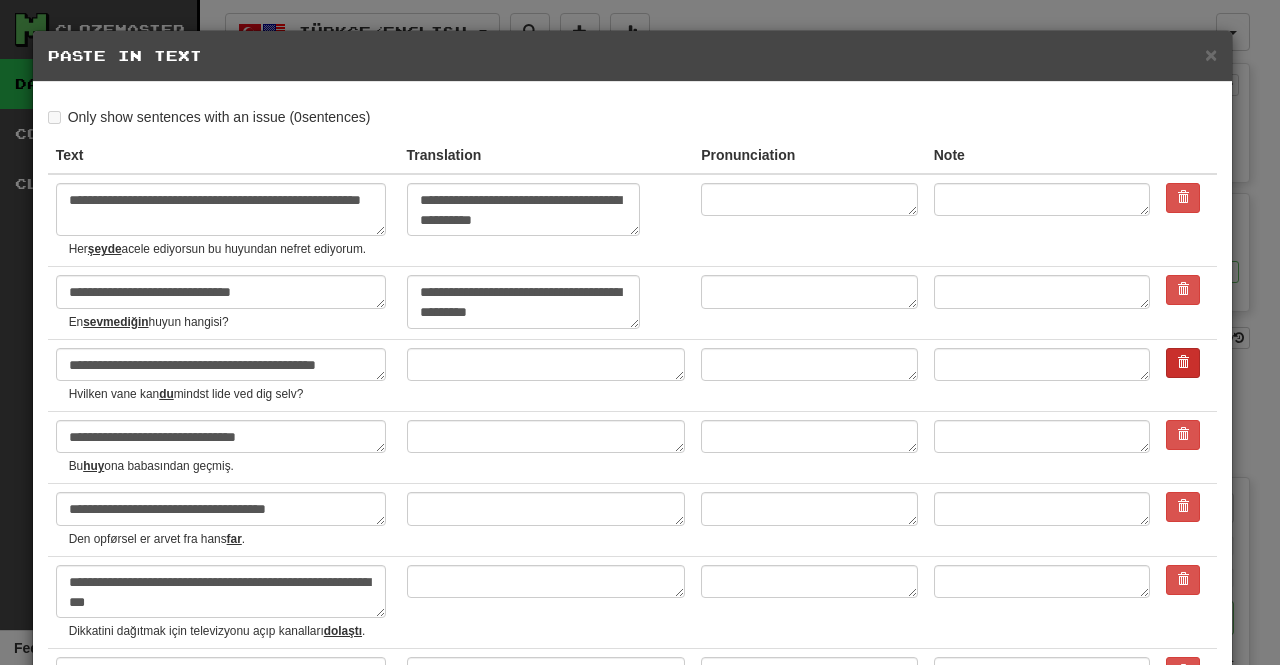 type on "*" 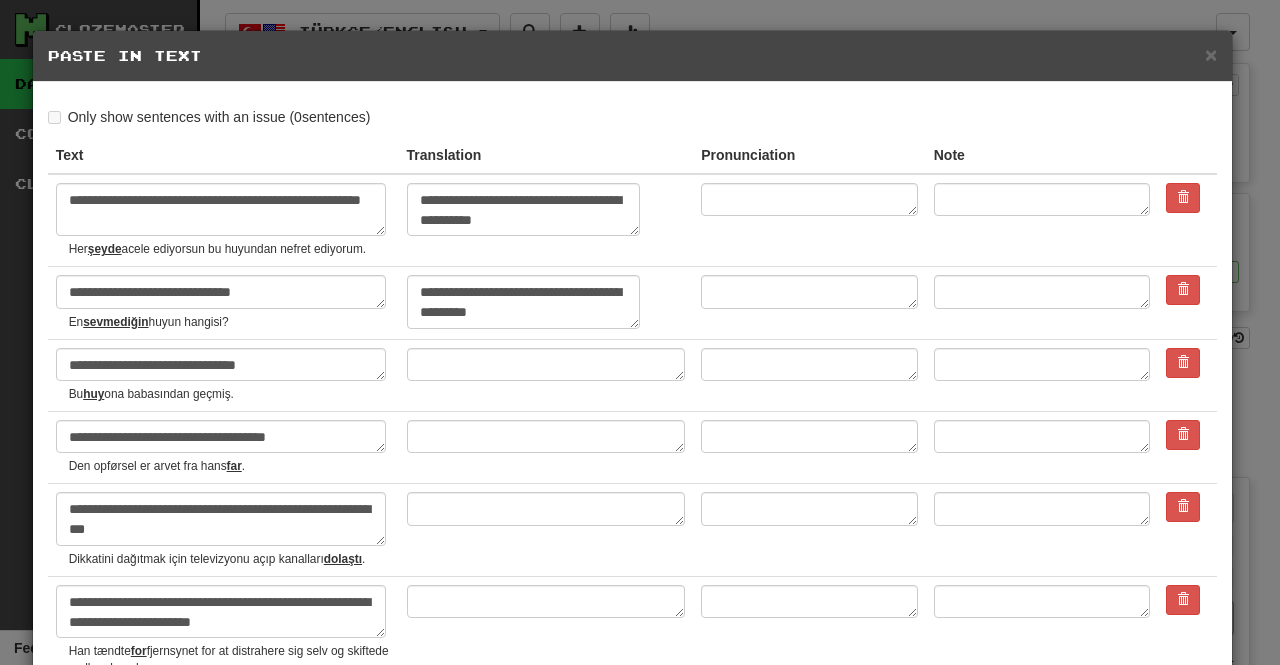 click on "Bu  huy  ona babasından geçmiş." at bounding box center [230, 394] 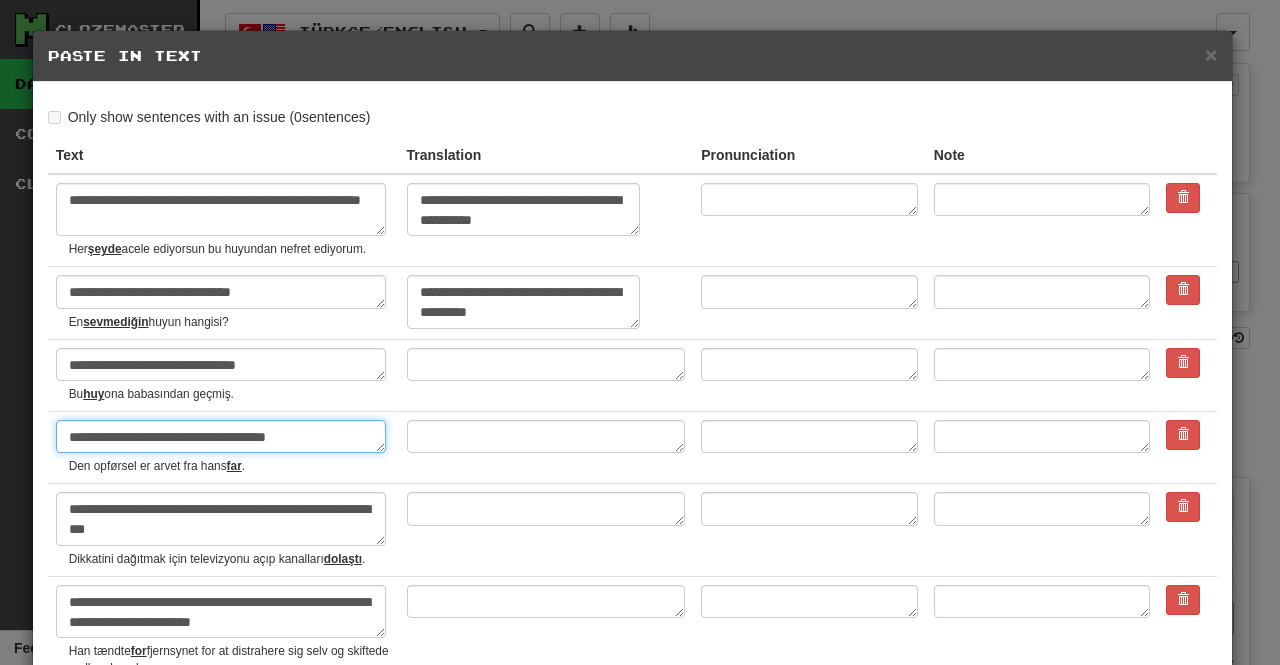 click on "**********" at bounding box center [221, 436] 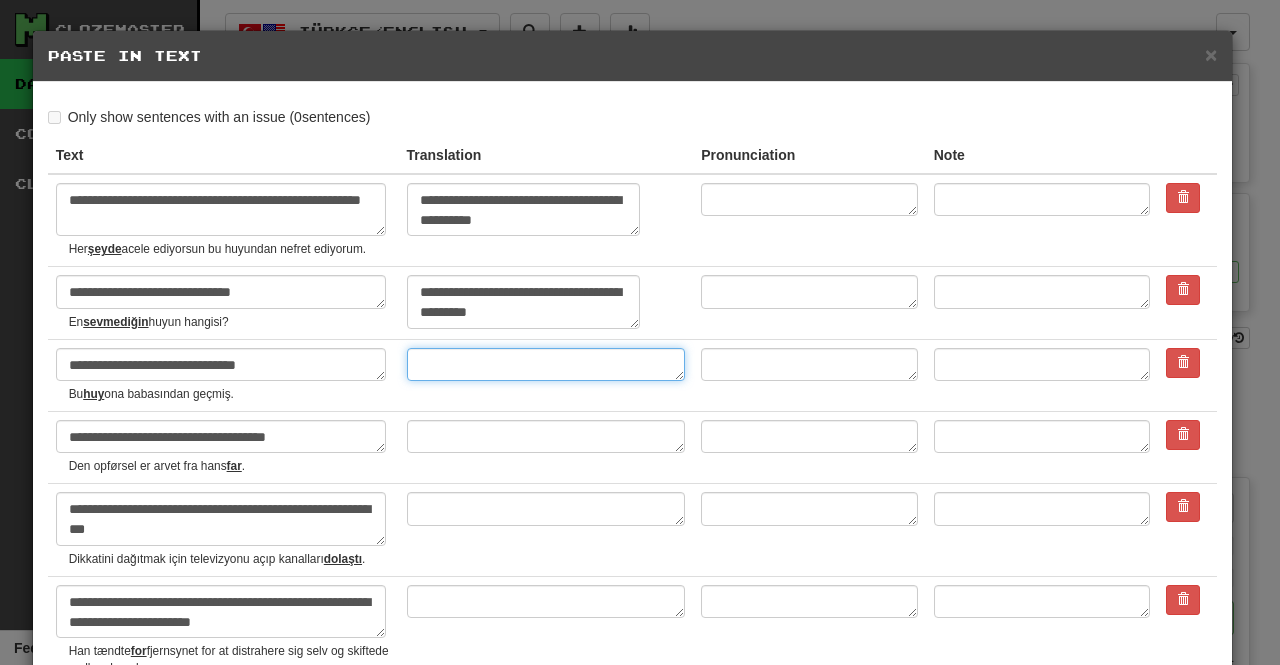 click at bounding box center [546, 364] 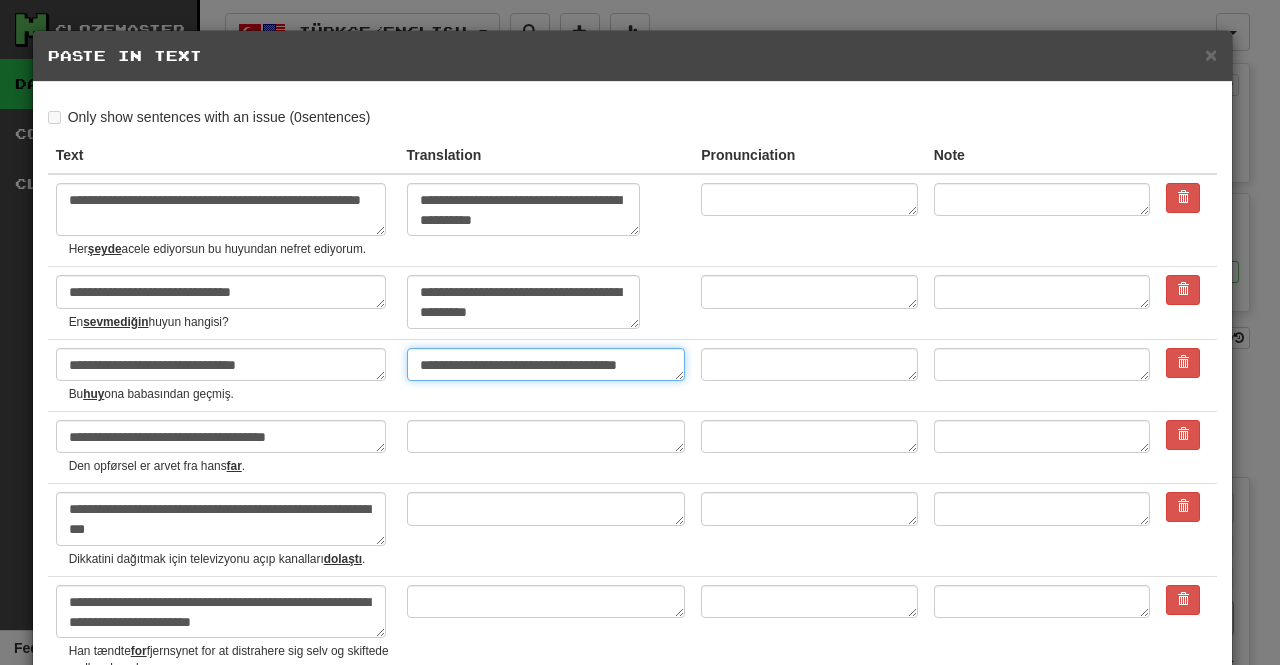type on "*" 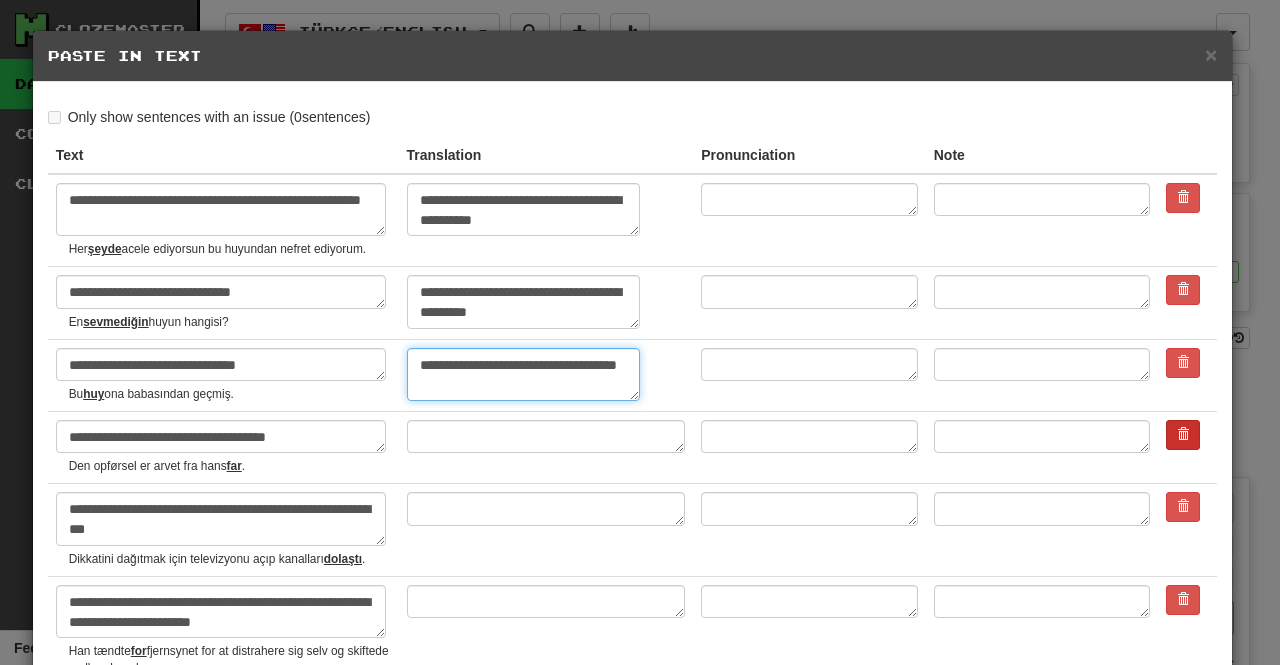 type on "**********" 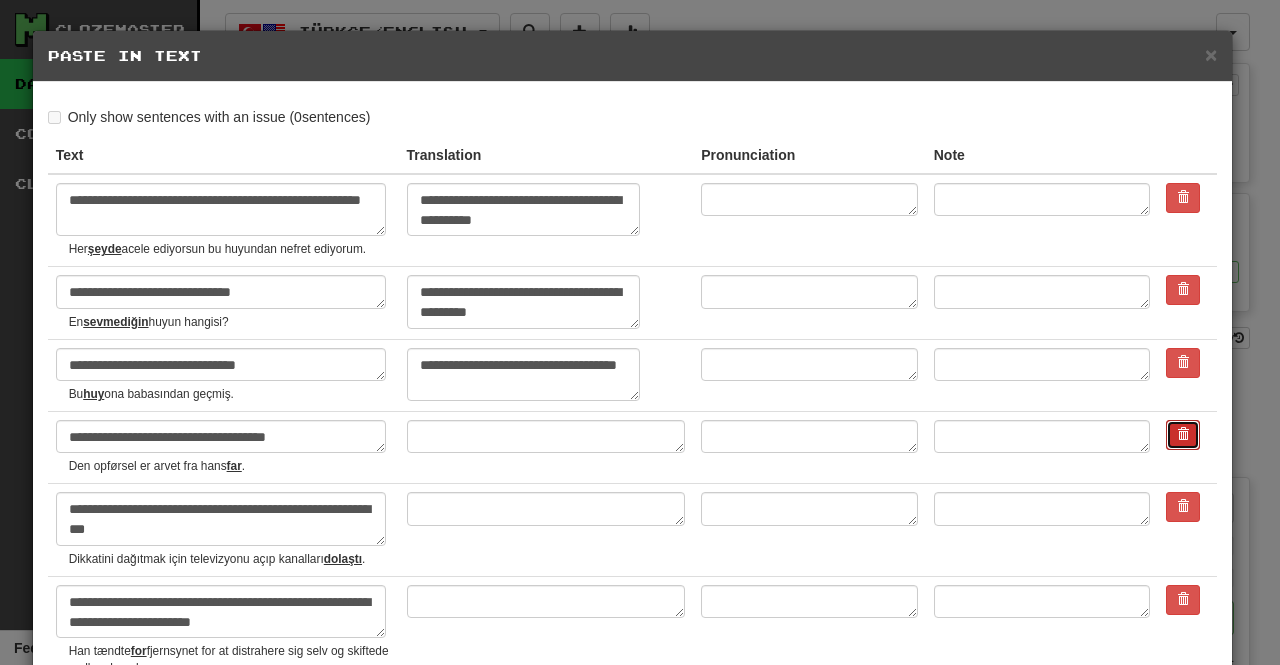 click at bounding box center [1183, 435] 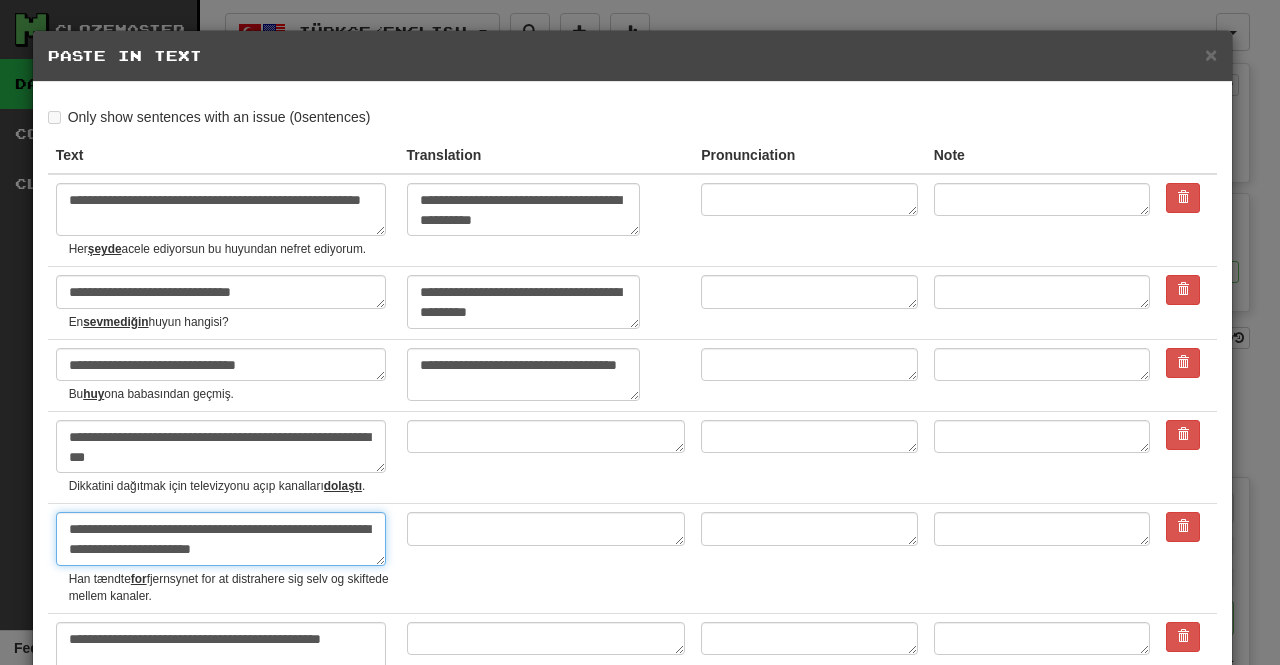 drag, startPoint x: 274, startPoint y: 546, endPoint x: 54, endPoint y: 521, distance: 221.4159 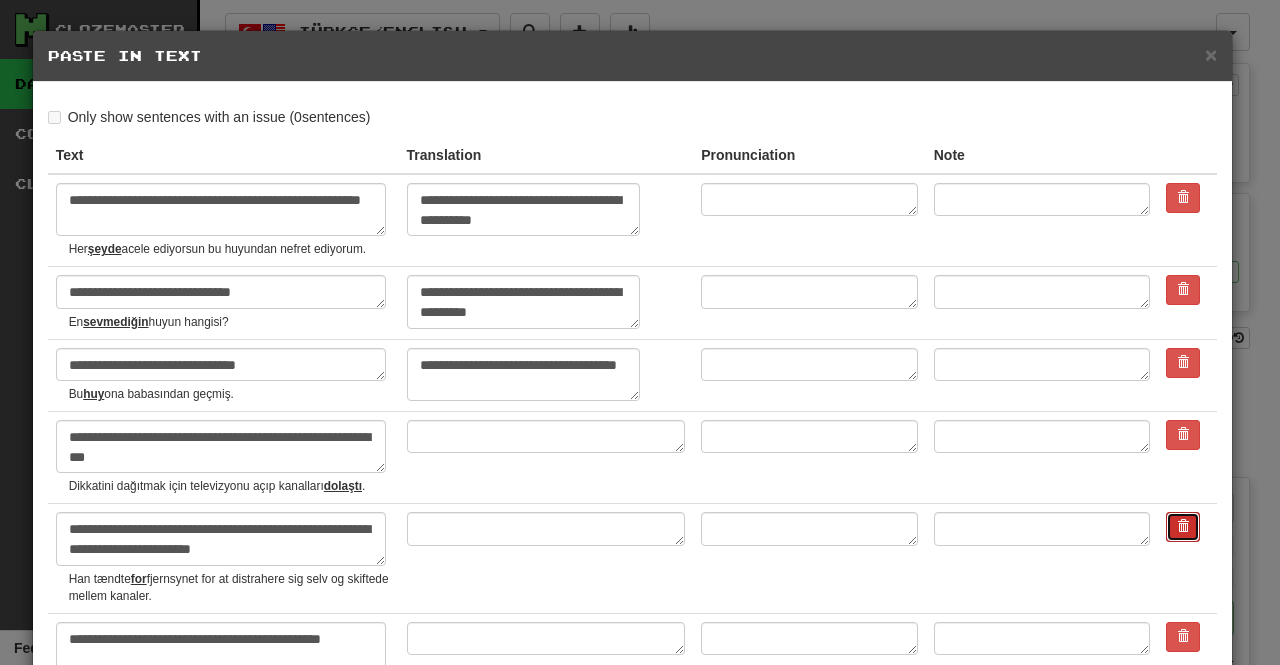 click at bounding box center [1183, 526] 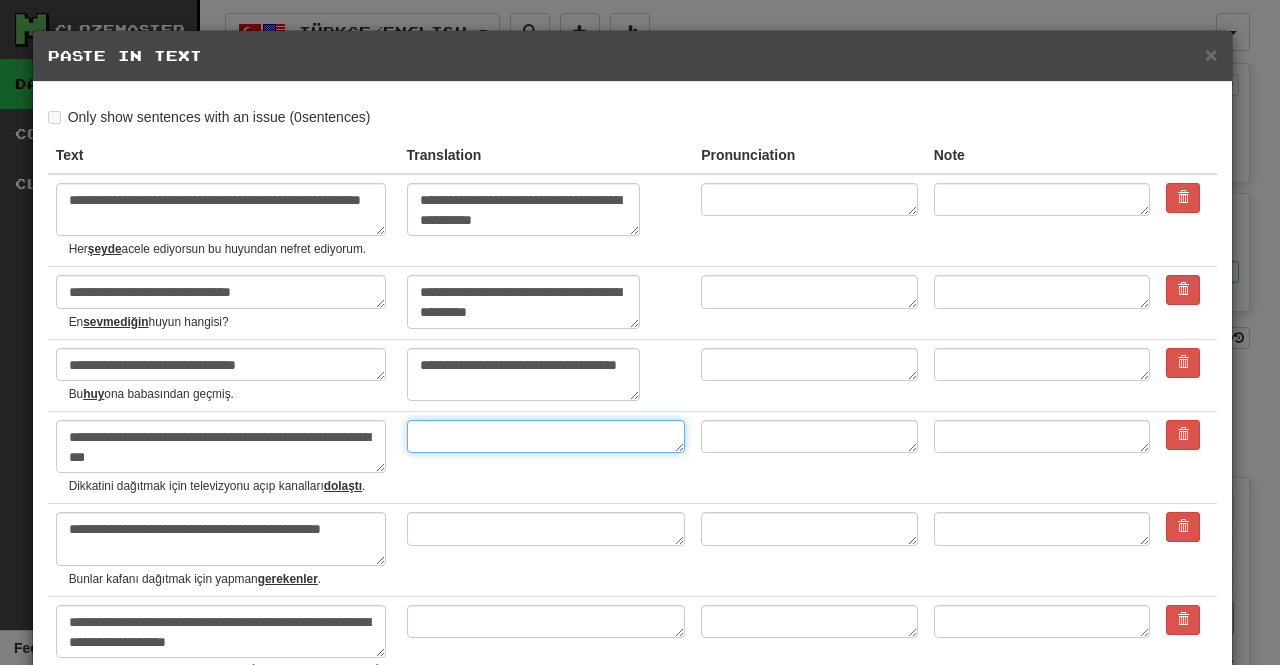 click at bounding box center [546, 436] 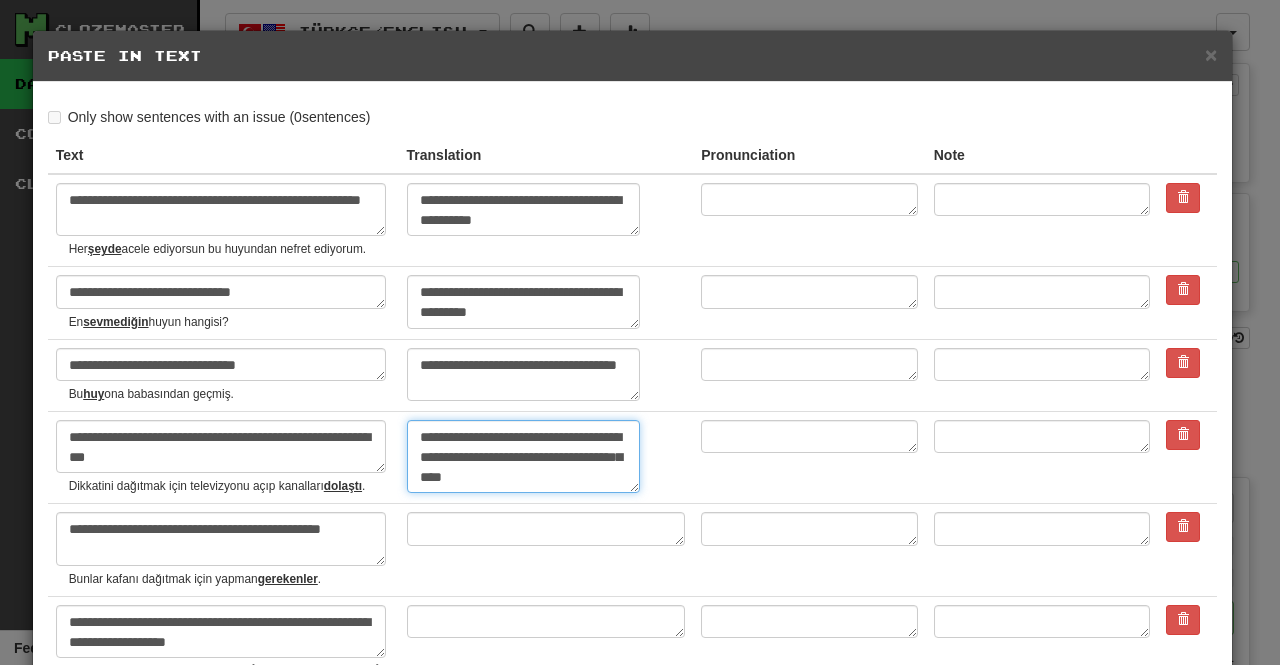 type on "**********" 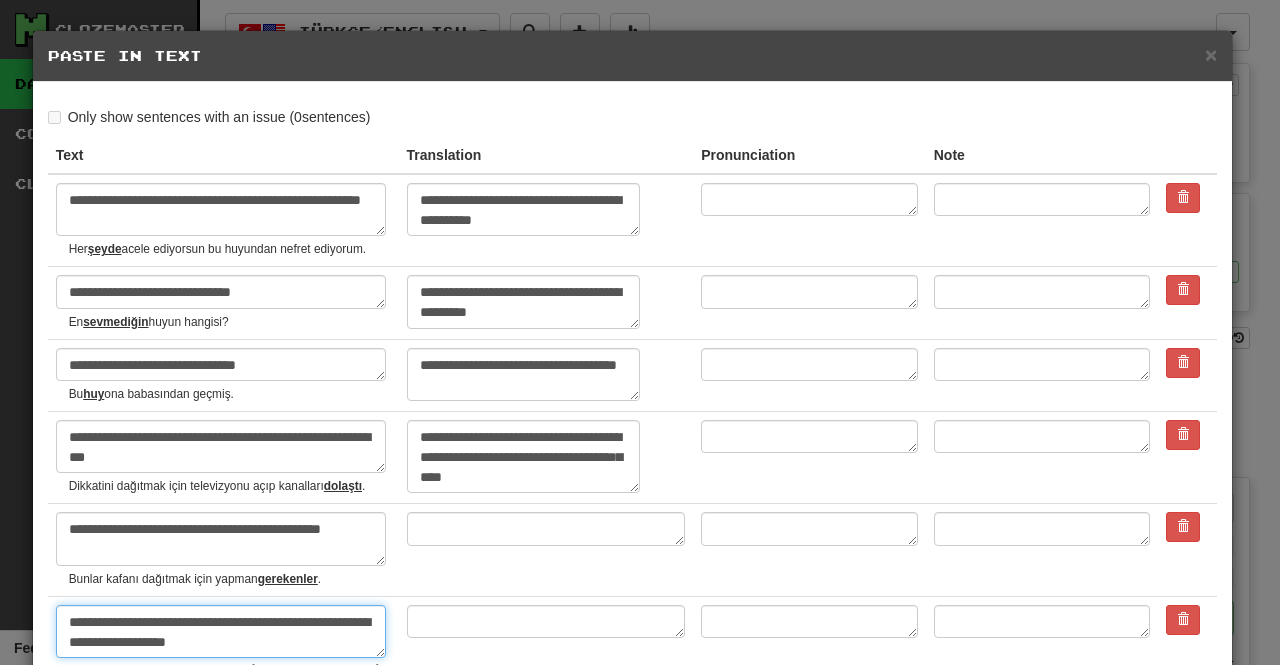 drag, startPoint x: 304, startPoint y: 627, endPoint x: 244, endPoint y: 647, distance: 63.245552 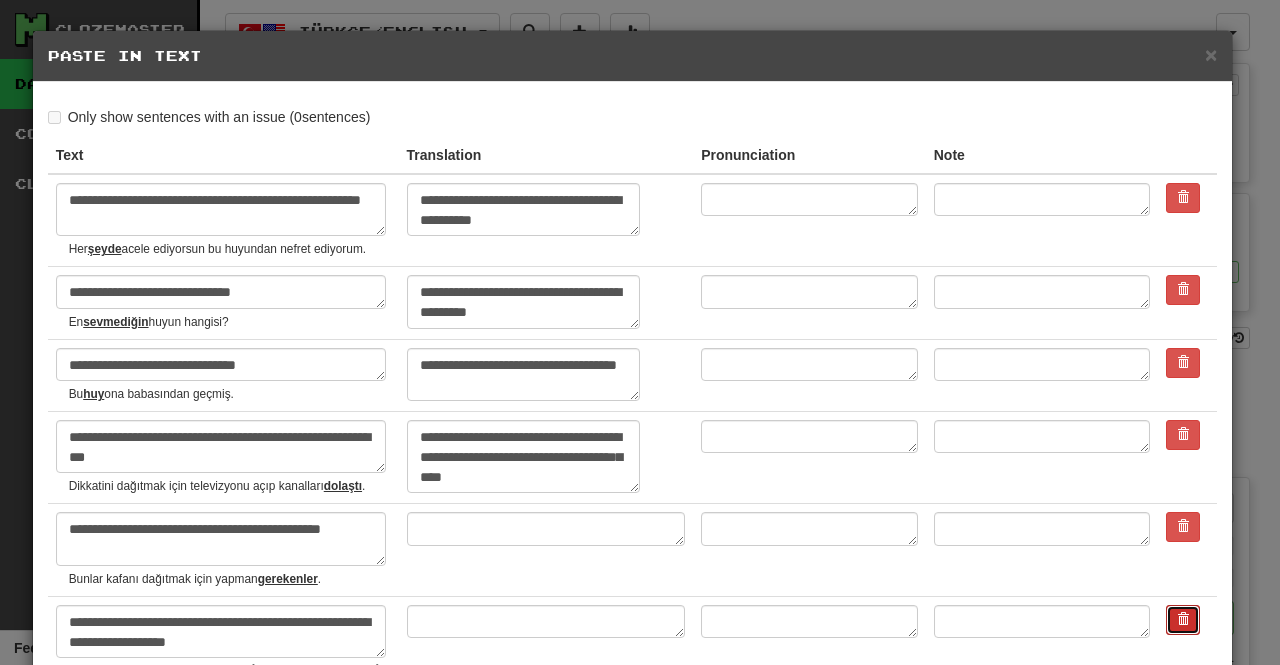 click at bounding box center [1183, 619] 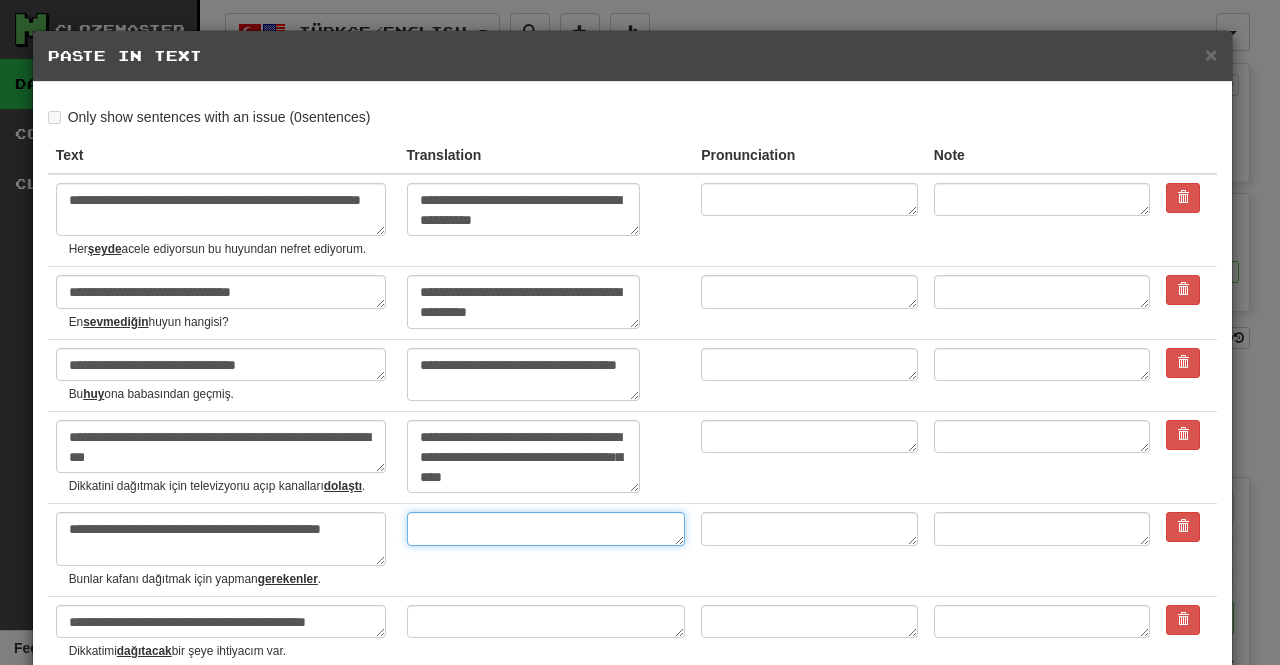 click at bounding box center [546, 528] 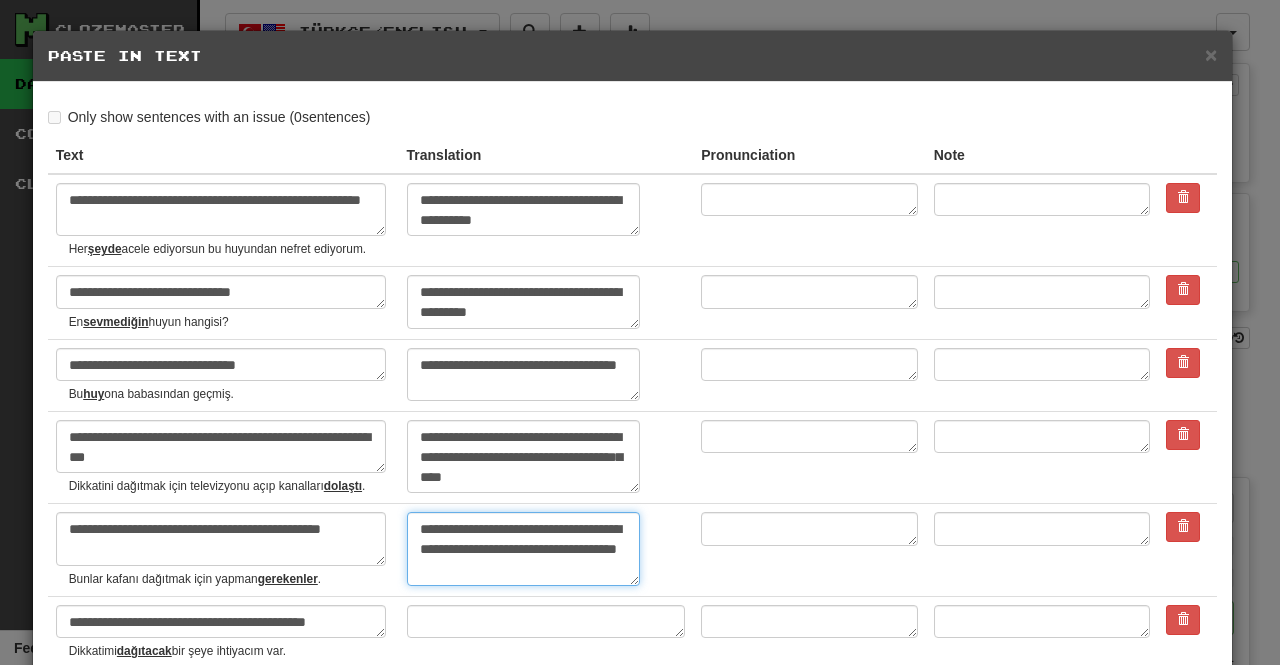 type on "**********" 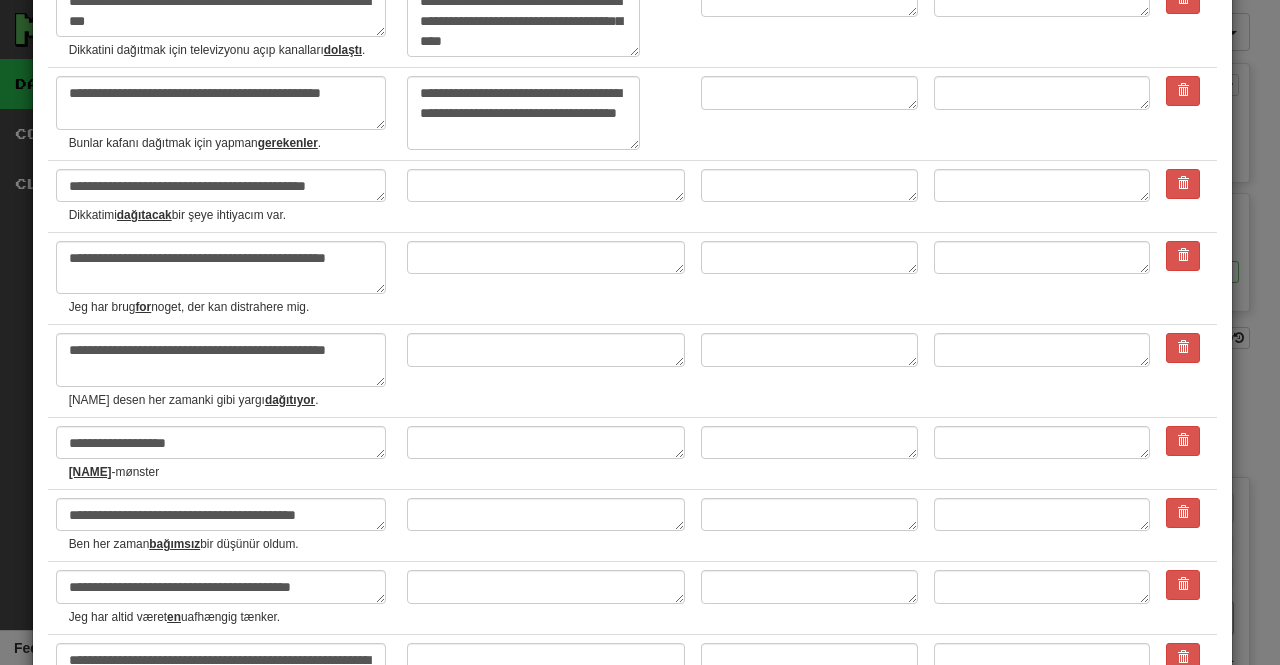 scroll, scrollTop: 445, scrollLeft: 0, axis: vertical 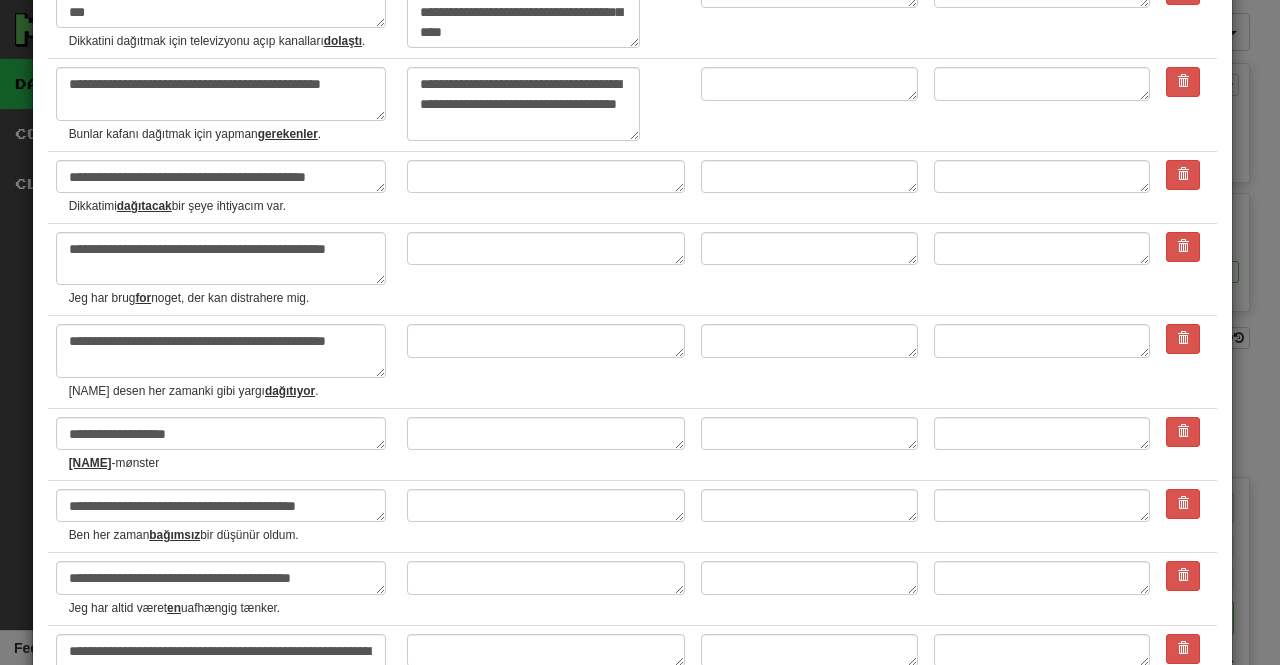 click on "**********" at bounding box center (223, 269) 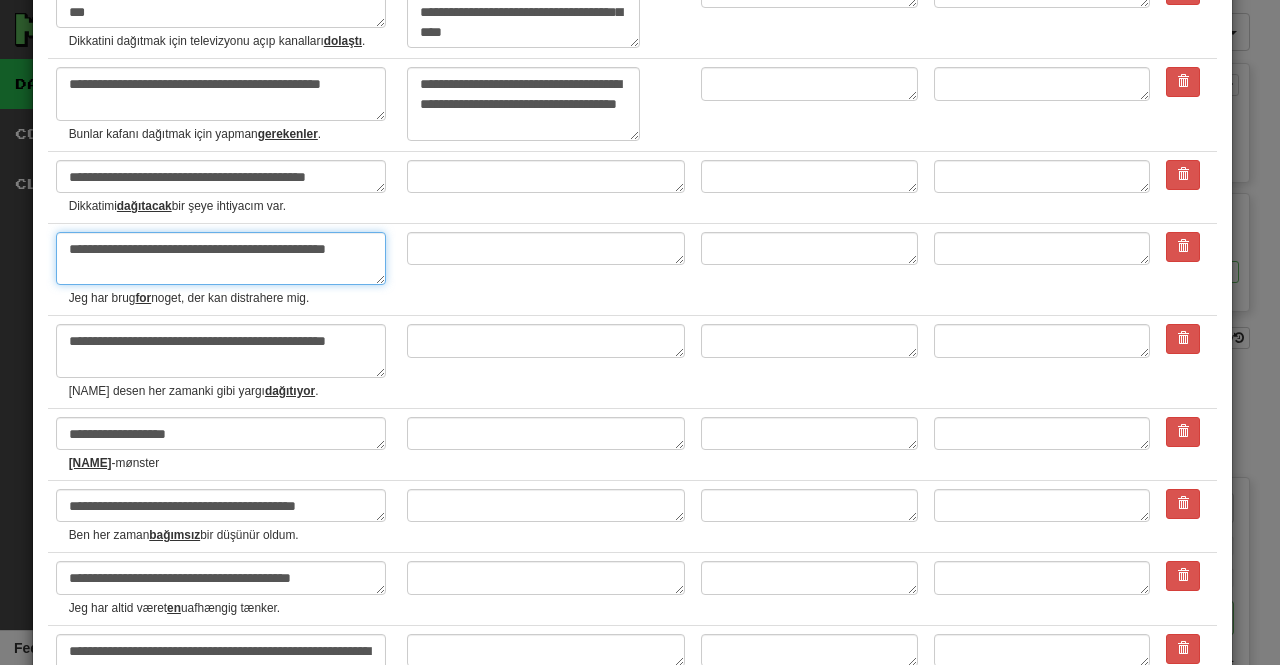 drag, startPoint x: 104, startPoint y: 269, endPoint x: 26, endPoint y: 241, distance: 82.8734 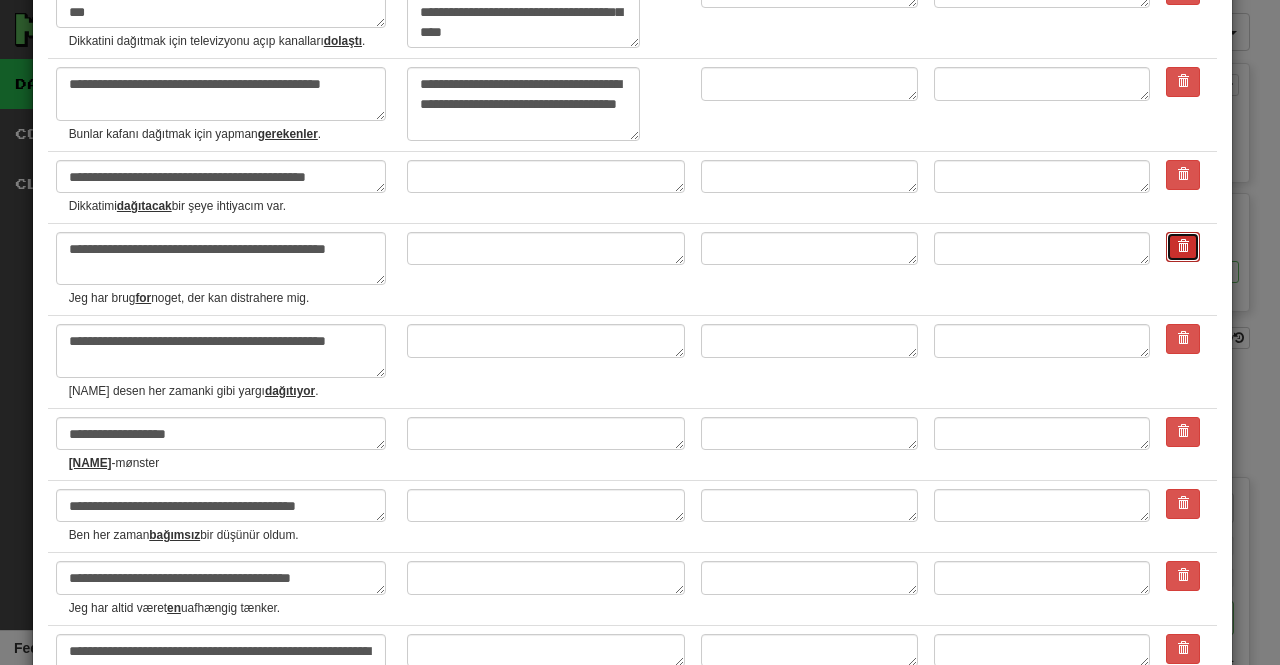 click at bounding box center [1183, 247] 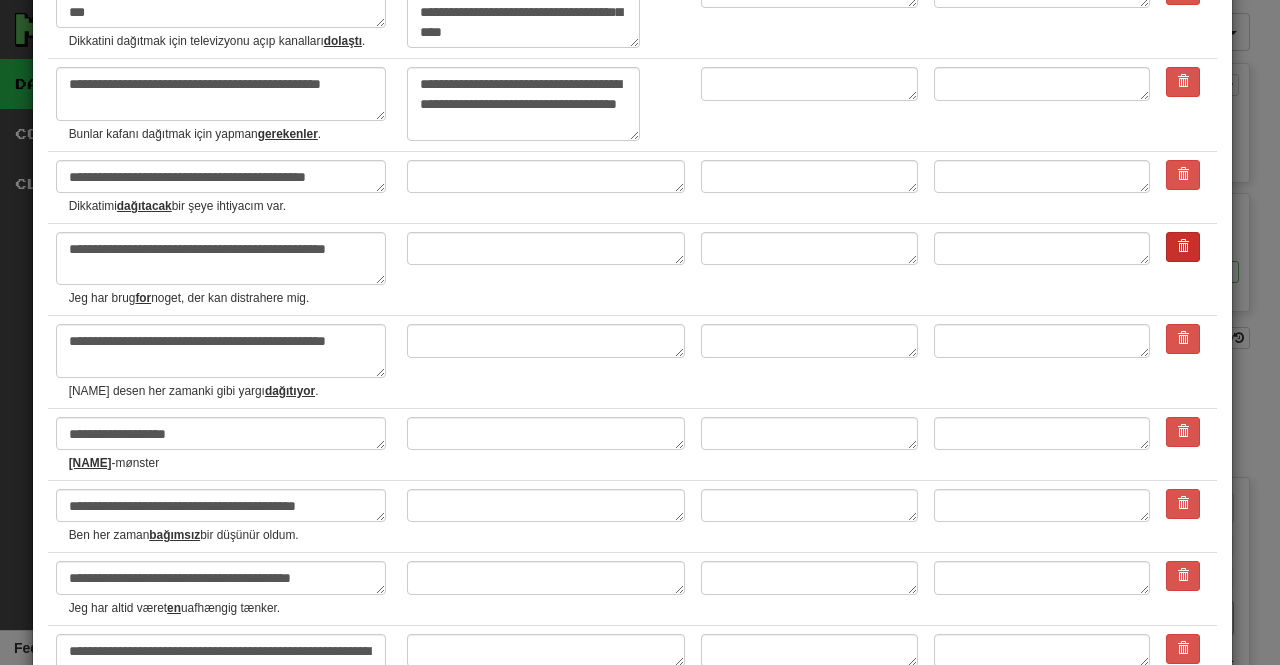 type on "*" 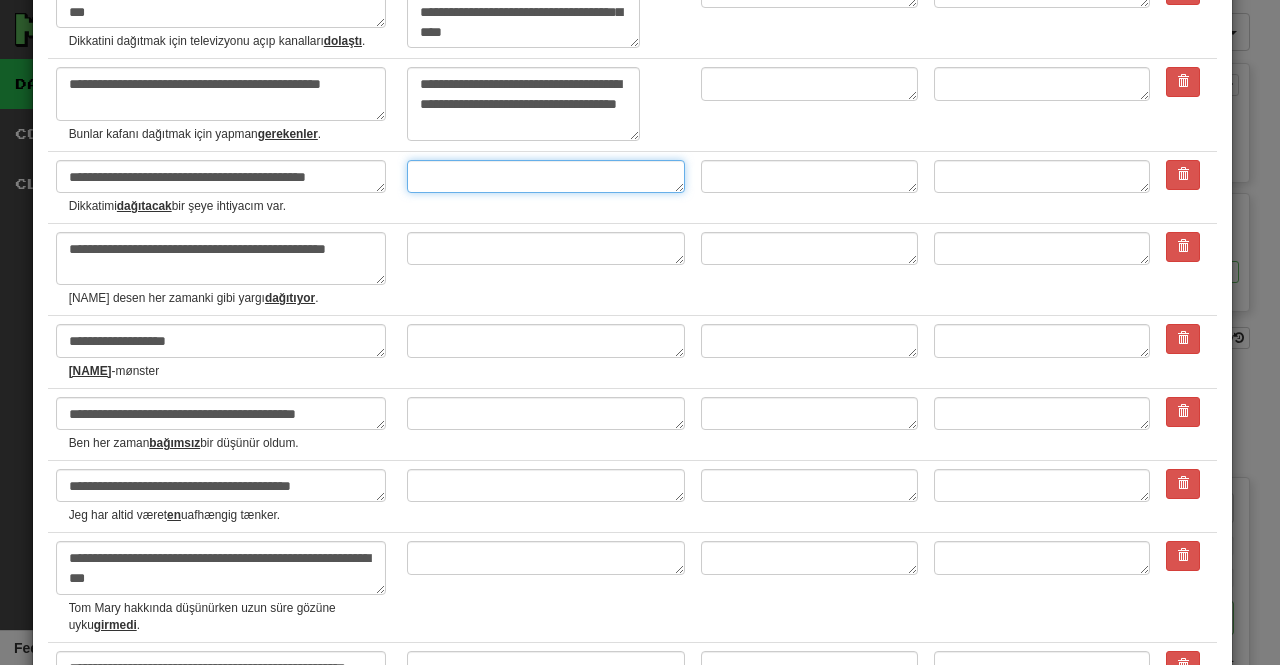 click at bounding box center [546, 176] 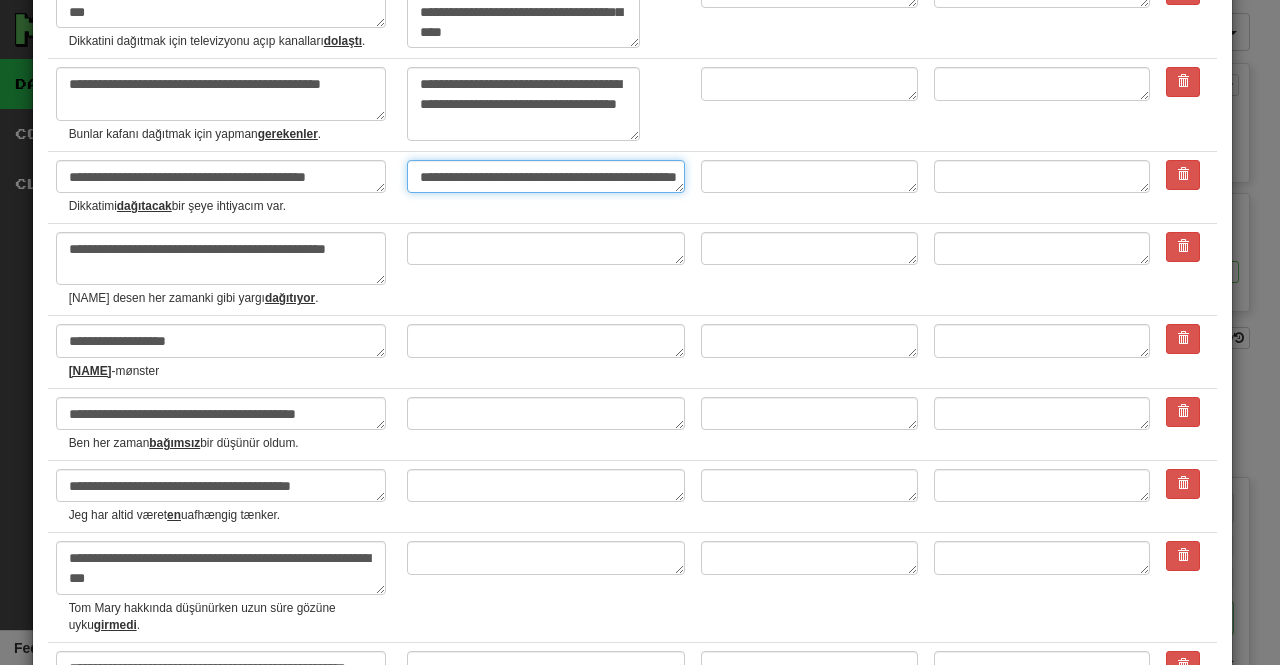 type on "*" 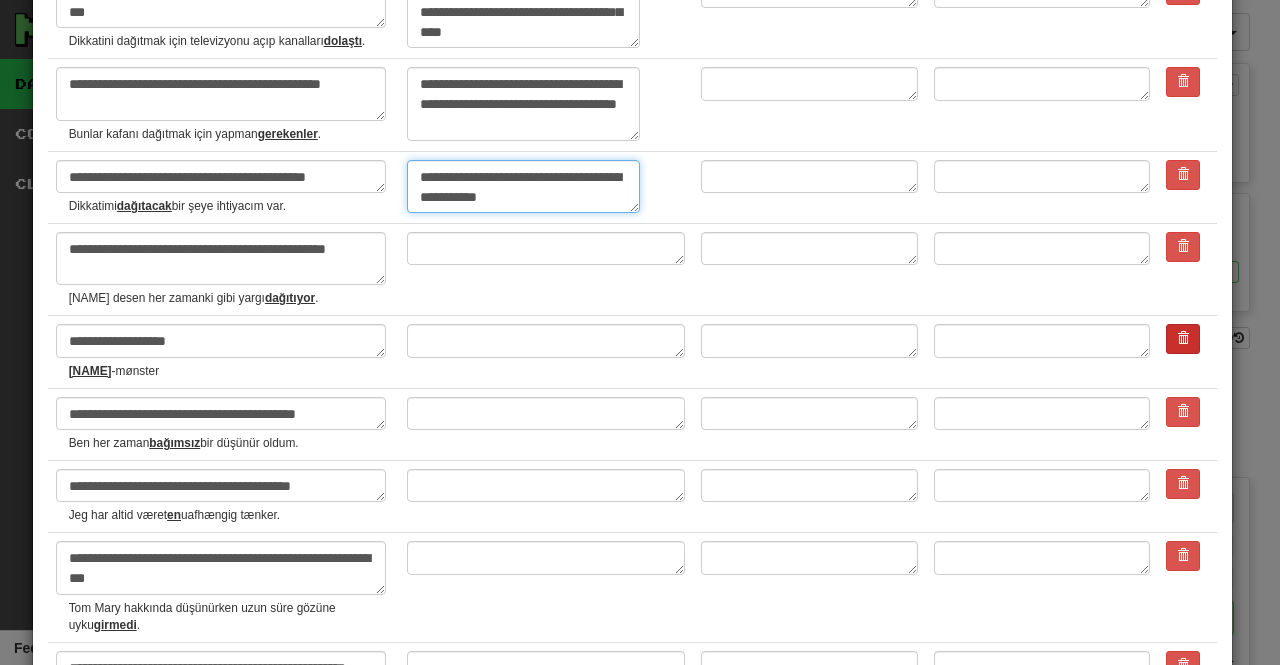 type on "**********" 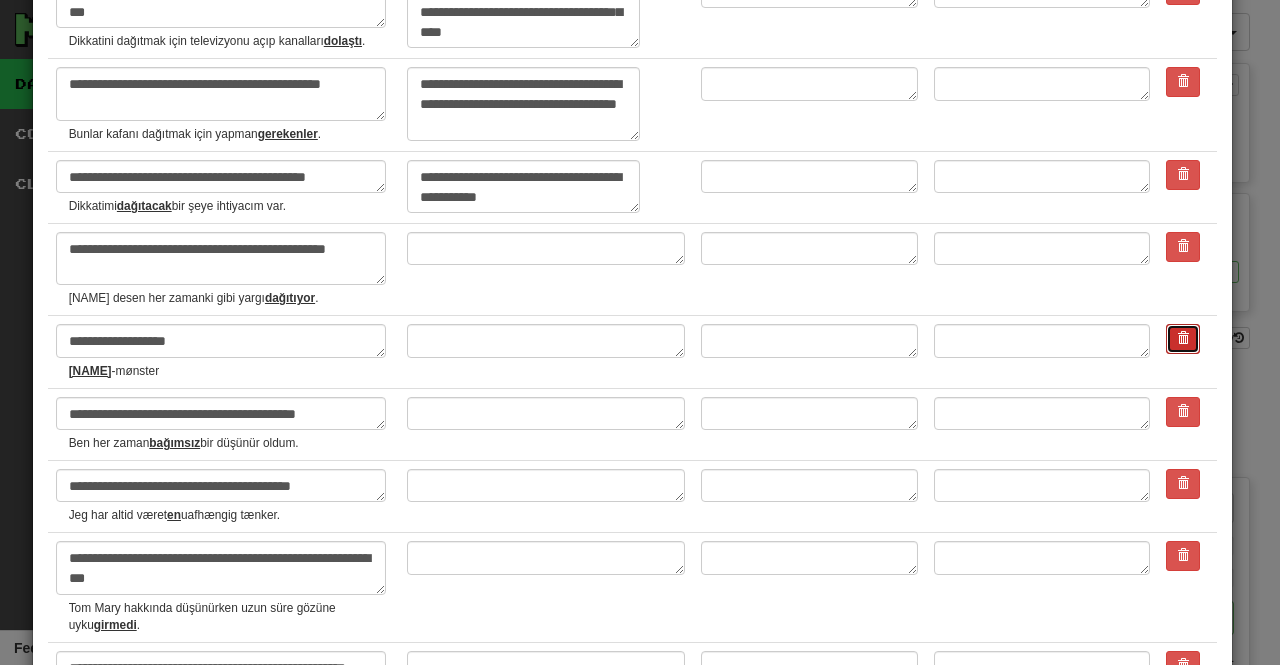 click at bounding box center (1183, 339) 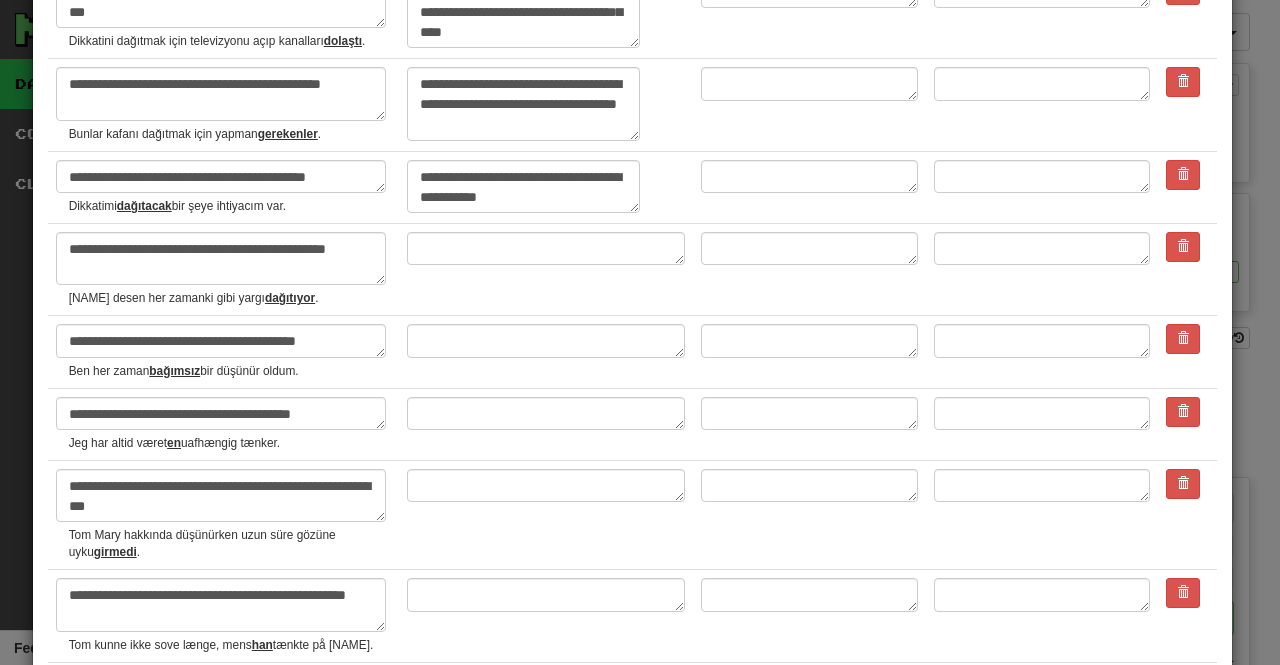 click at bounding box center (1187, 269) 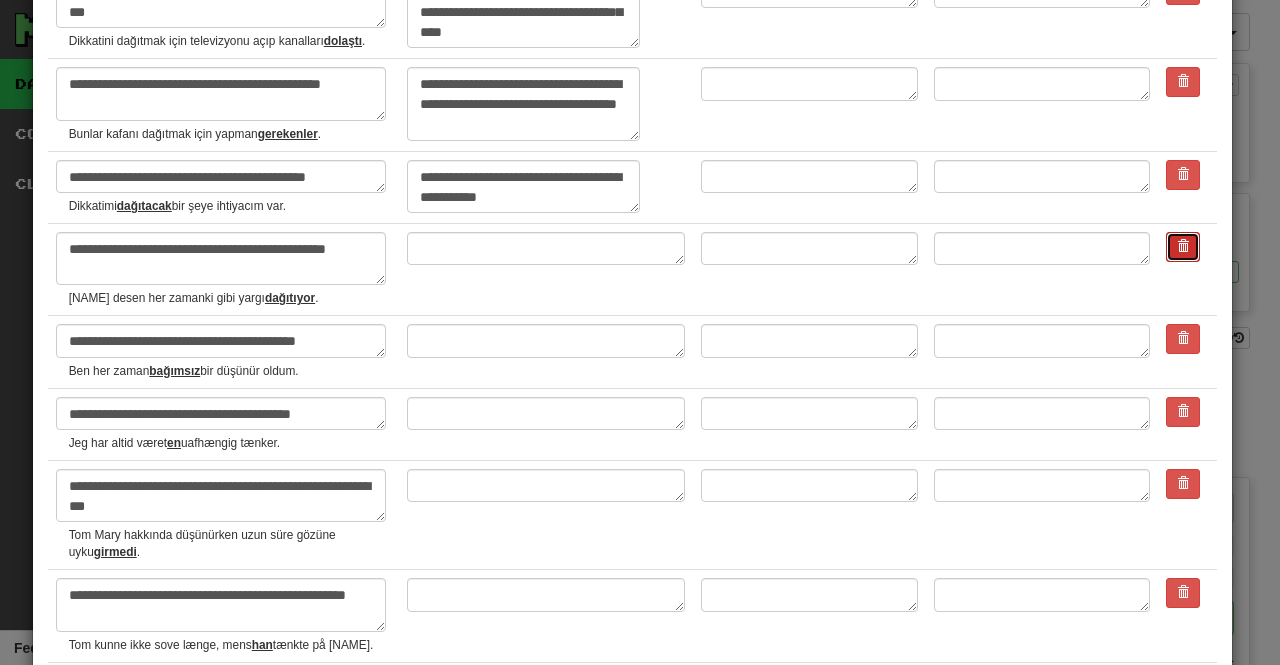 click at bounding box center (1183, 246) 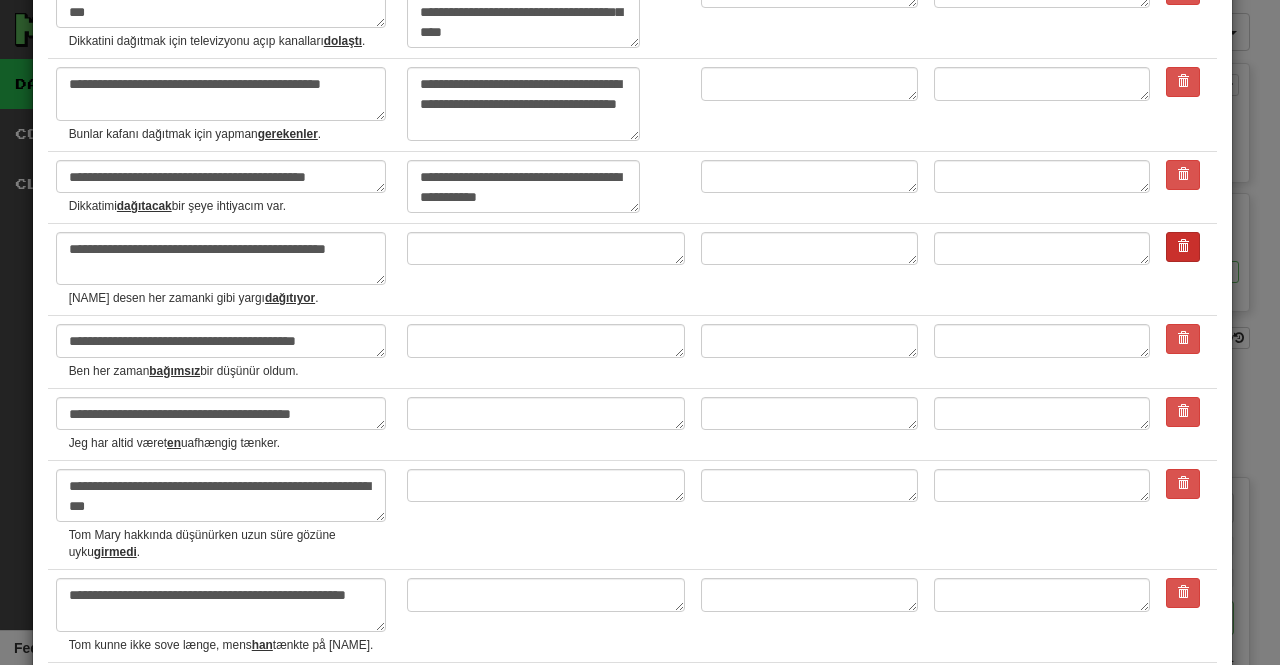 type on "*" 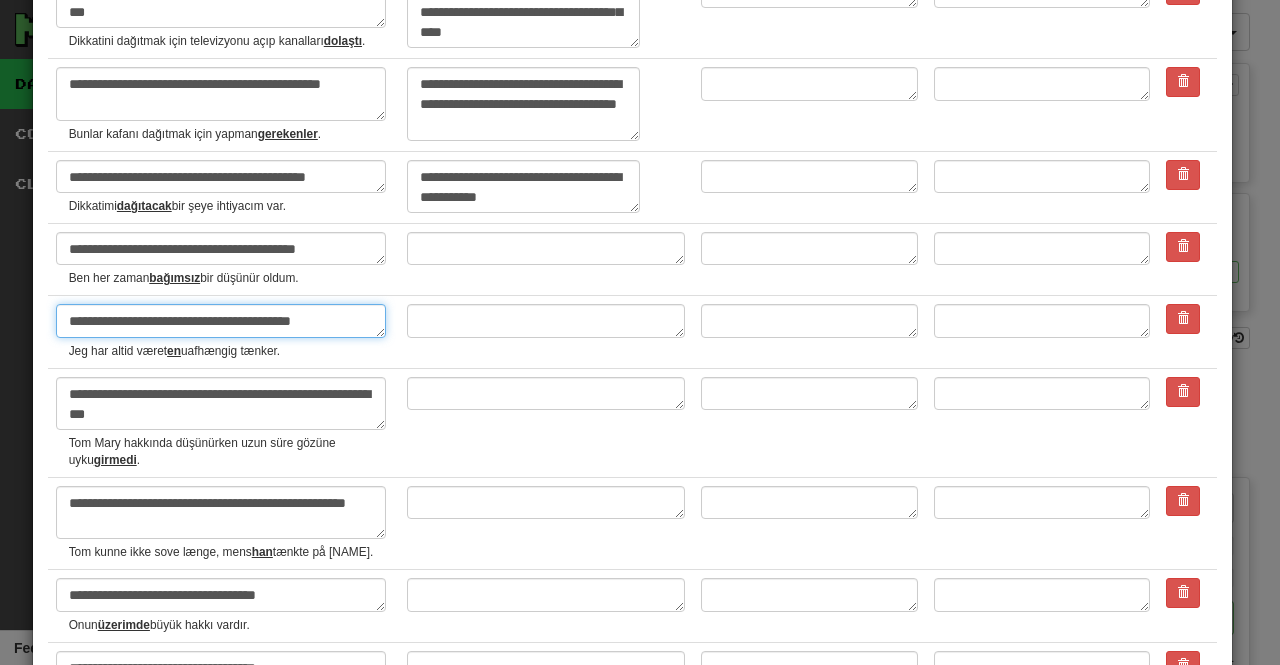 click on "**********" at bounding box center [221, 320] 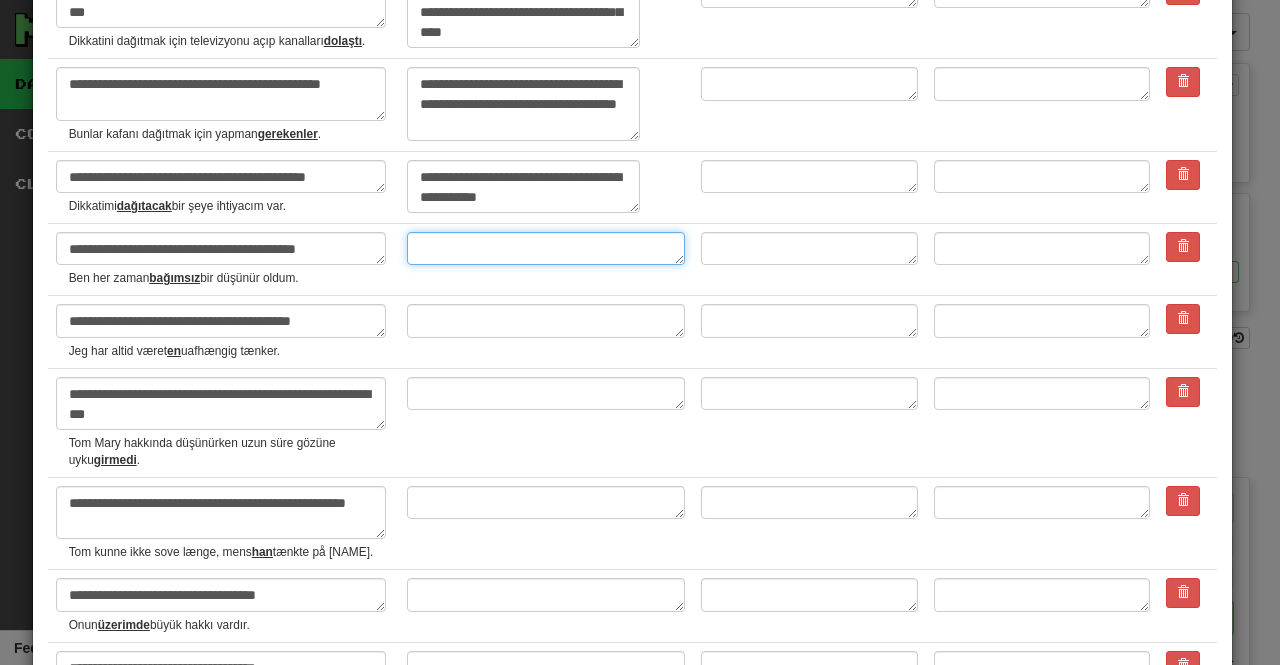 click at bounding box center [546, 248] 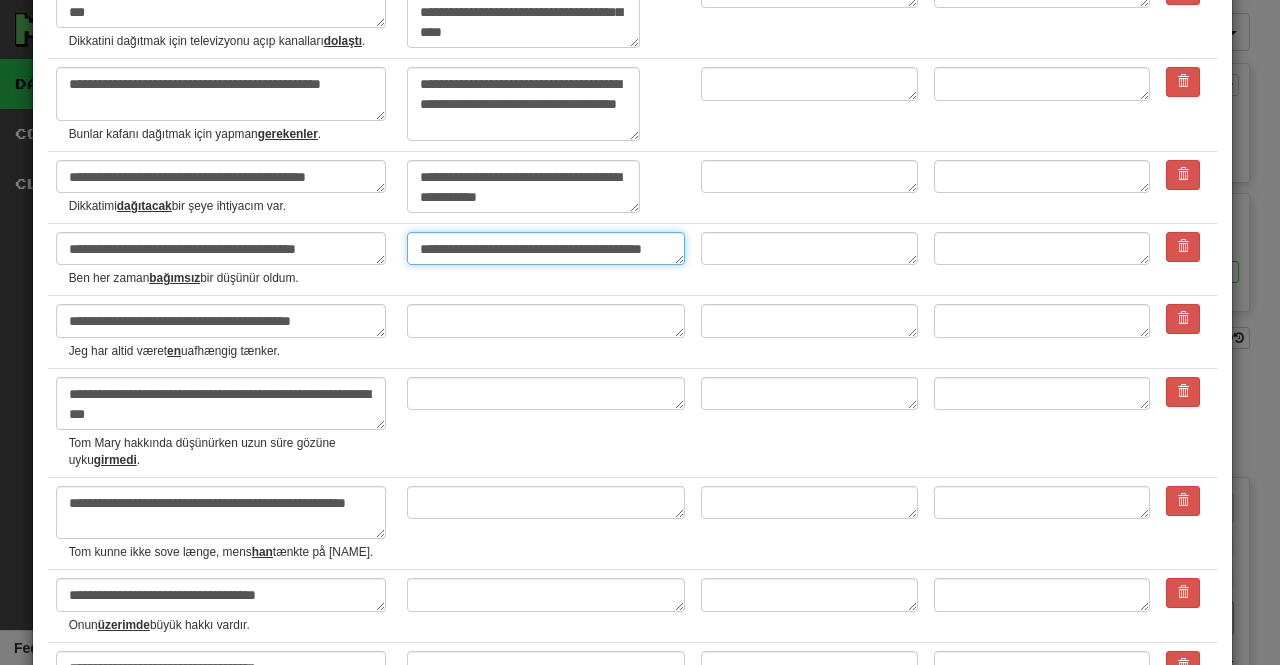 type on "*" 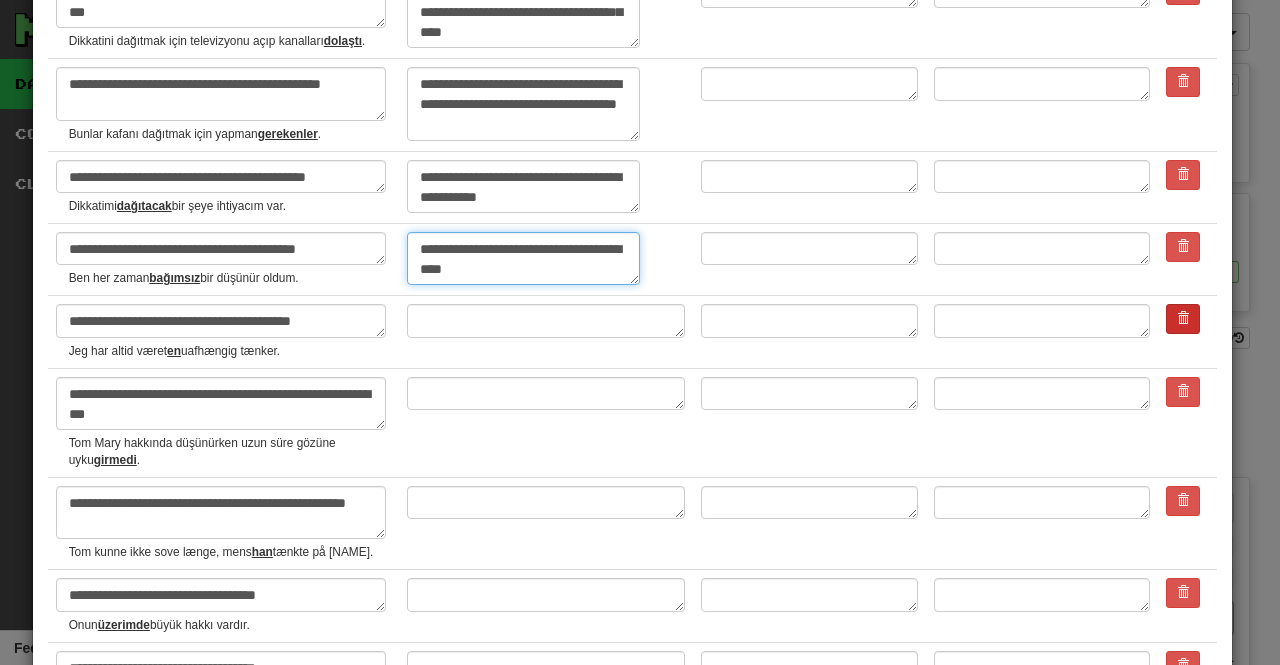 type on "**********" 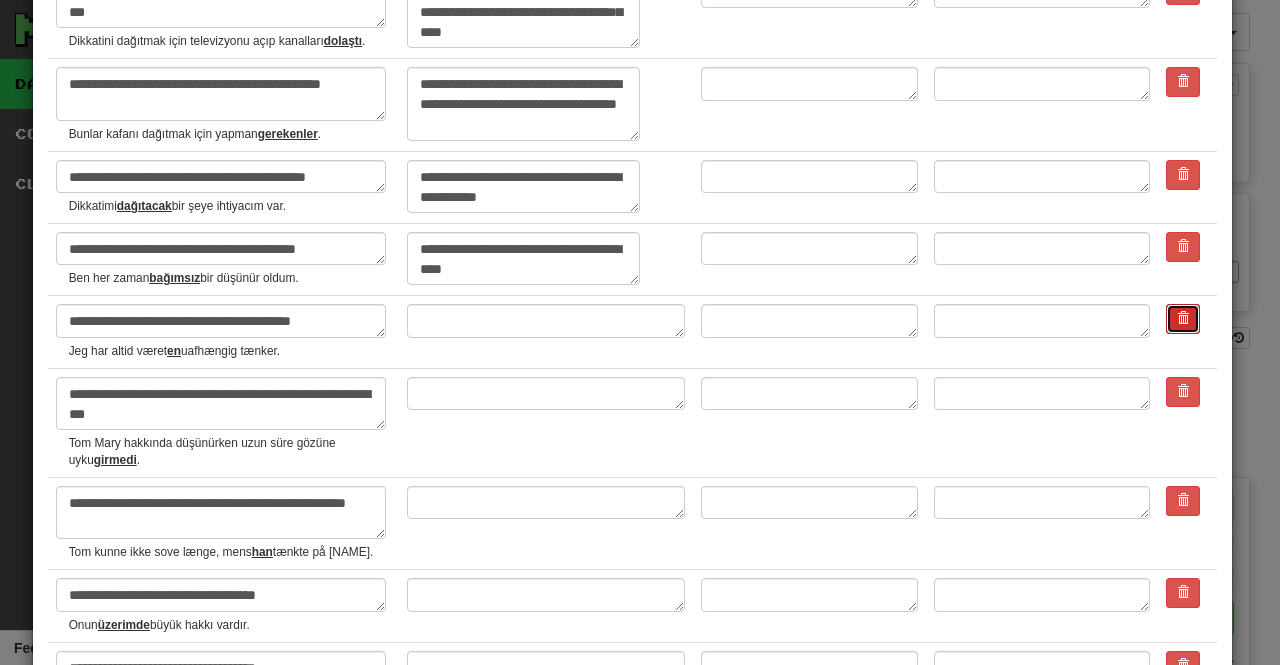 click at bounding box center [1183, 318] 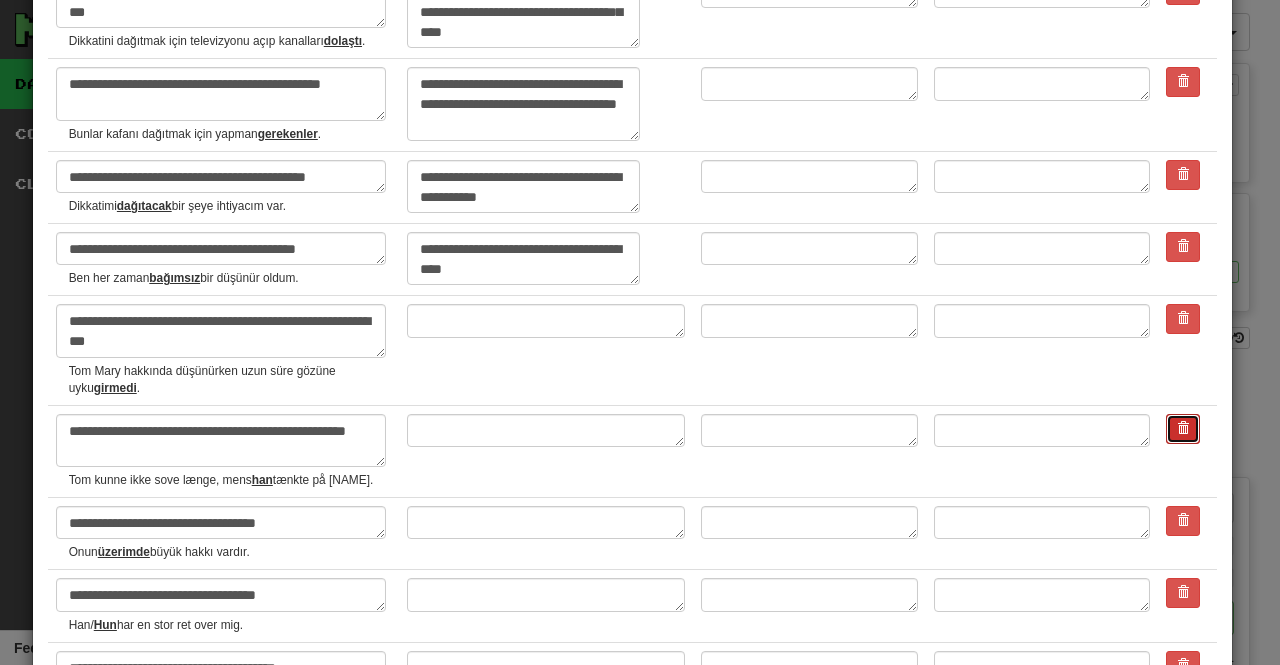 click at bounding box center [1183, 429] 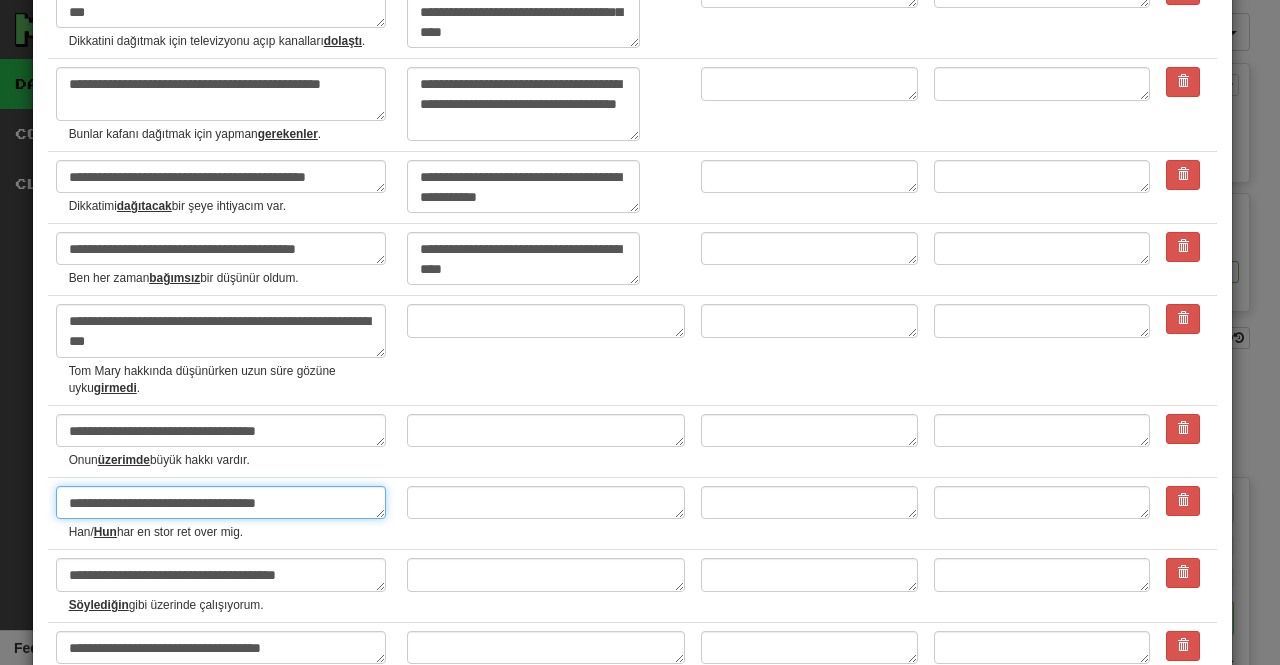 click on "**********" at bounding box center [221, 502] 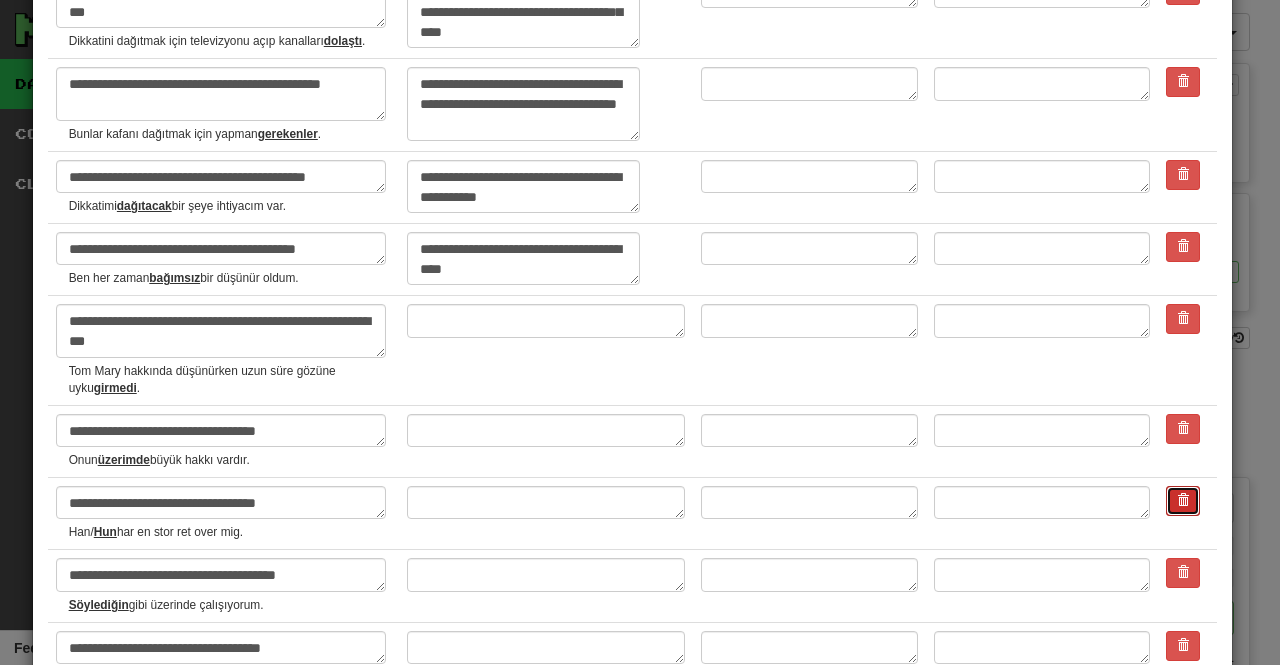 click at bounding box center (1183, 500) 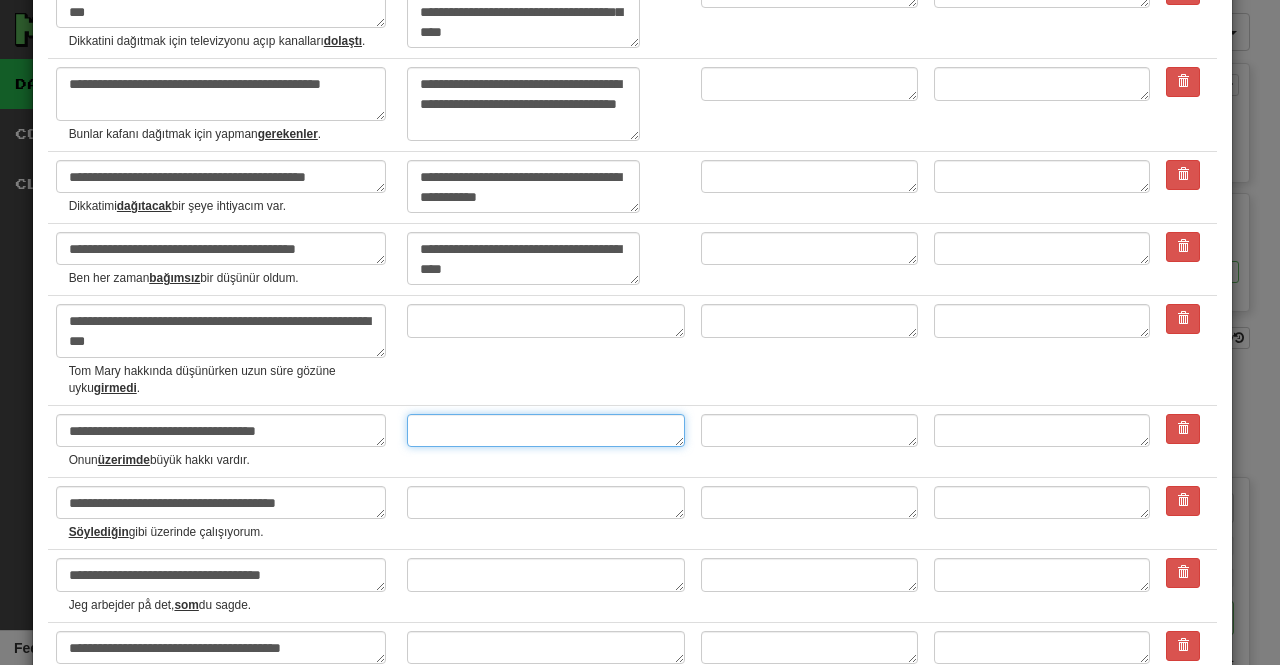 click at bounding box center [546, 430] 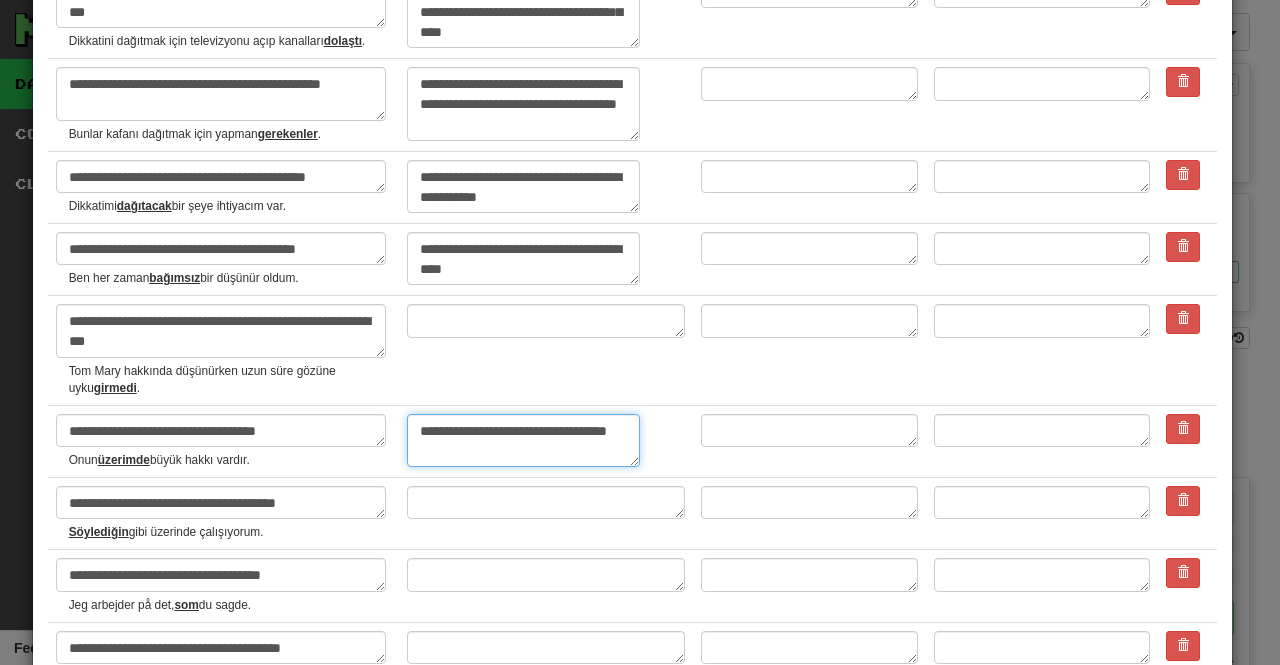type on "**********" 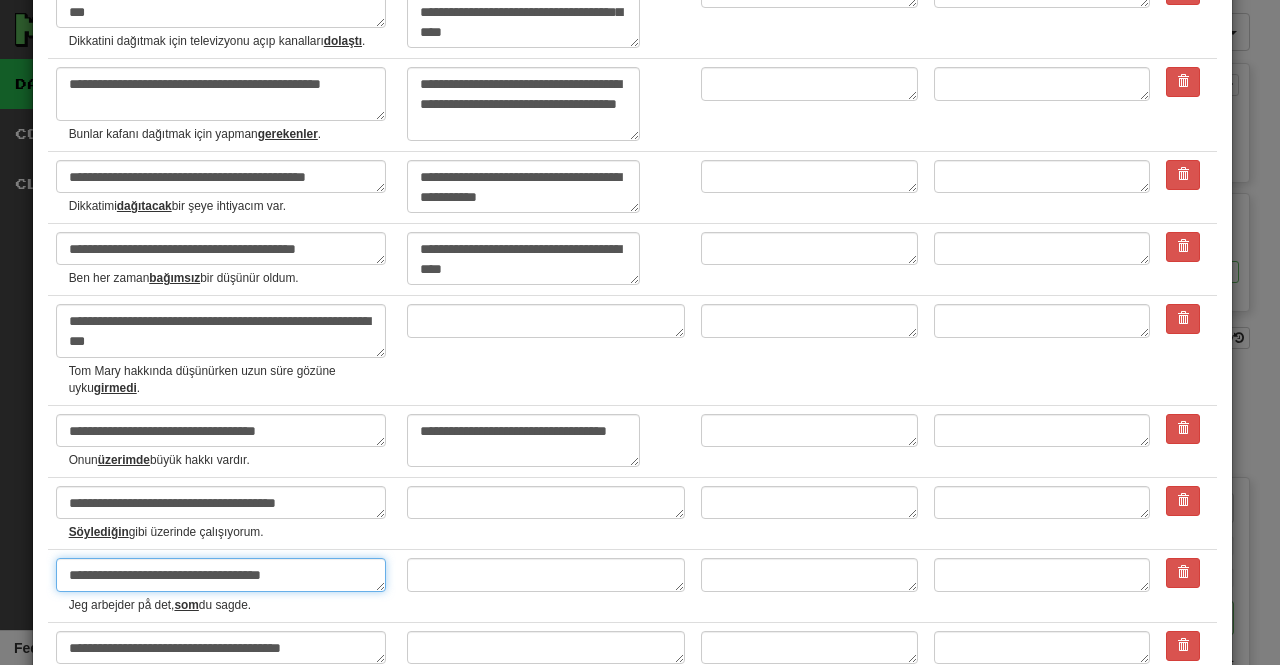 click on "**********" at bounding box center [221, 574] 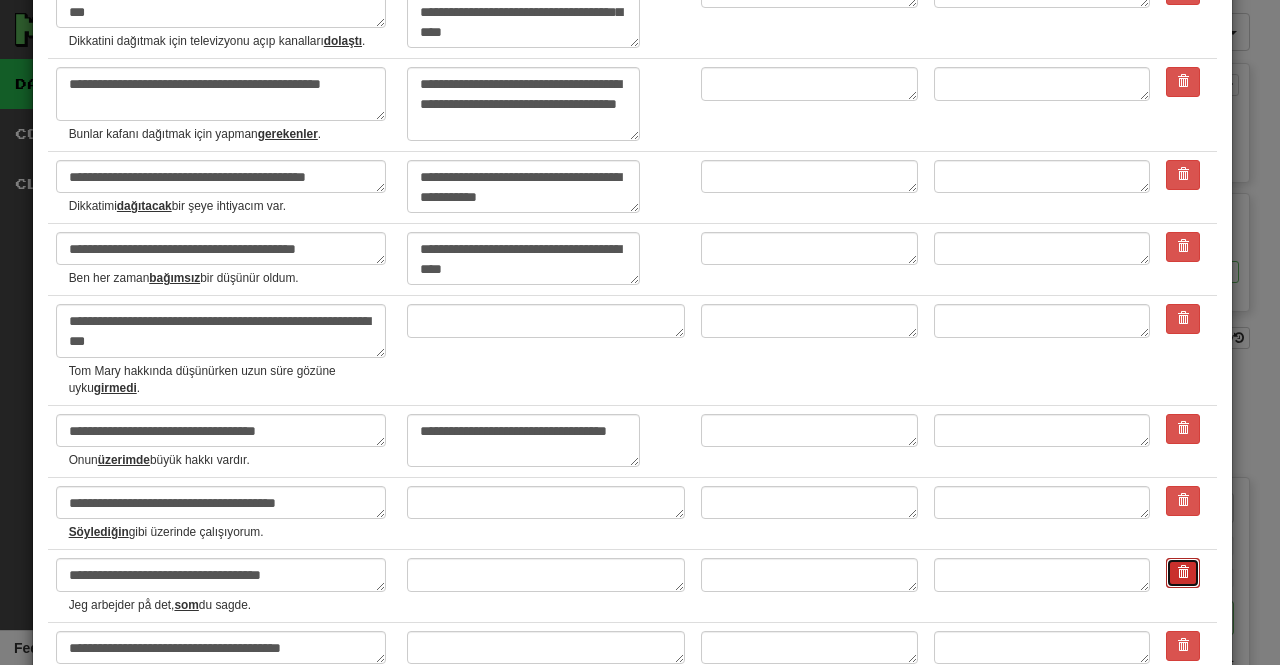 click at bounding box center [1183, 573] 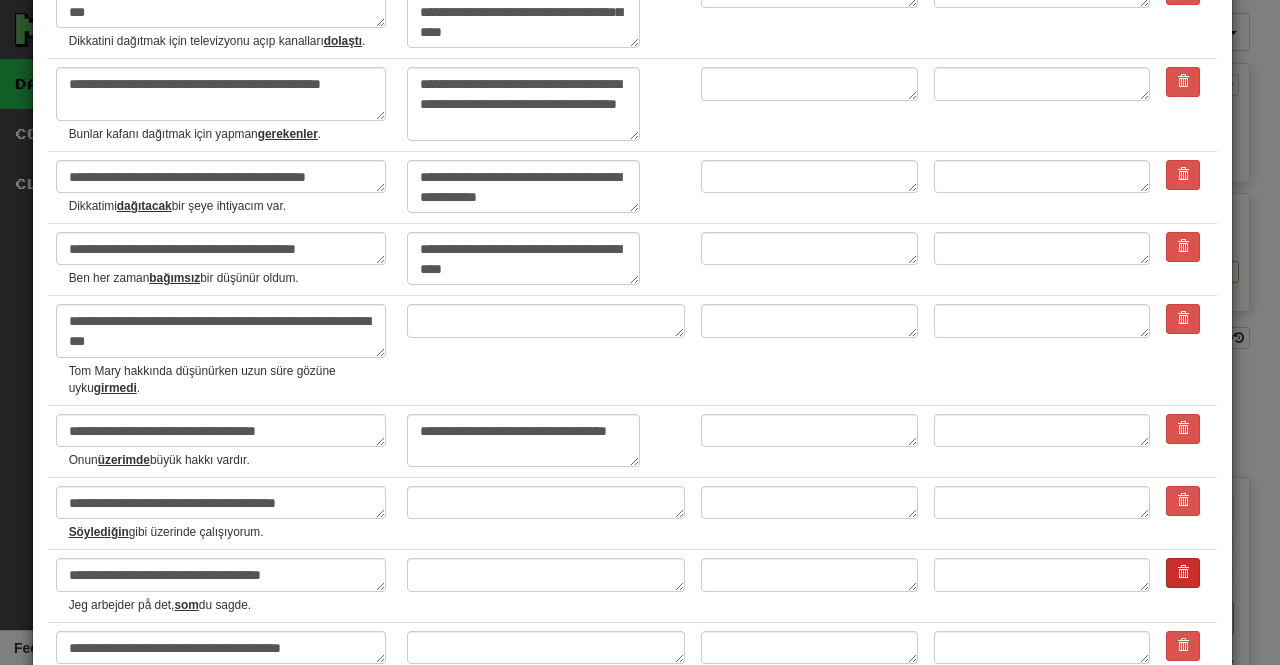 type on "*" 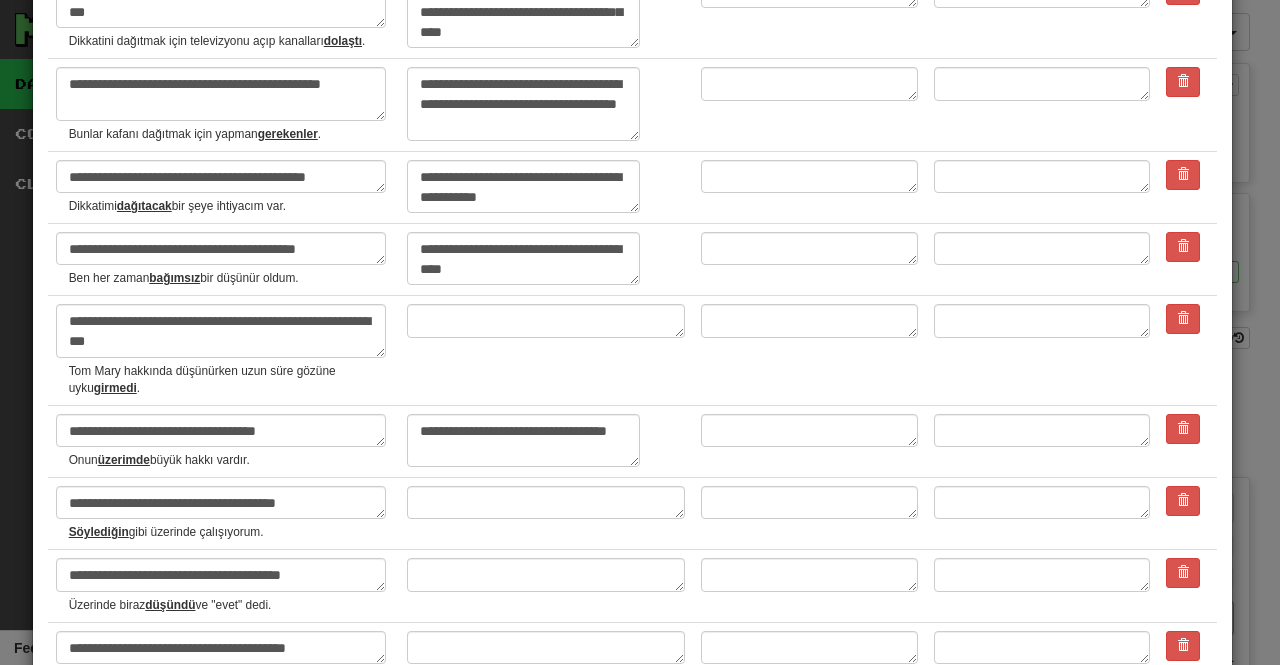 click at bounding box center [546, 513] 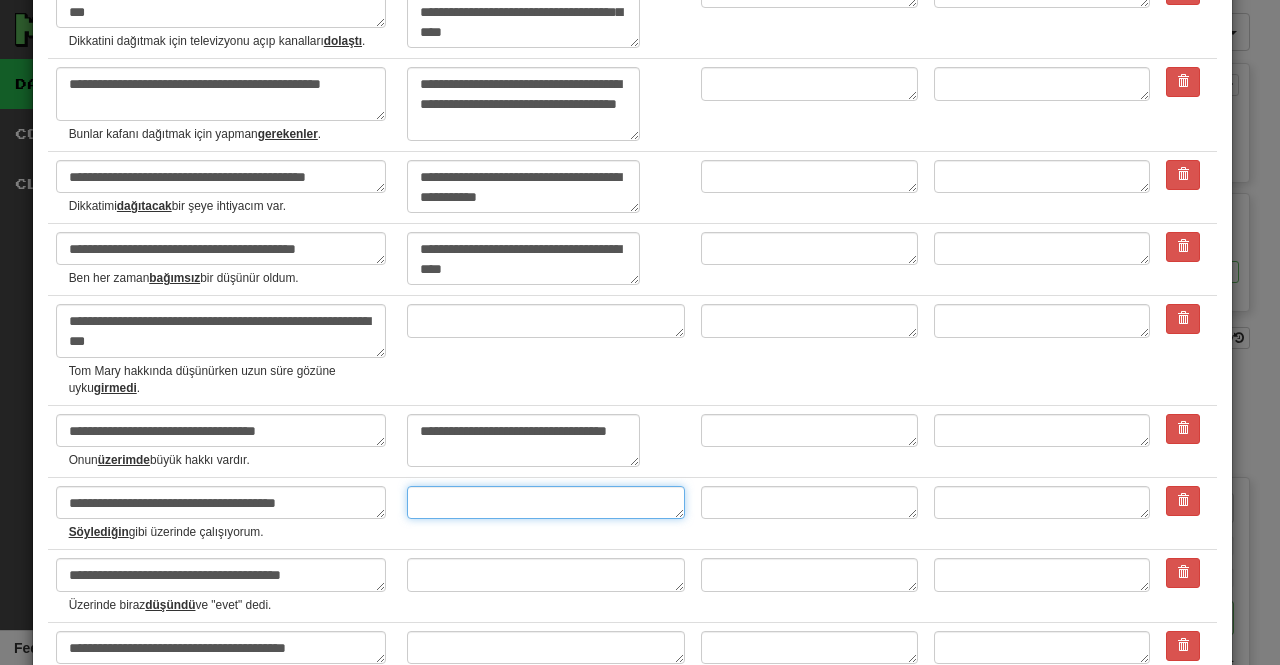 click at bounding box center [546, 502] 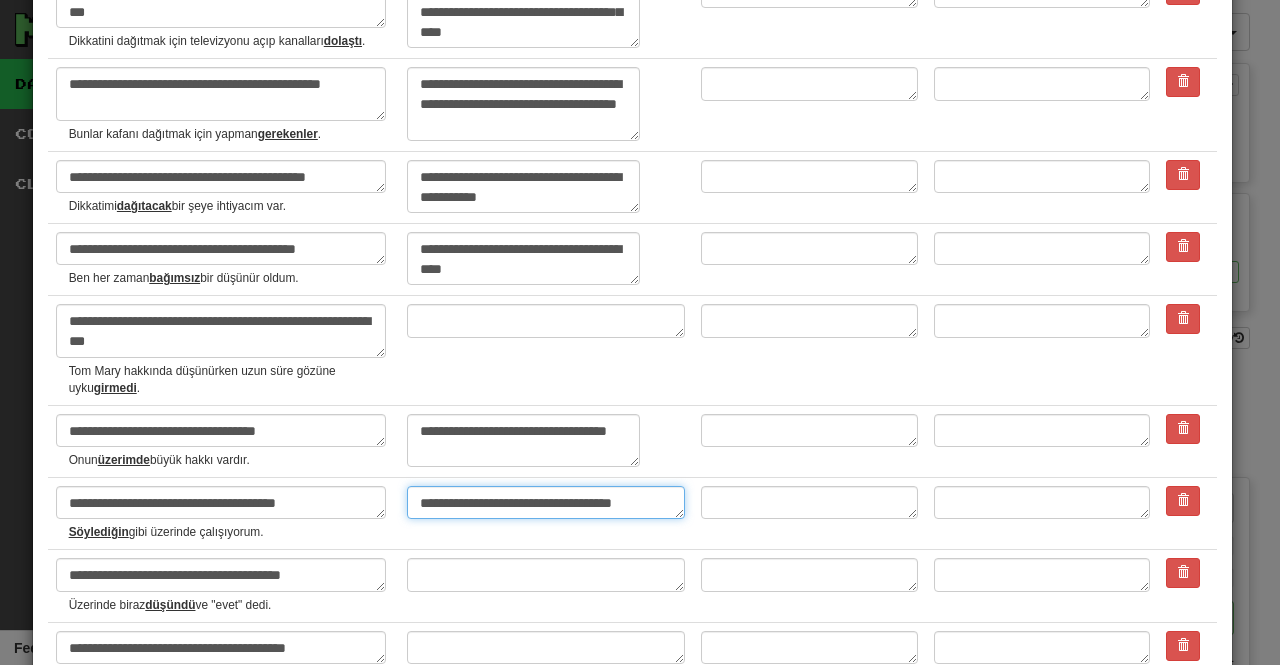 type on "*" 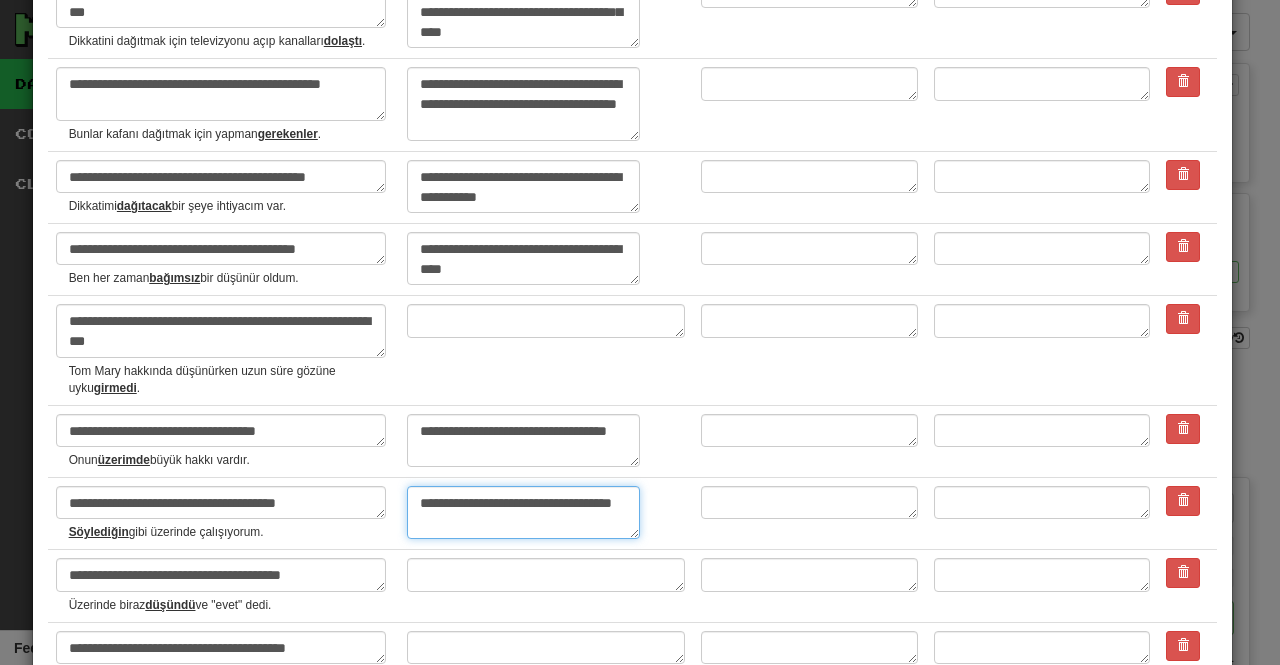 type on "**********" 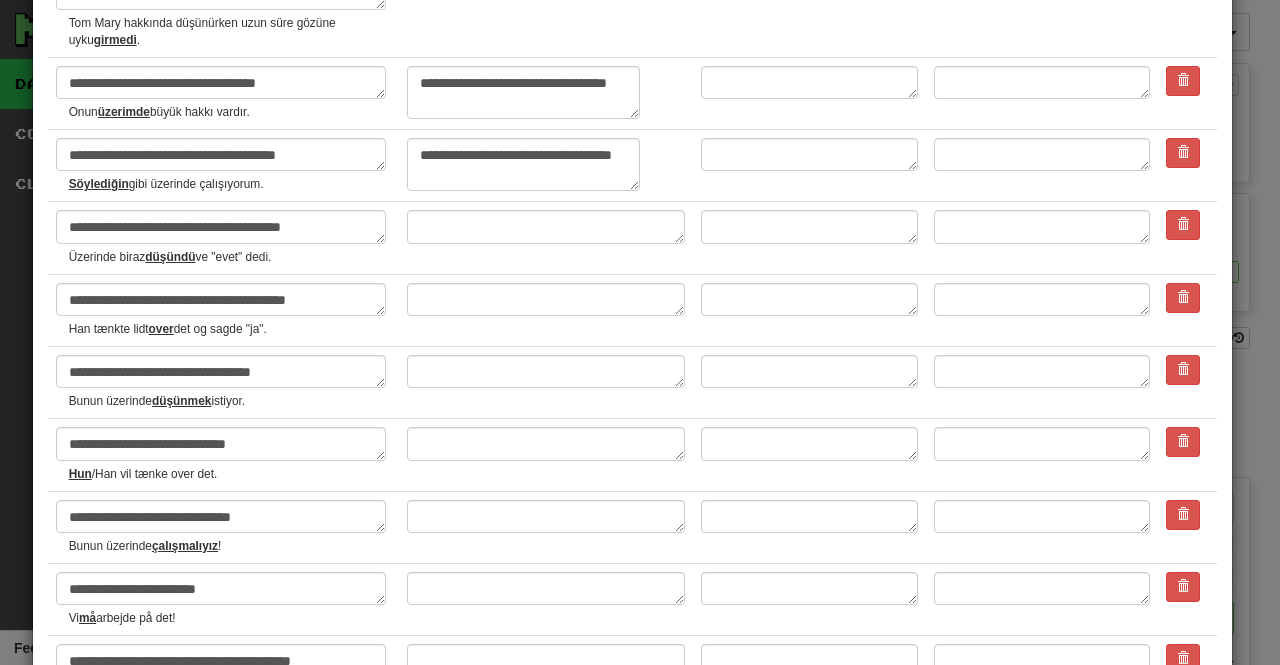 scroll, scrollTop: 914, scrollLeft: 0, axis: vertical 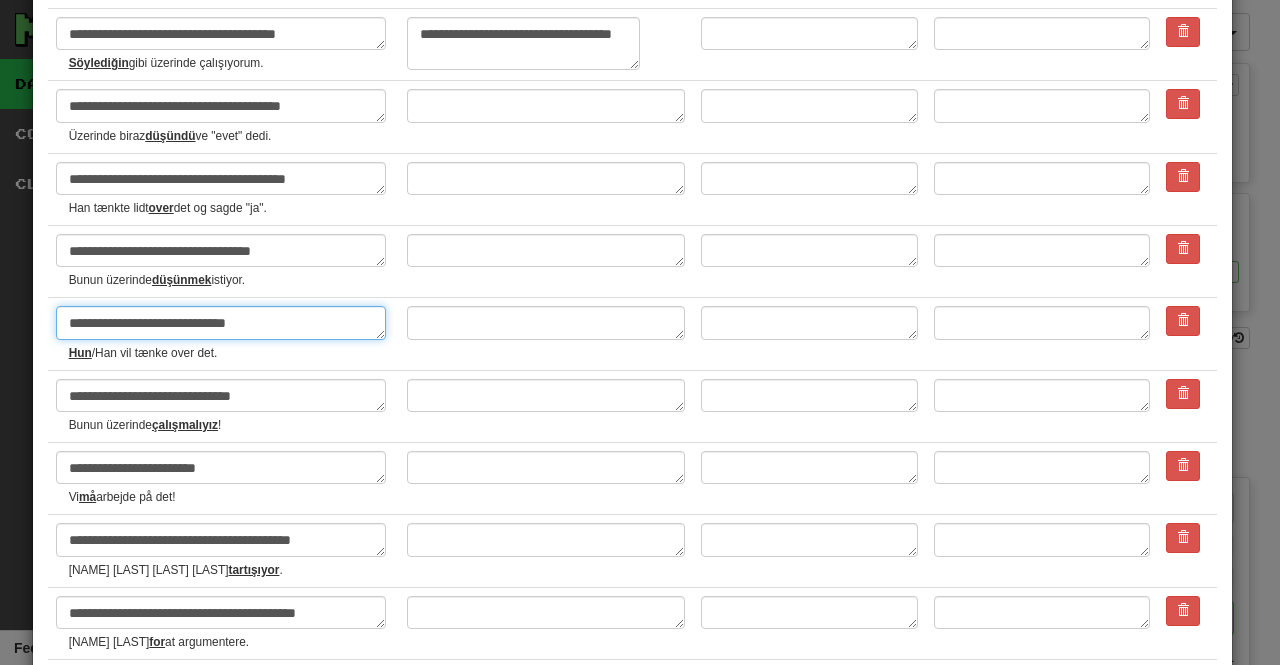 click on "**********" at bounding box center (221, 322) 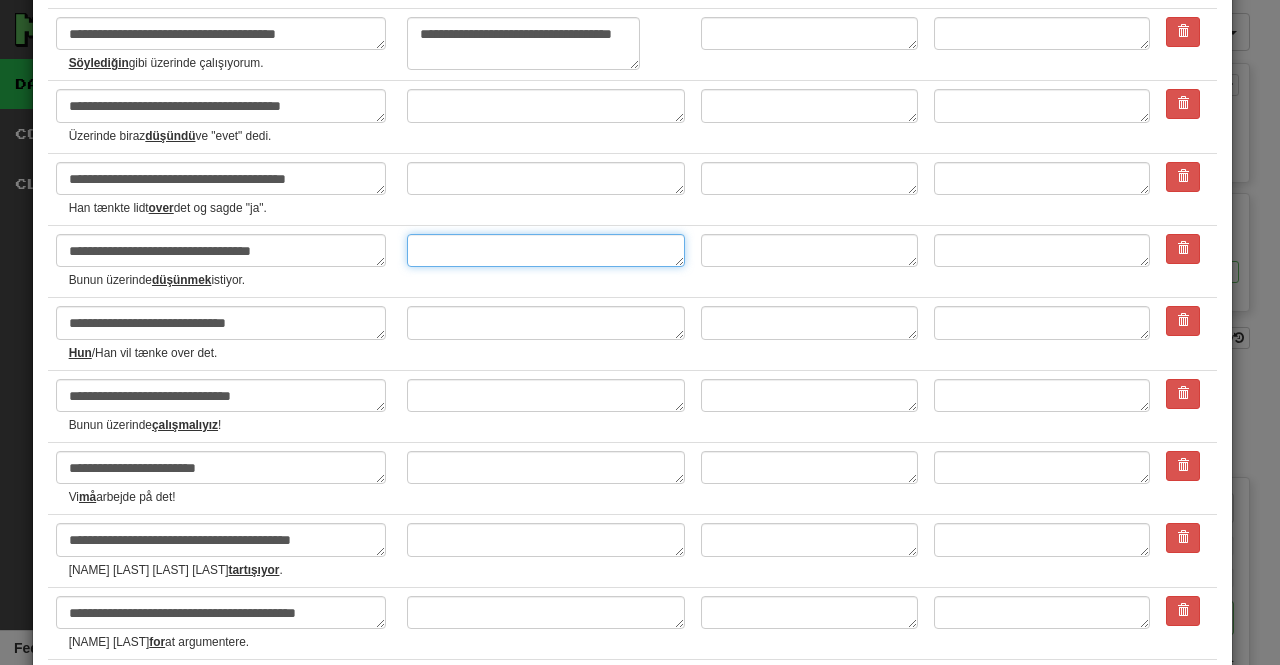 click at bounding box center [546, 250] 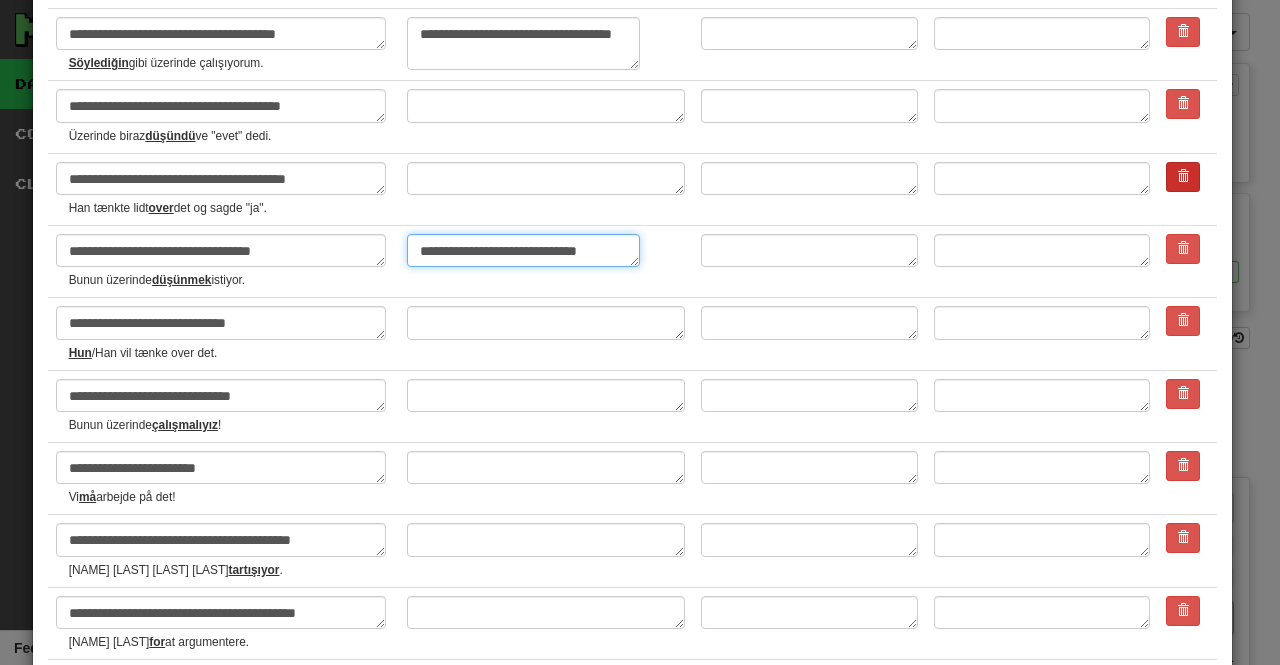 type on "**********" 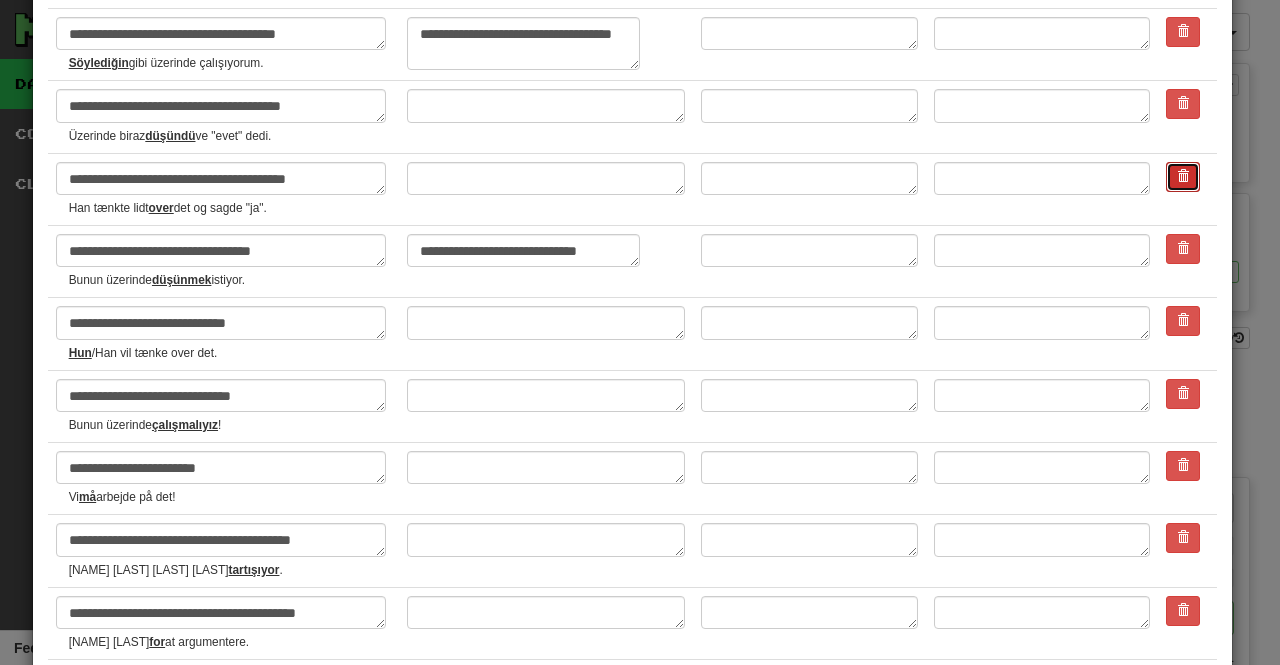 click at bounding box center [1183, 177] 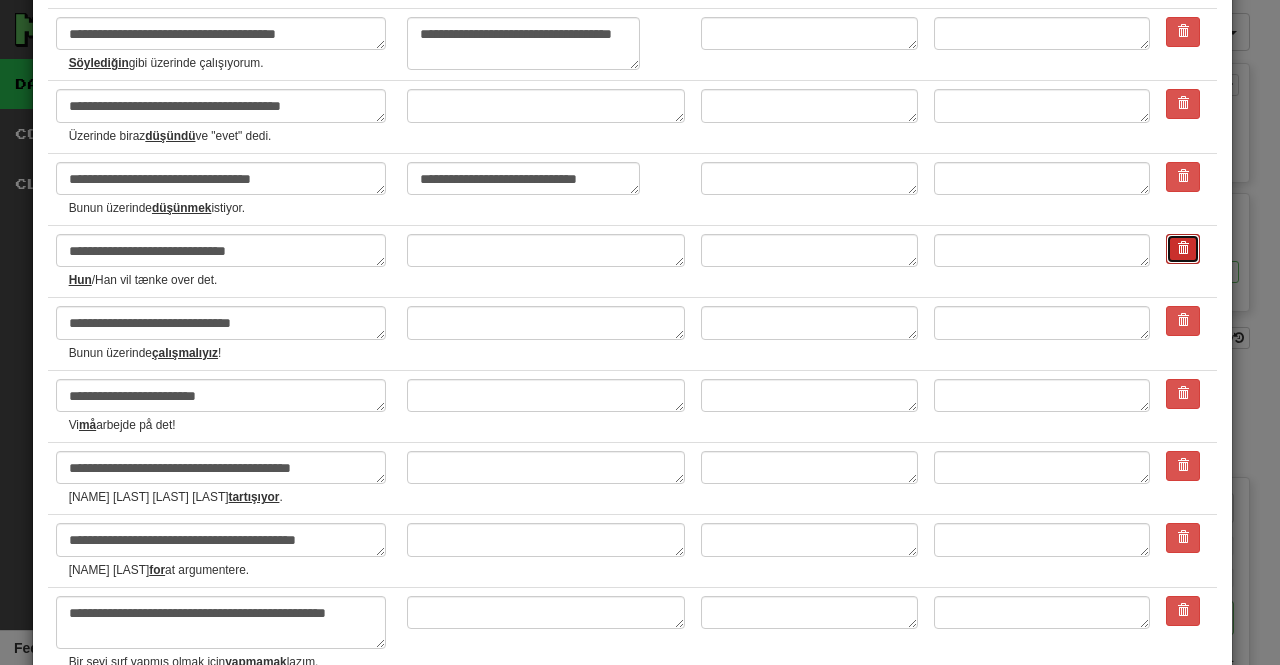 click at bounding box center [1183, 248] 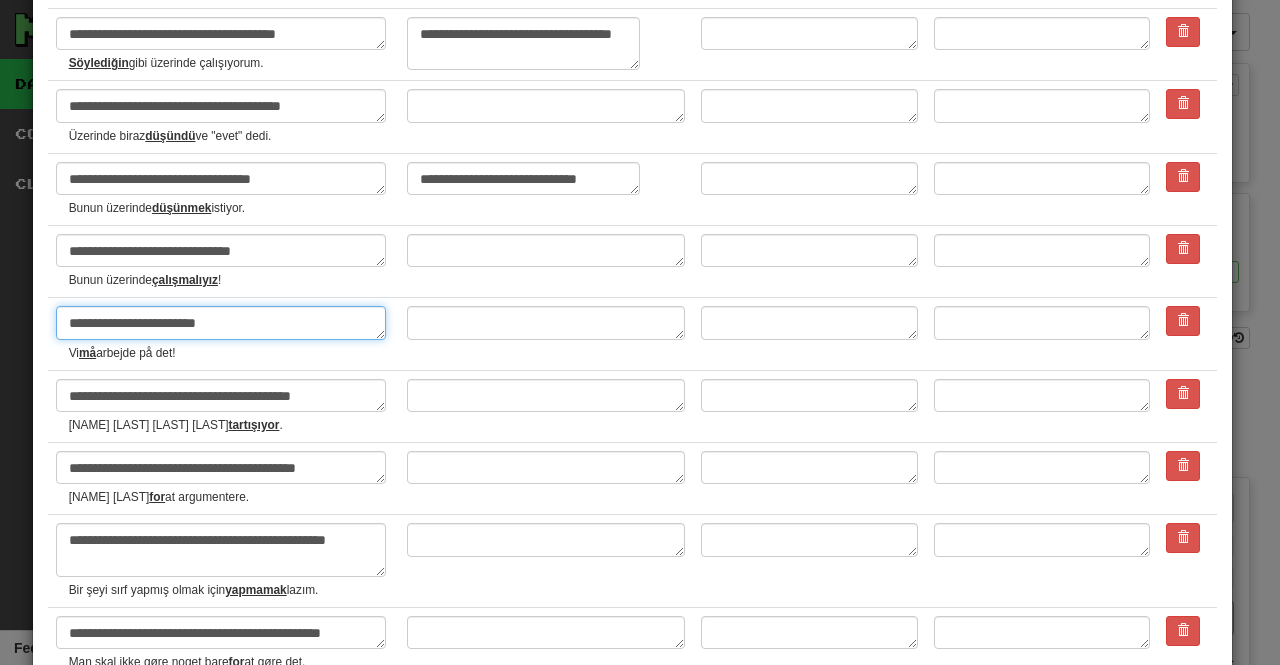 click on "**********" at bounding box center [221, 322] 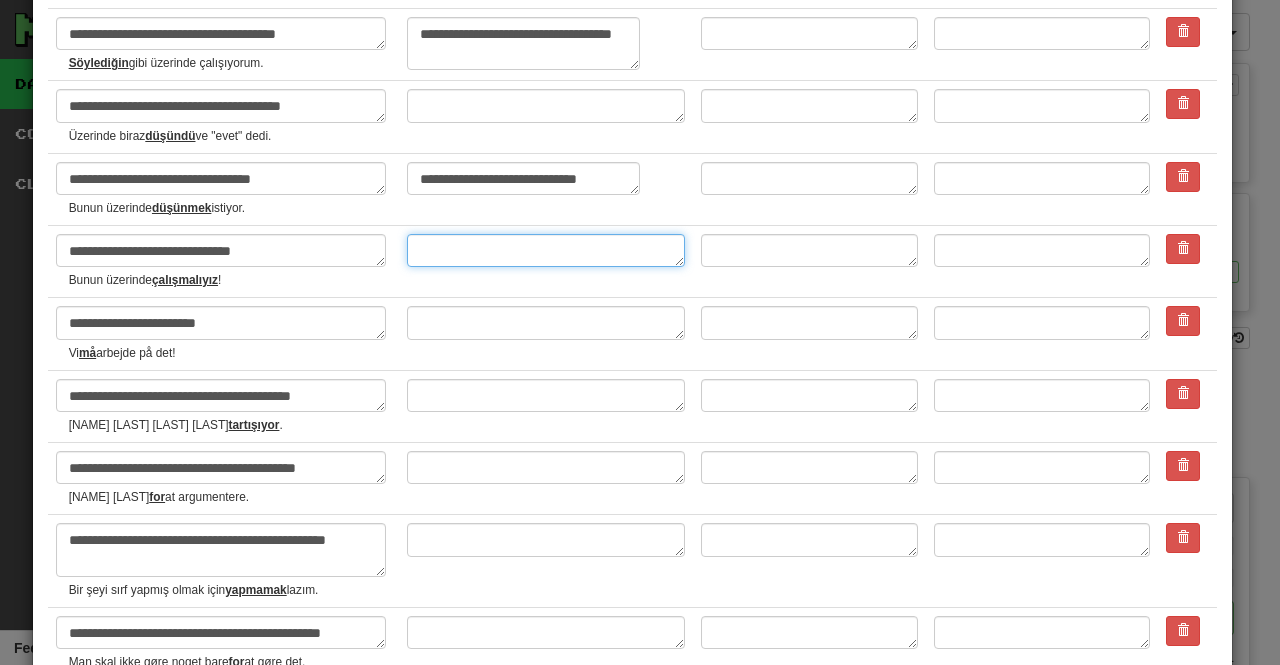 click at bounding box center (546, 250) 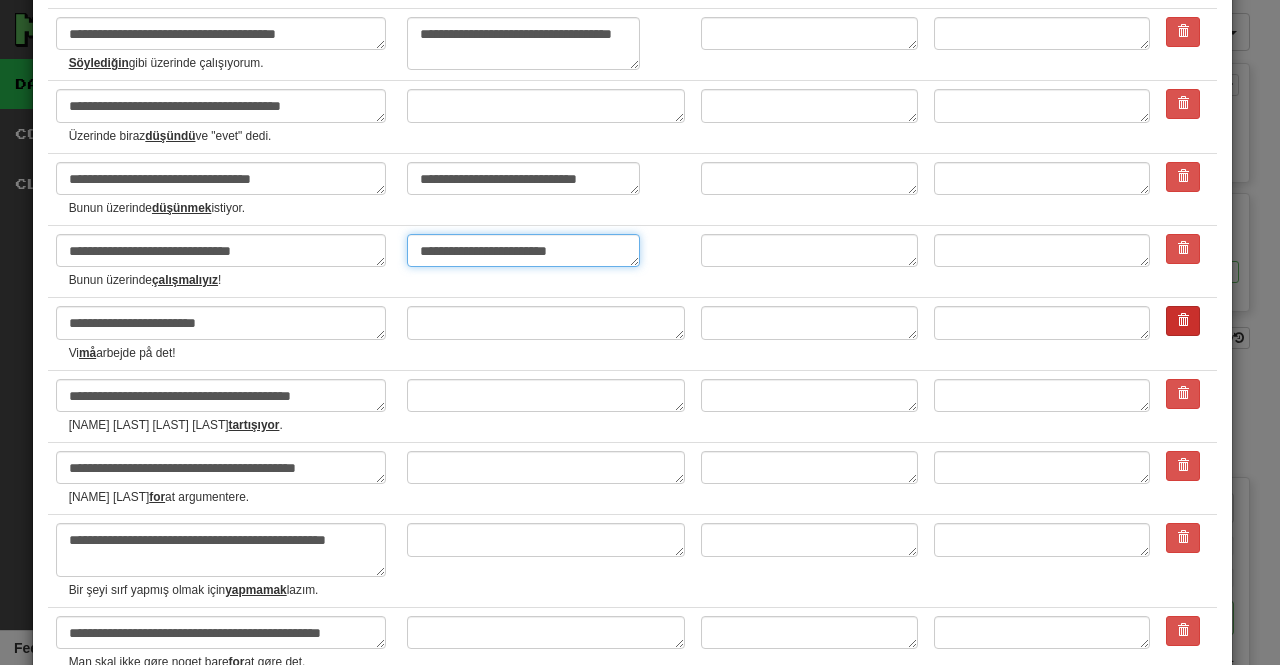 type on "**********" 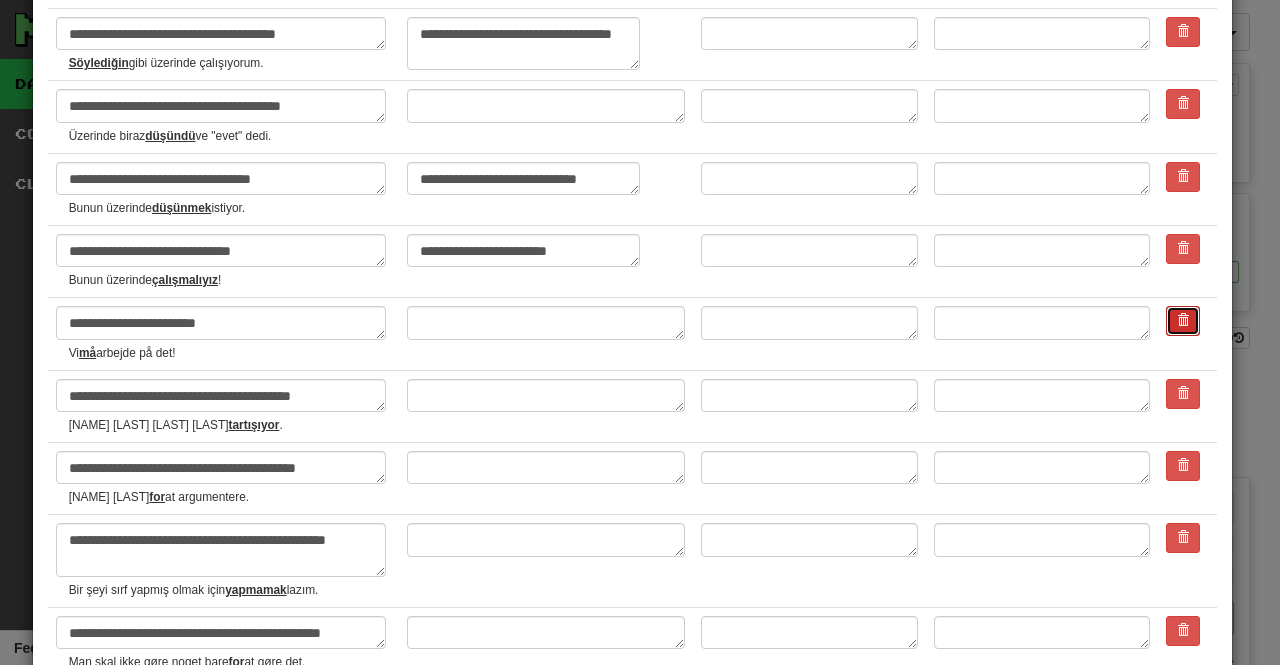 click at bounding box center (1183, 320) 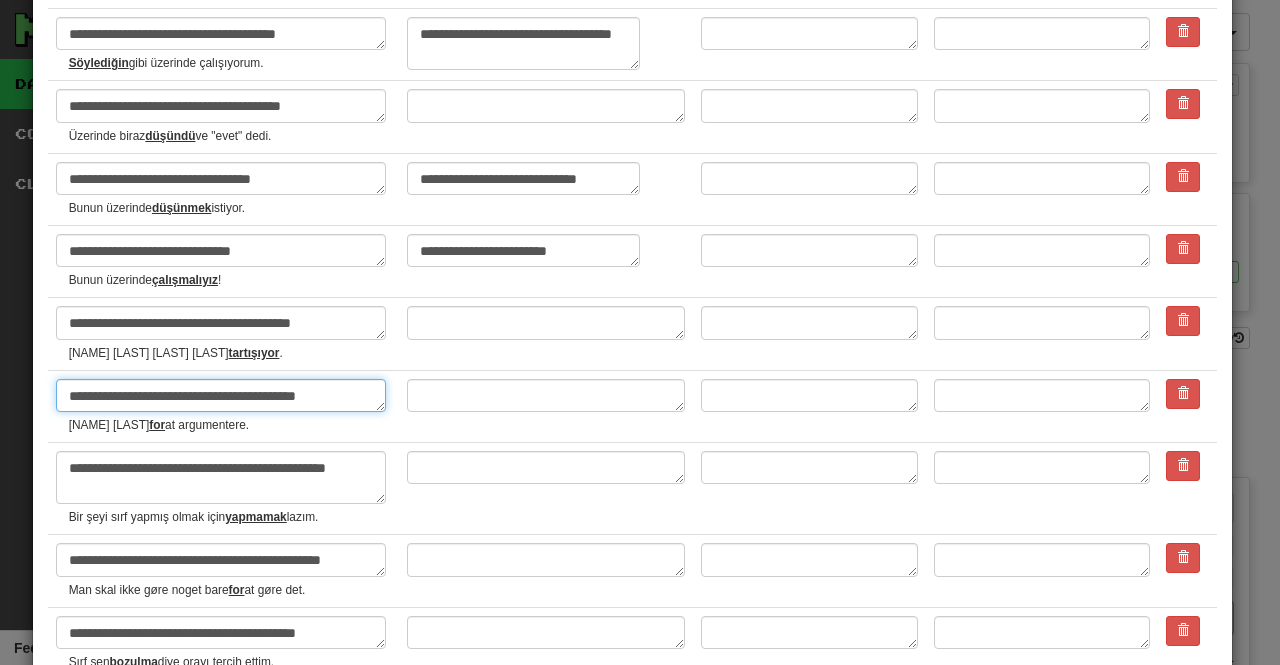 click on "**********" at bounding box center [221, 395] 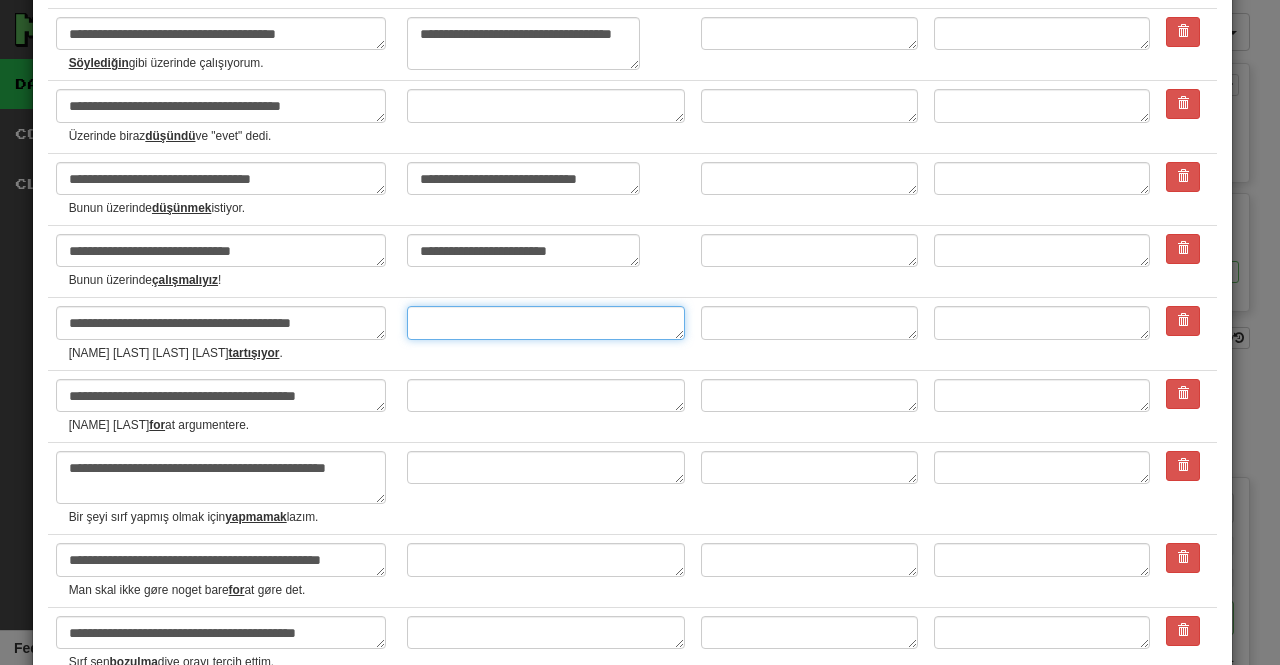 click at bounding box center (546, 322) 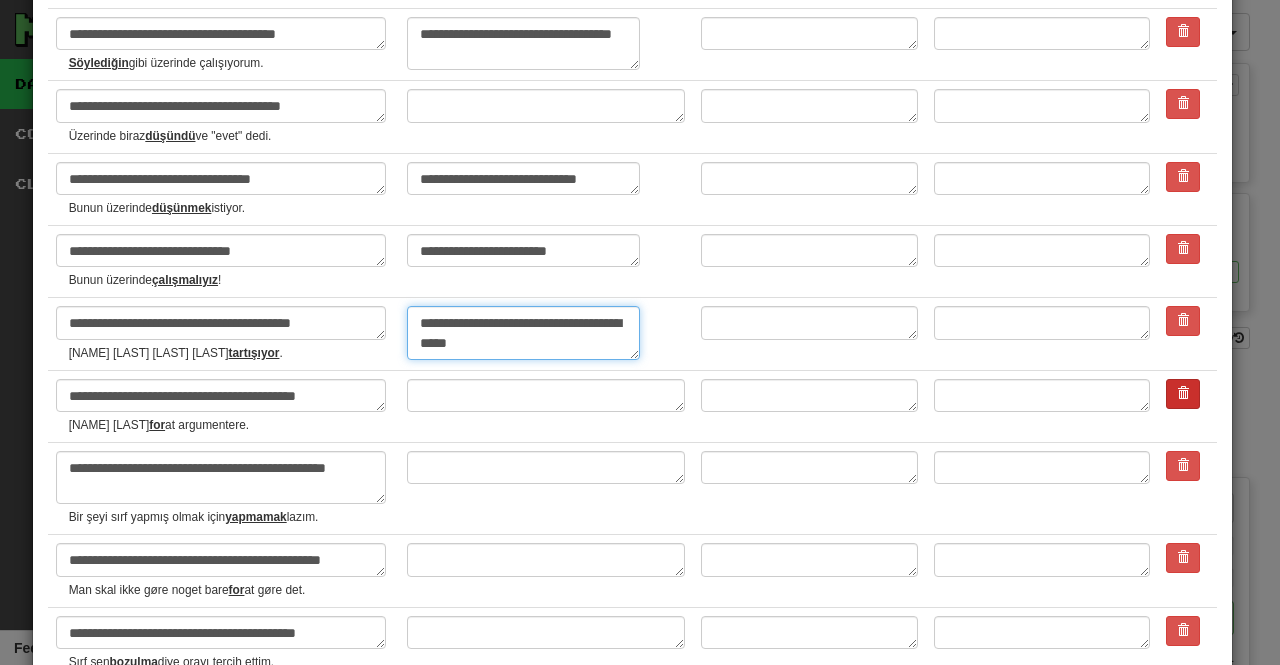 type on "**********" 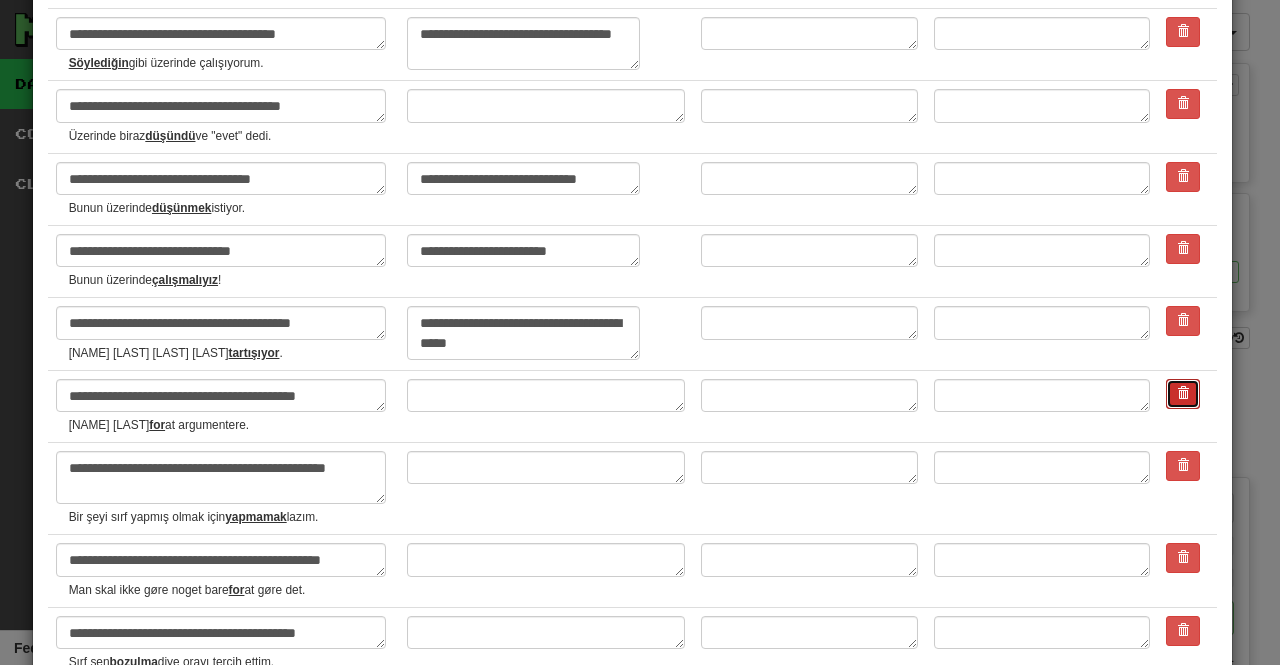 click at bounding box center [1183, 393] 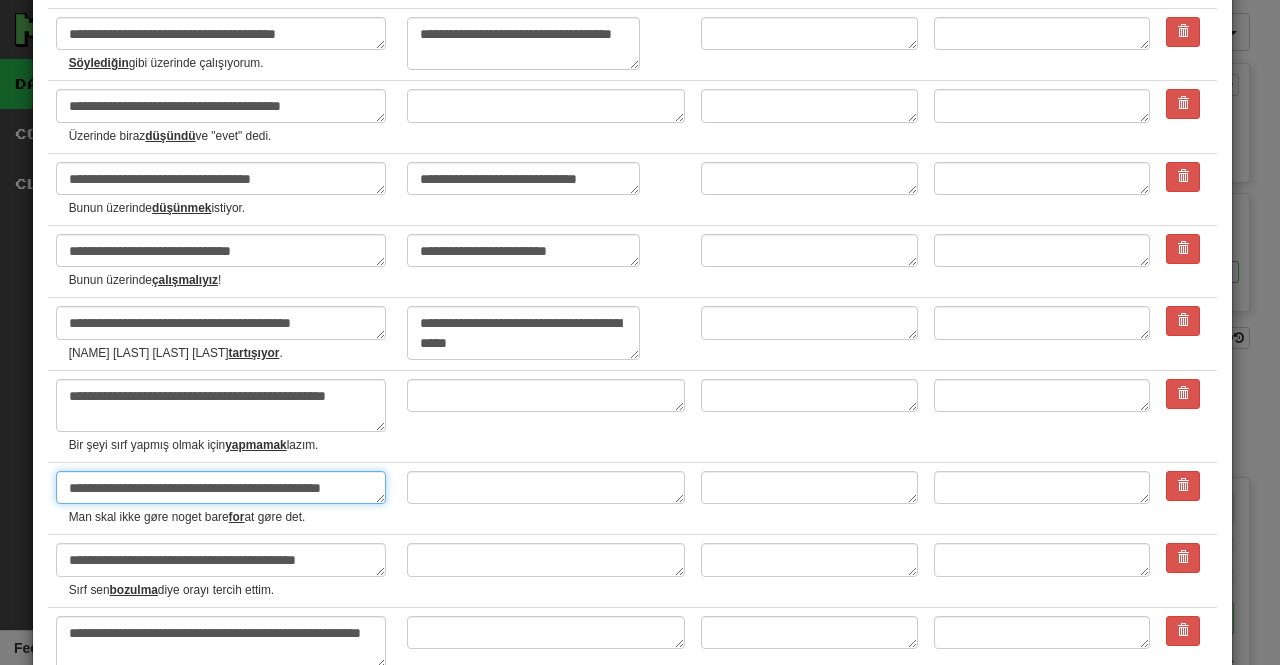 click on "**********" at bounding box center (221, 487) 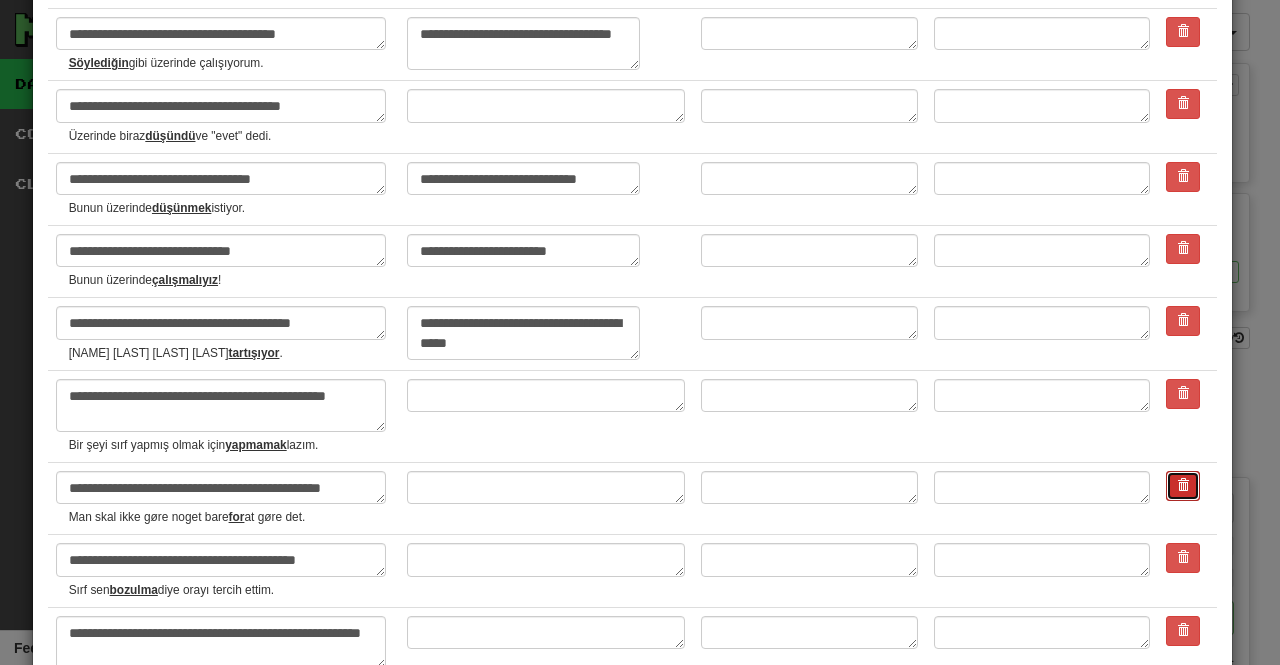 click at bounding box center (1183, 485) 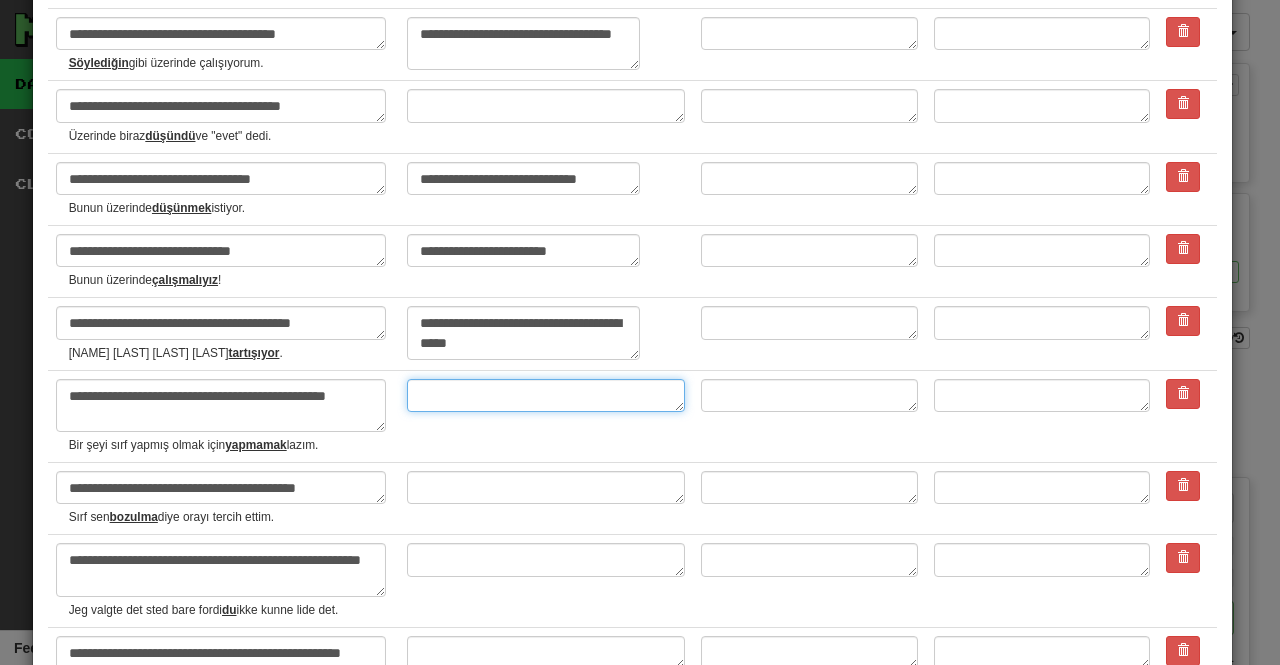 click at bounding box center (546, 395) 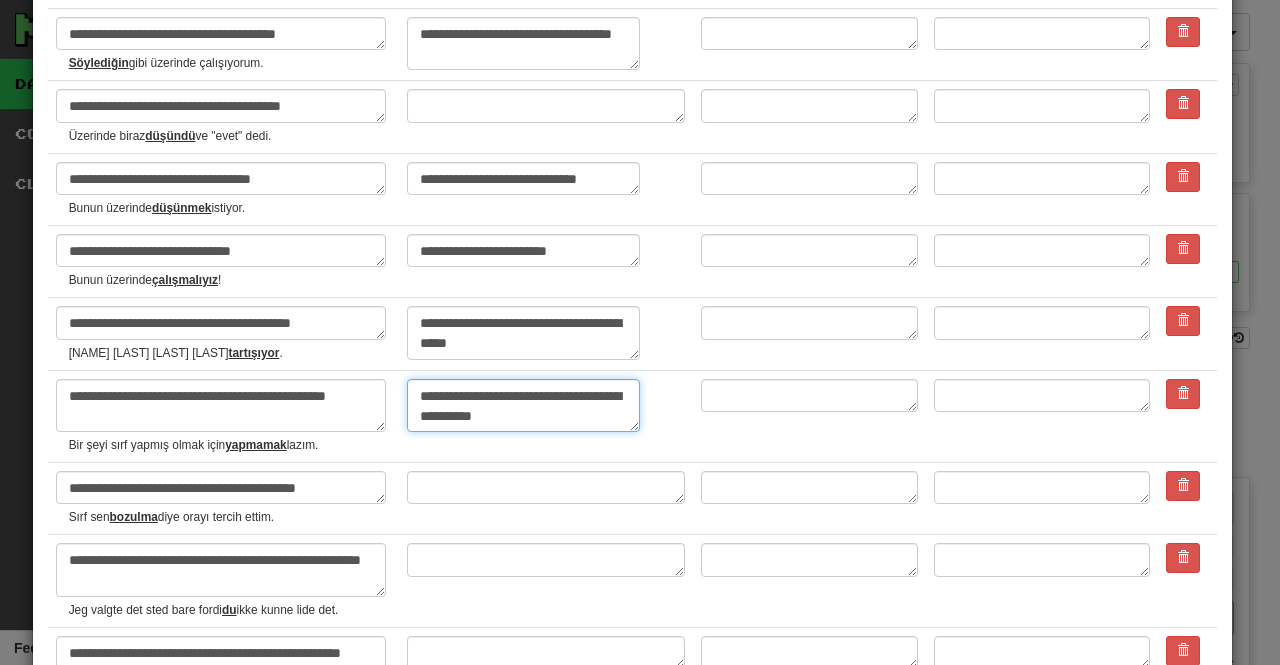 type on "**********" 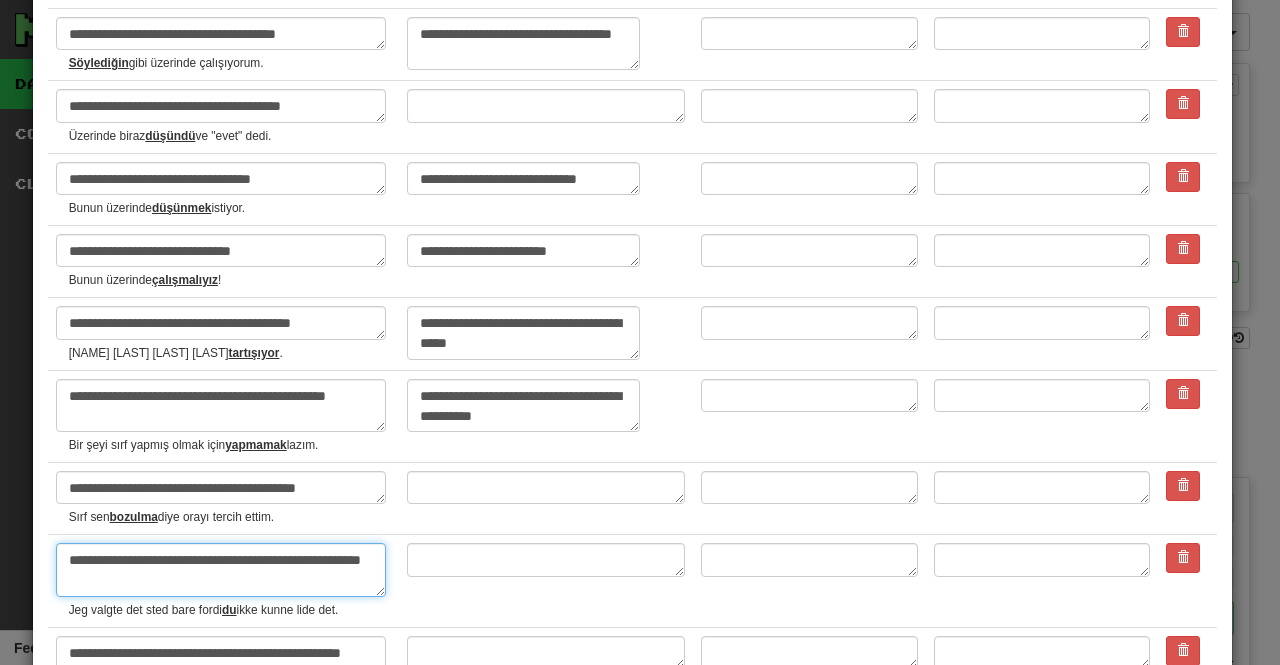 click on "**********" at bounding box center [221, 569] 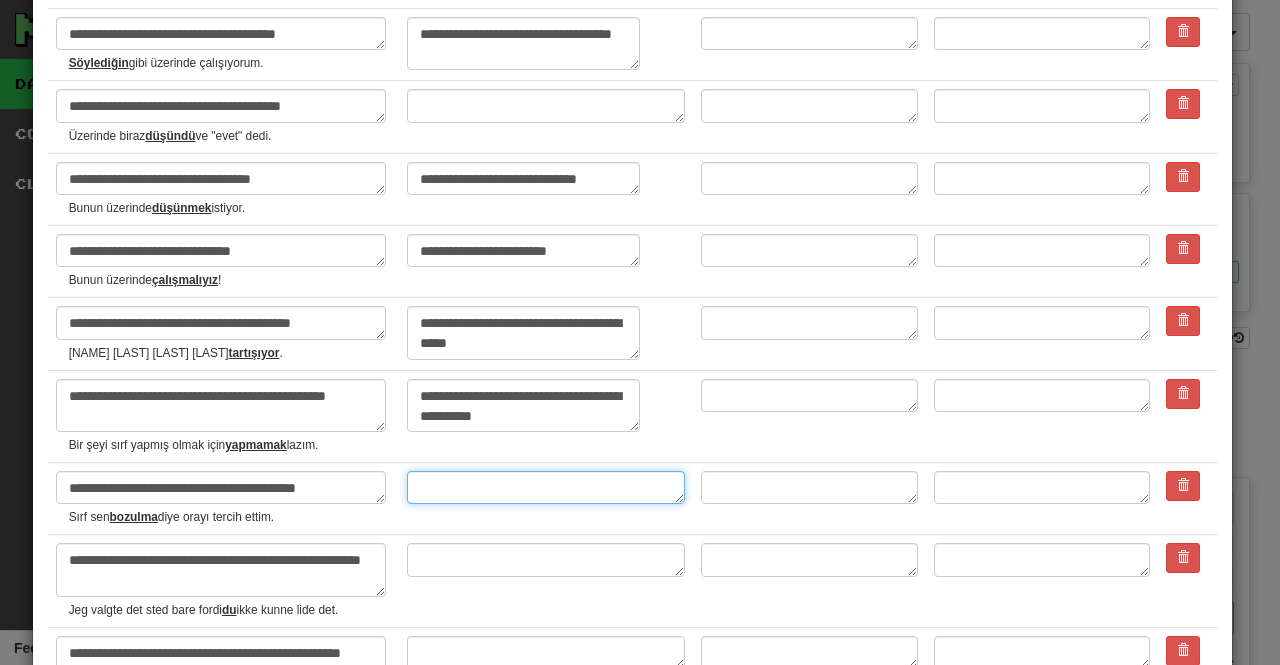 click at bounding box center (546, 487) 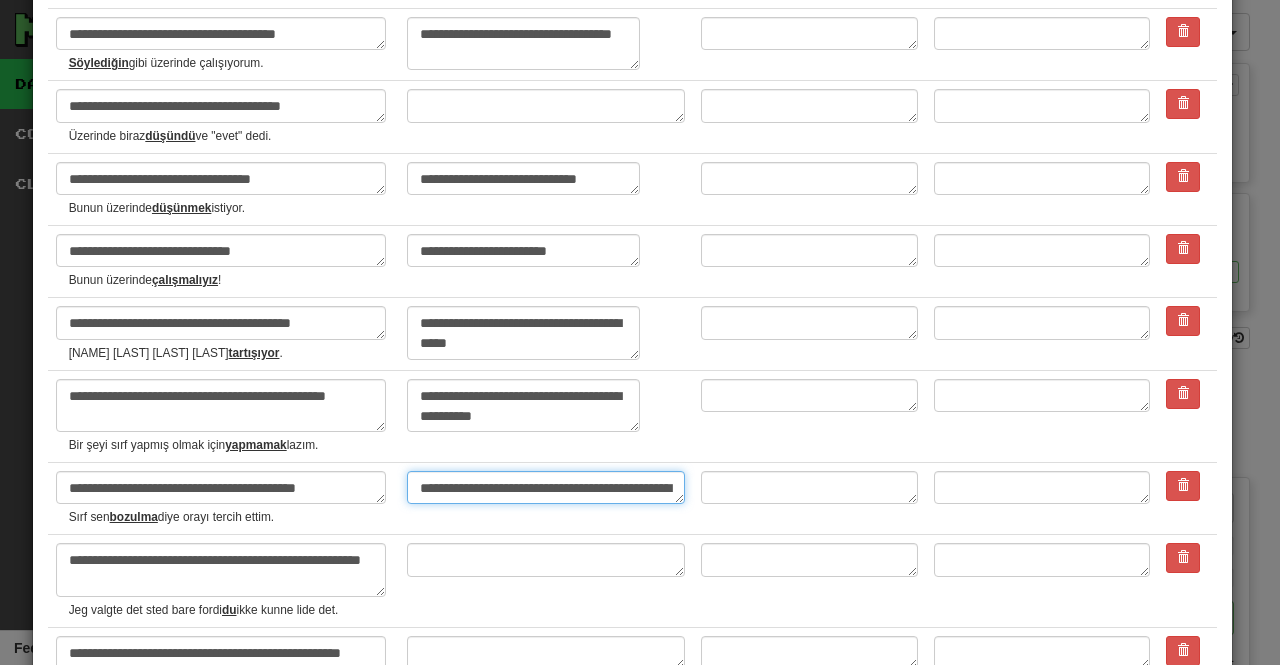 type on "*" 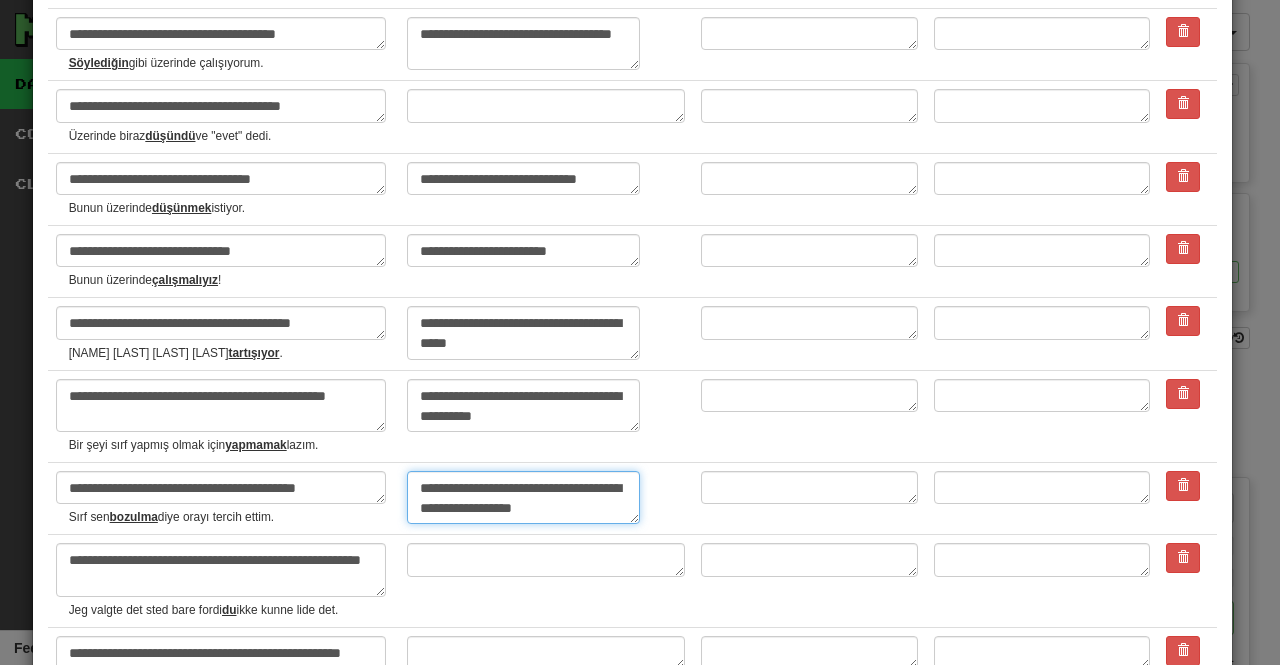 type on "**********" 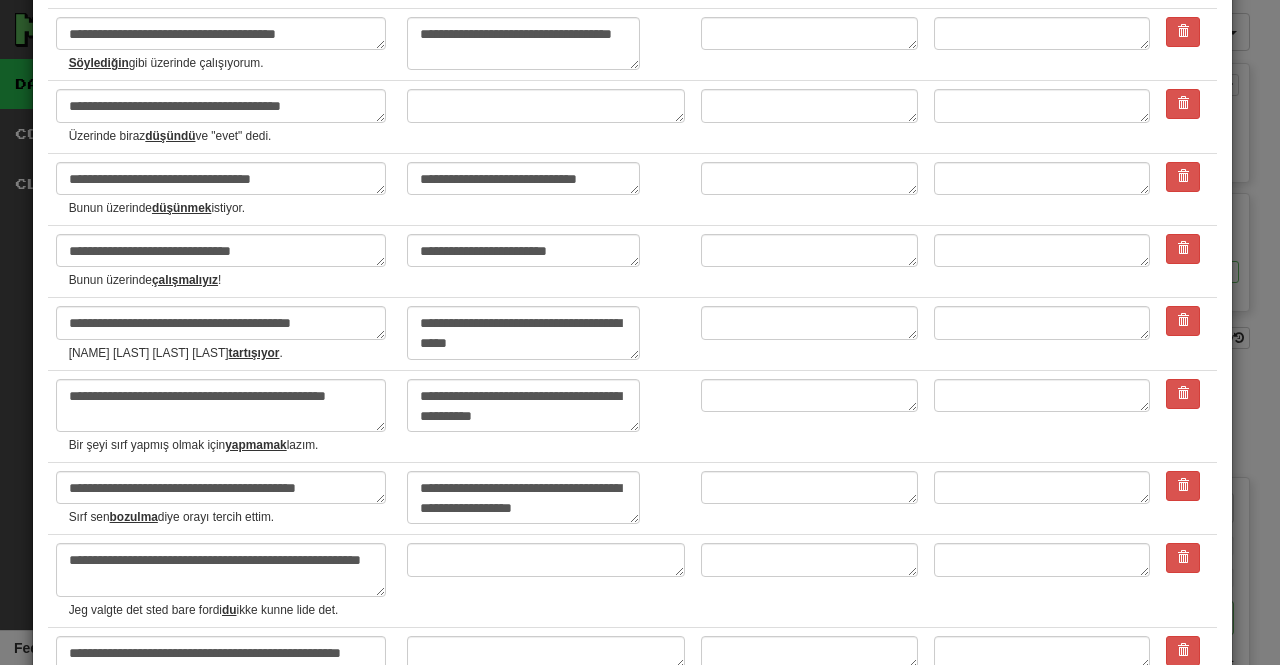 click on "**********" at bounding box center [640, 332] 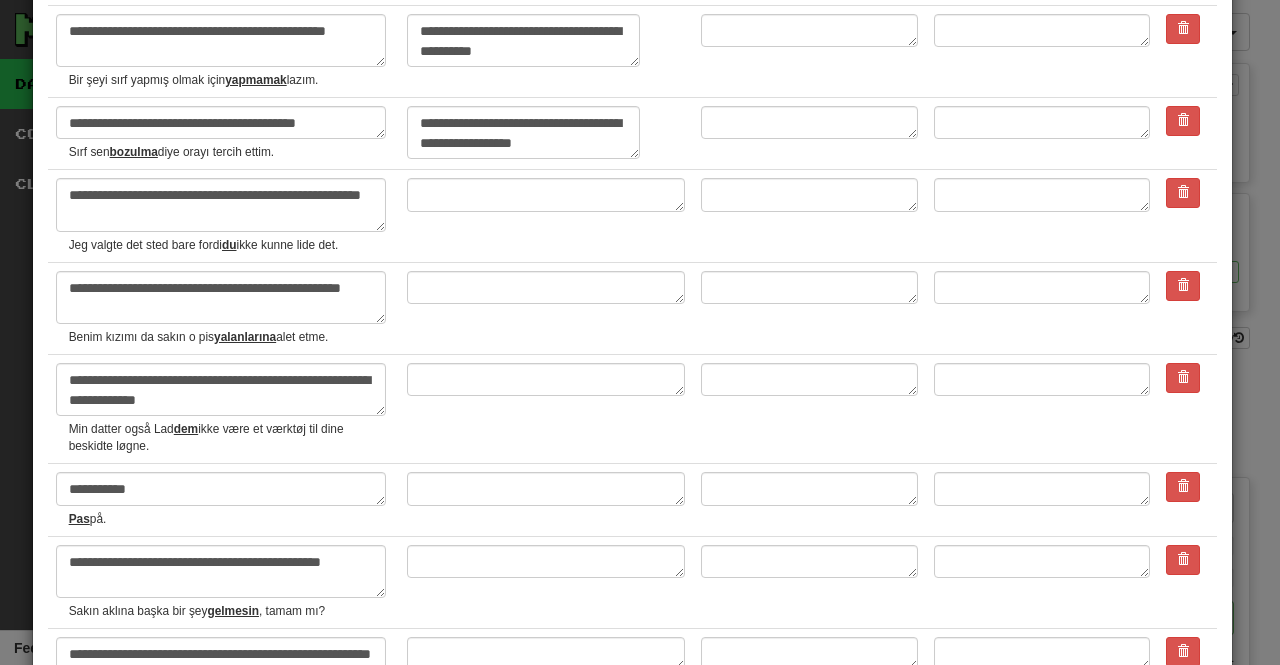 scroll, scrollTop: 1308, scrollLeft: 0, axis: vertical 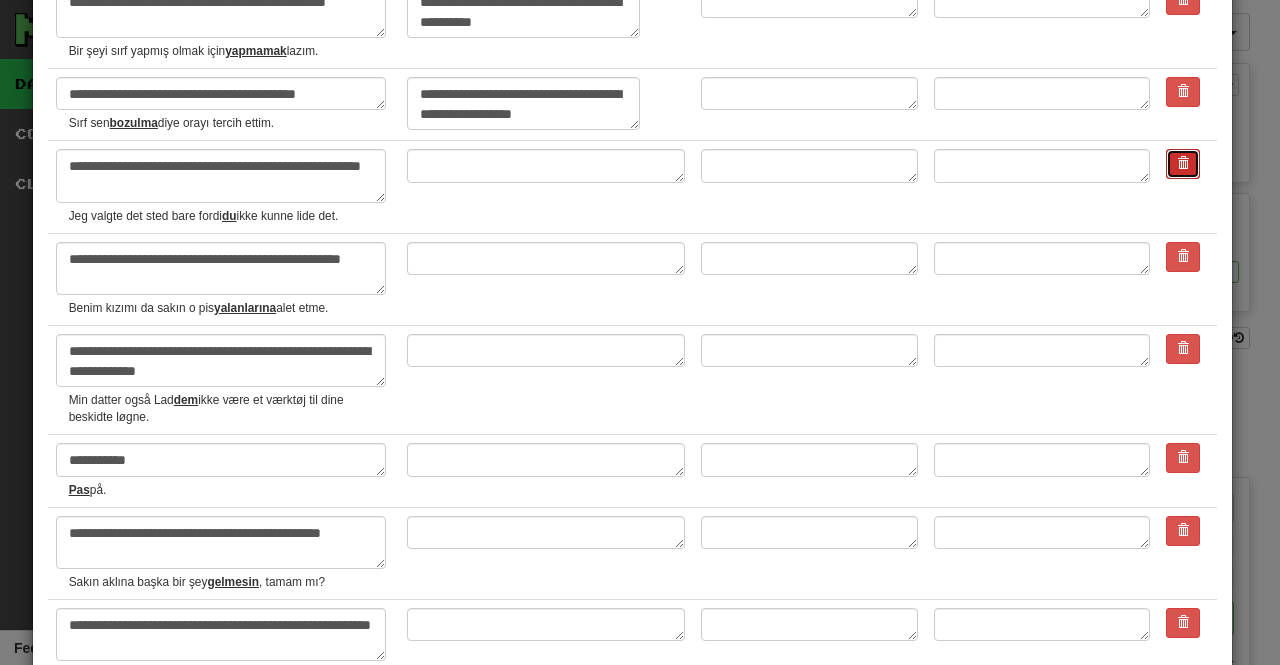 click at bounding box center [1183, 163] 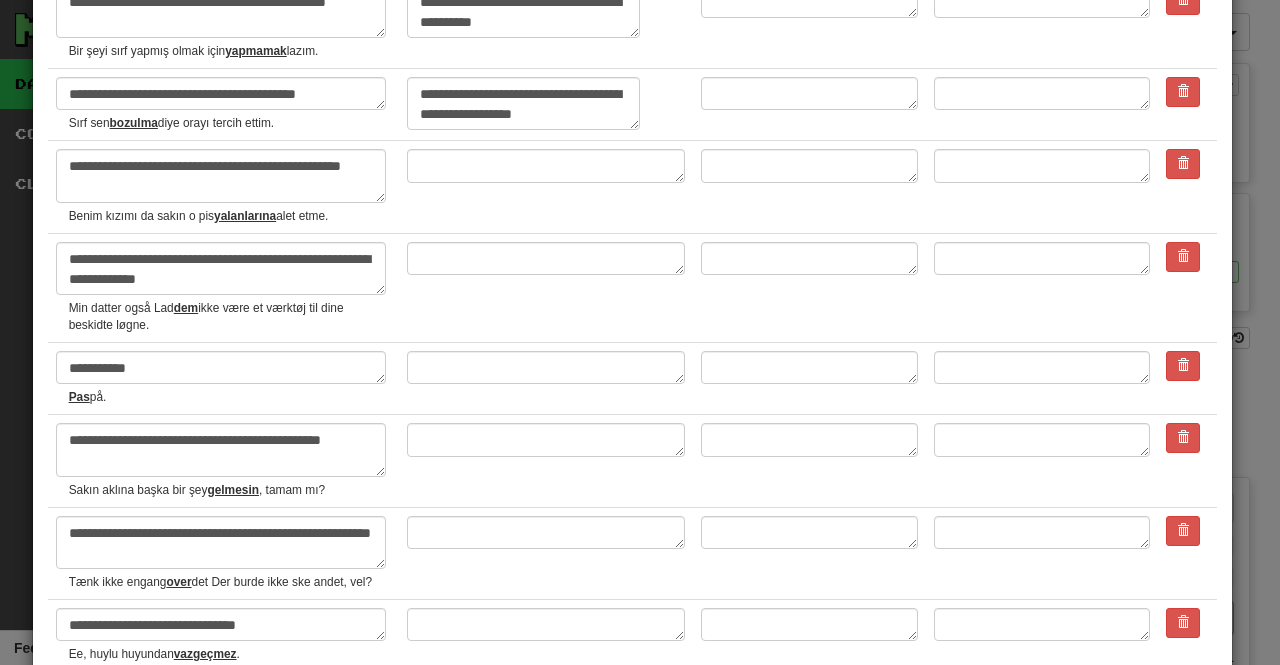 click at bounding box center [1187, 287] 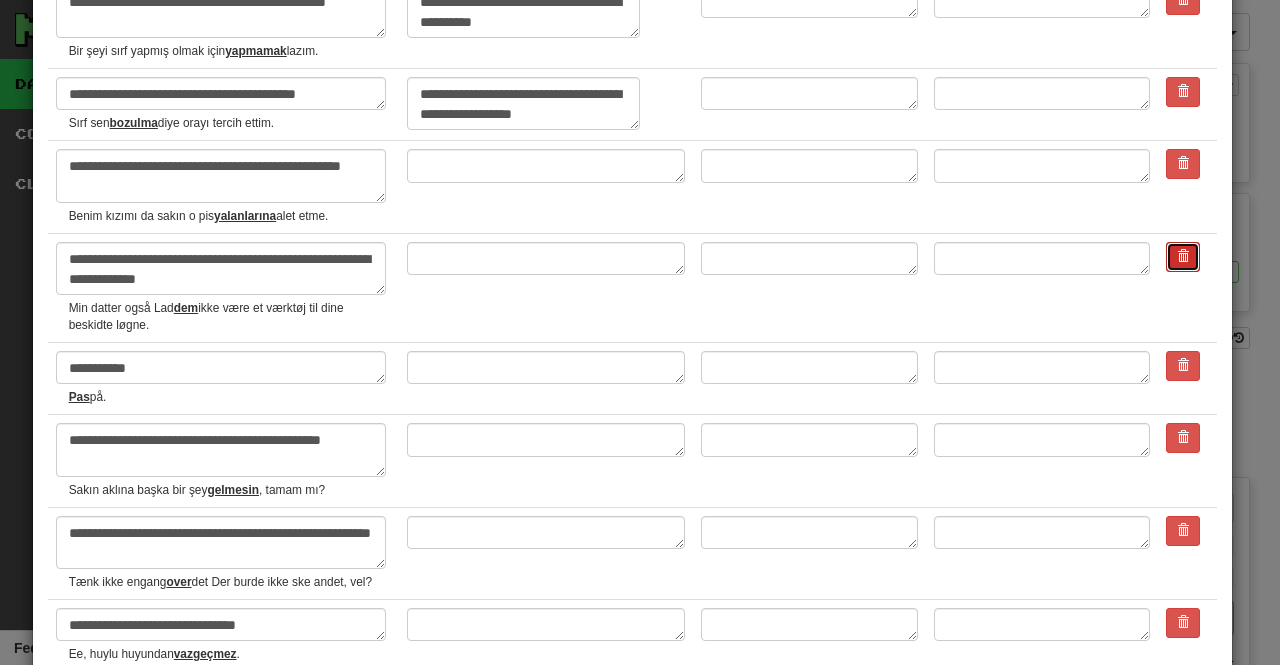 click at bounding box center [1183, 256] 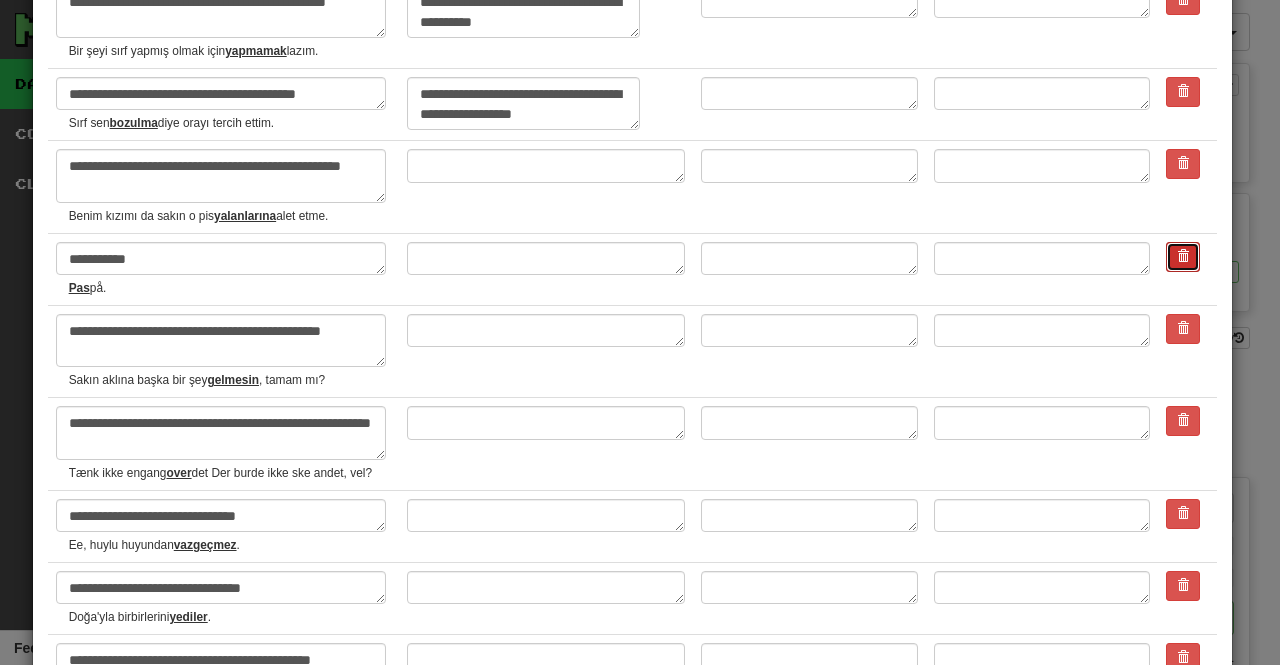 click at bounding box center (1183, 256) 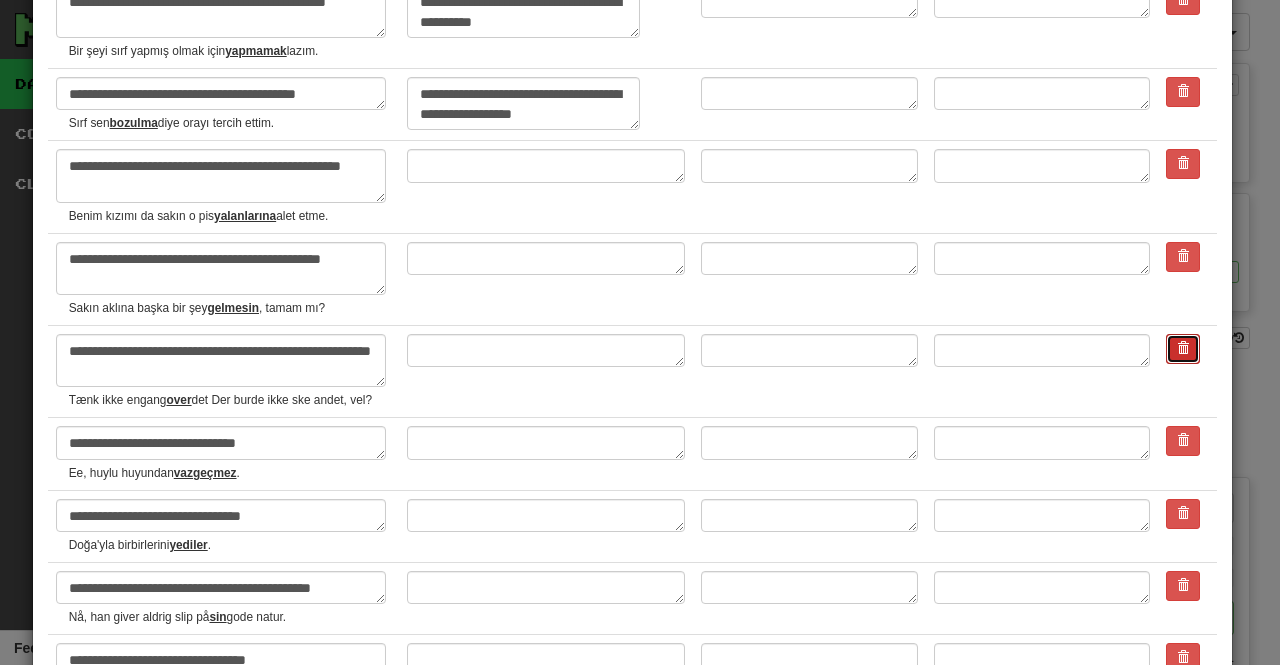 click at bounding box center (1183, 348) 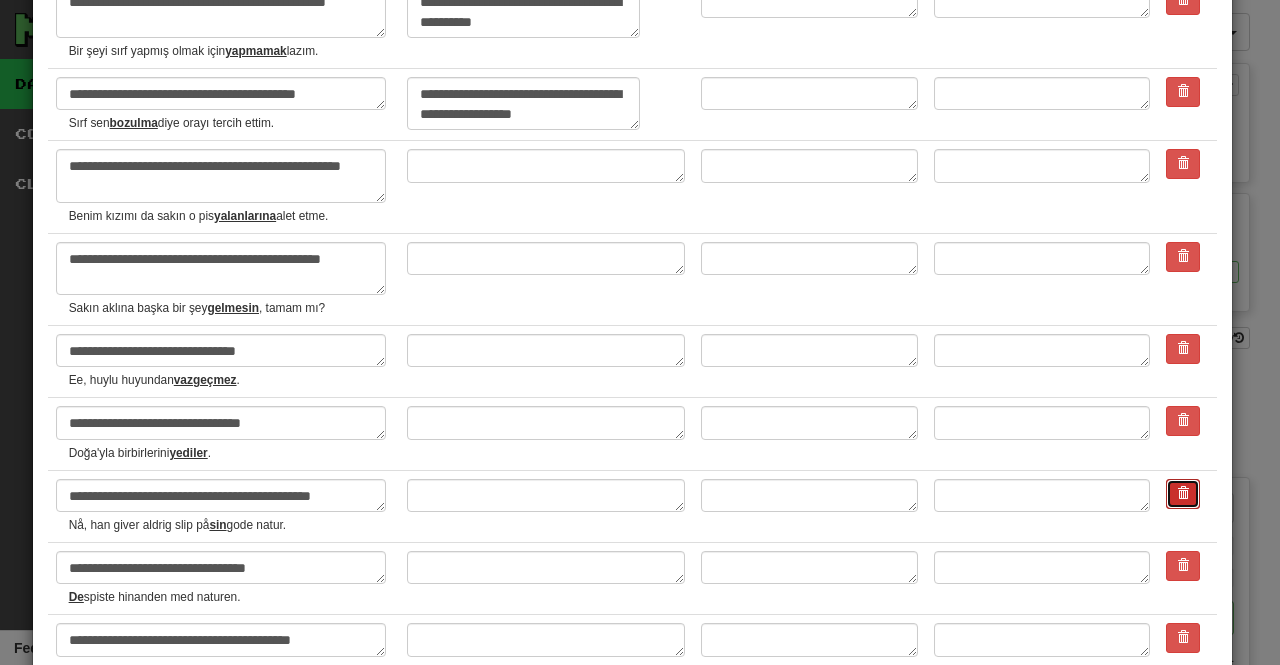 click at bounding box center [1183, 494] 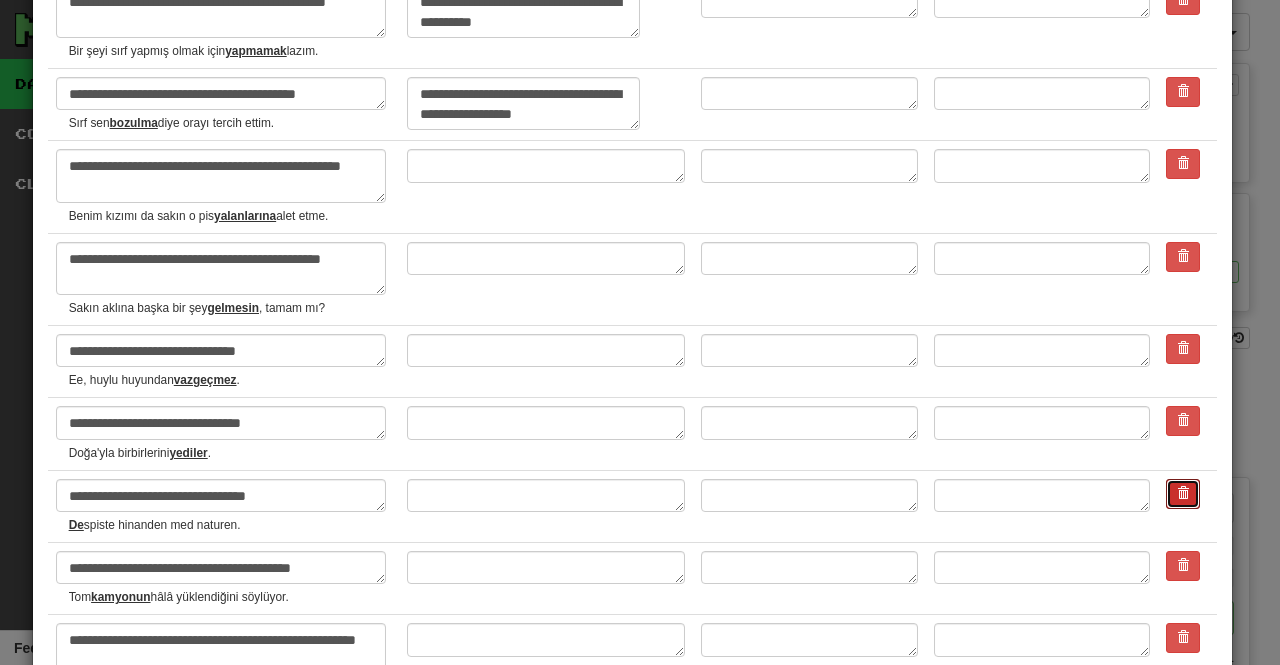 click at bounding box center [1183, 494] 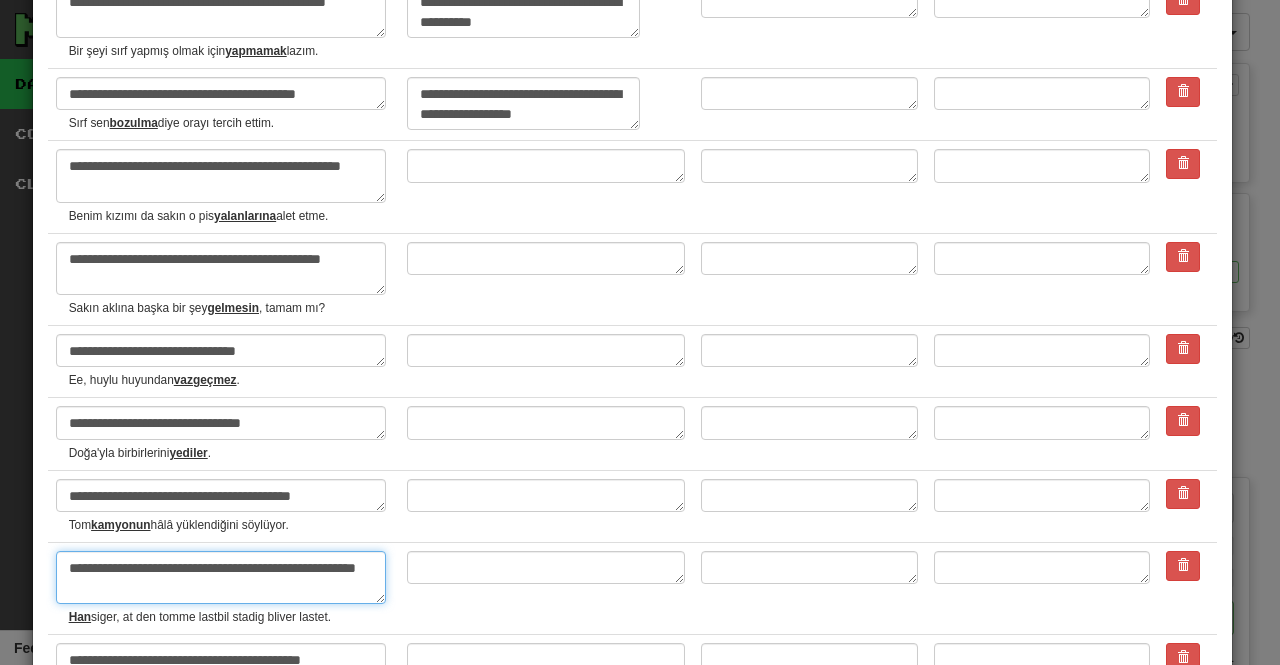 drag, startPoint x: 194, startPoint y: 593, endPoint x: 19, endPoint y: 550, distance: 180.20544 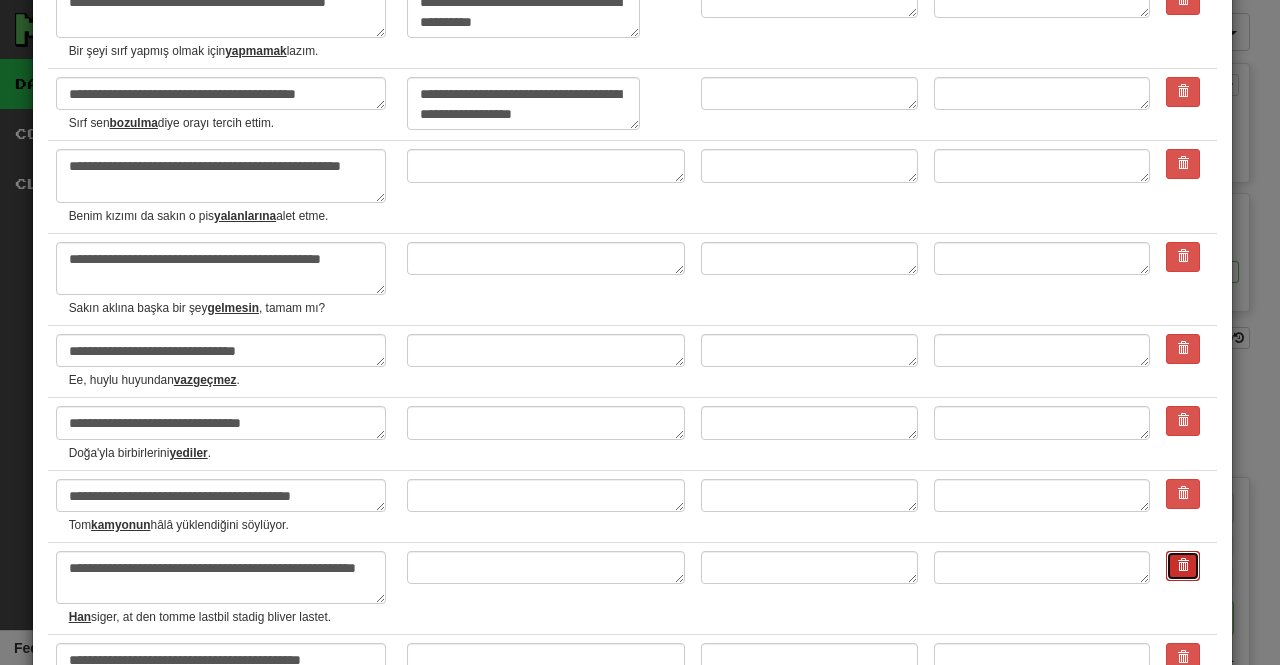 click at bounding box center [1183, 566] 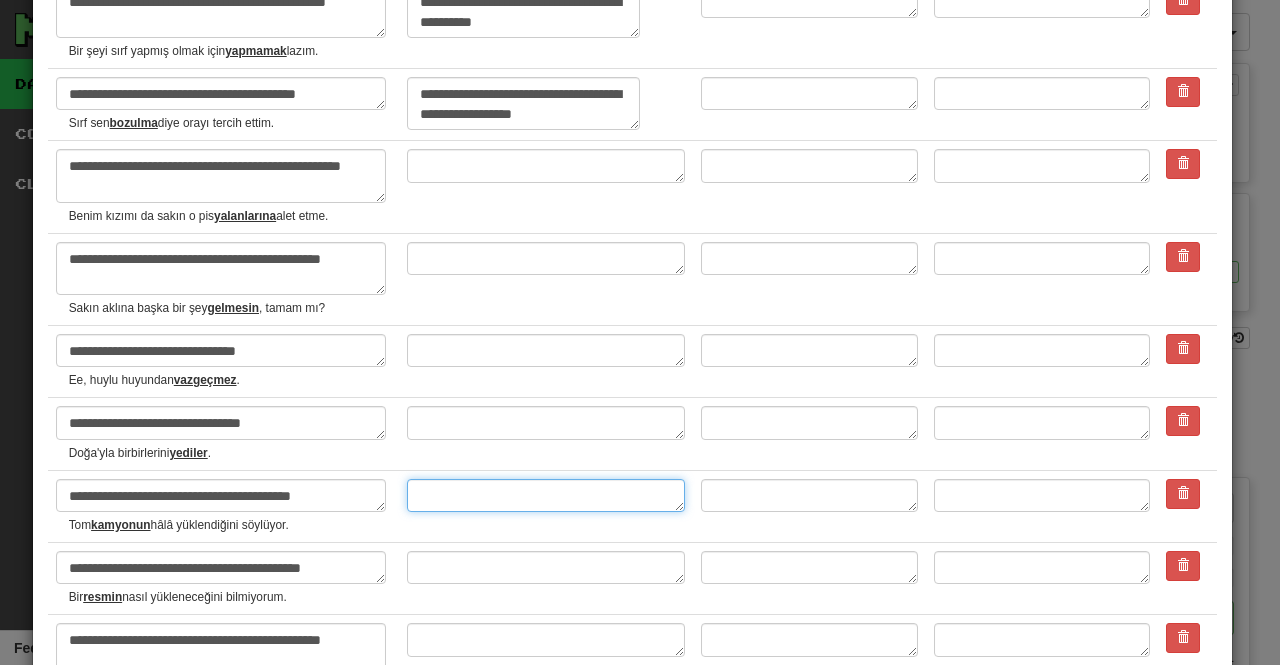 click at bounding box center (546, 495) 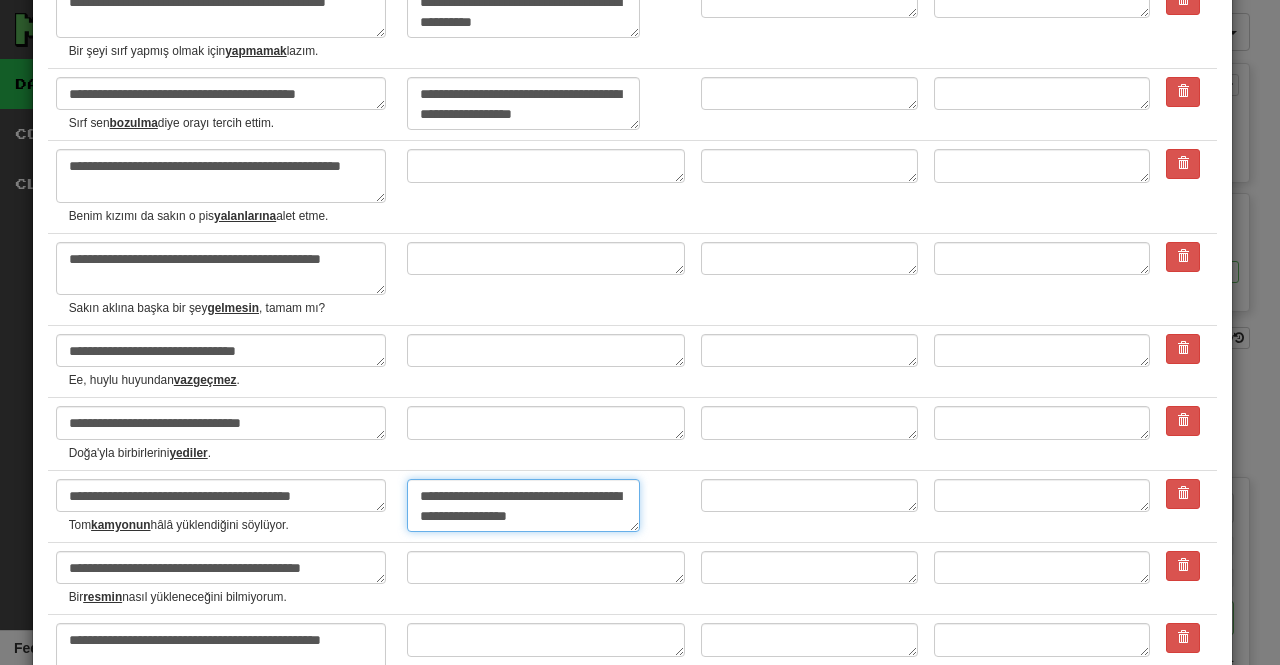 type on "**********" 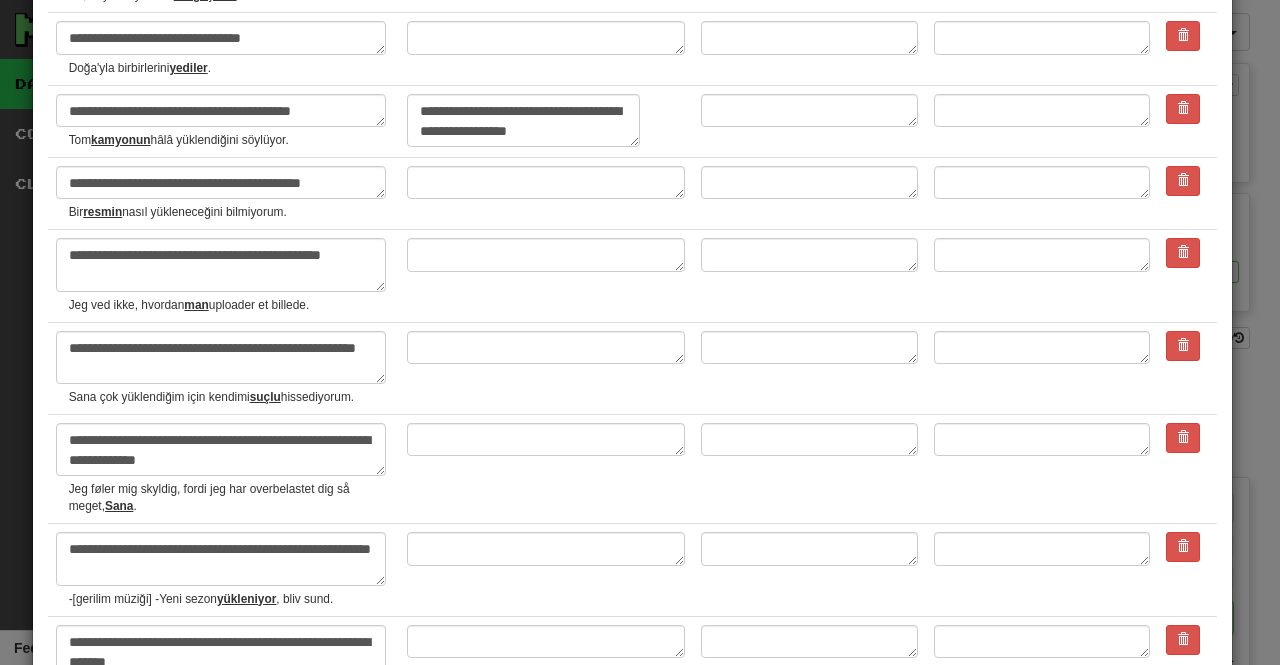 scroll, scrollTop: 1726, scrollLeft: 0, axis: vertical 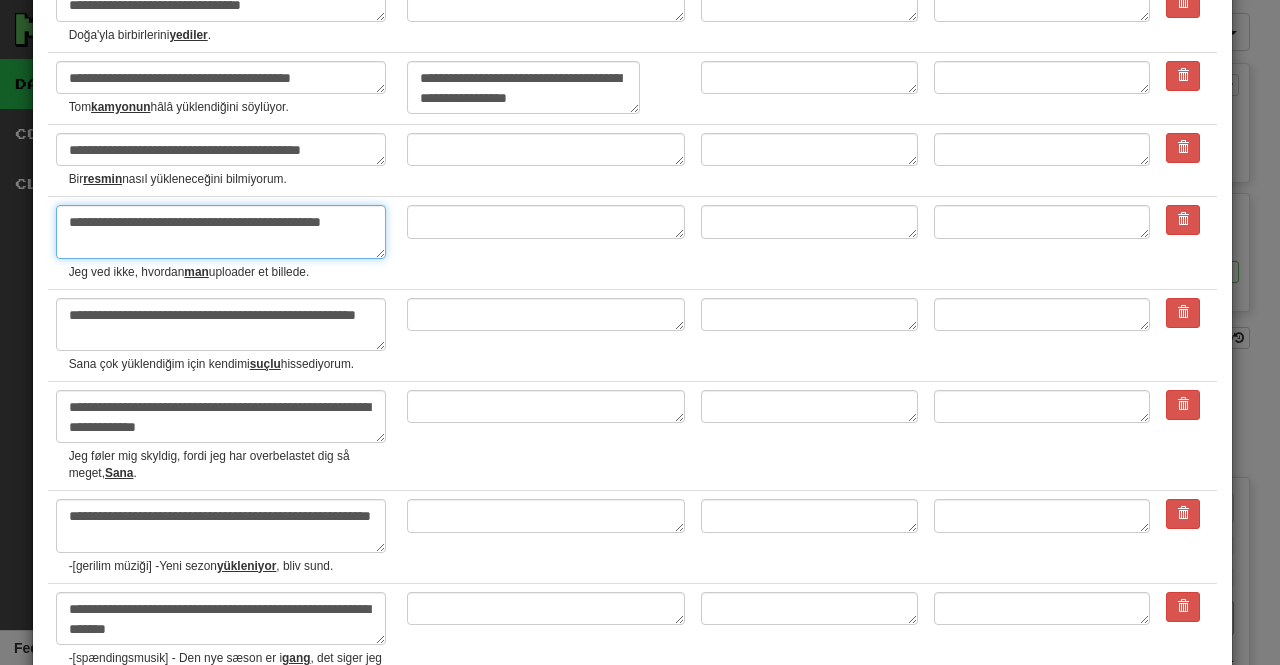 drag, startPoint x: 133, startPoint y: 245, endPoint x: 51, endPoint y: 213, distance: 88.02273 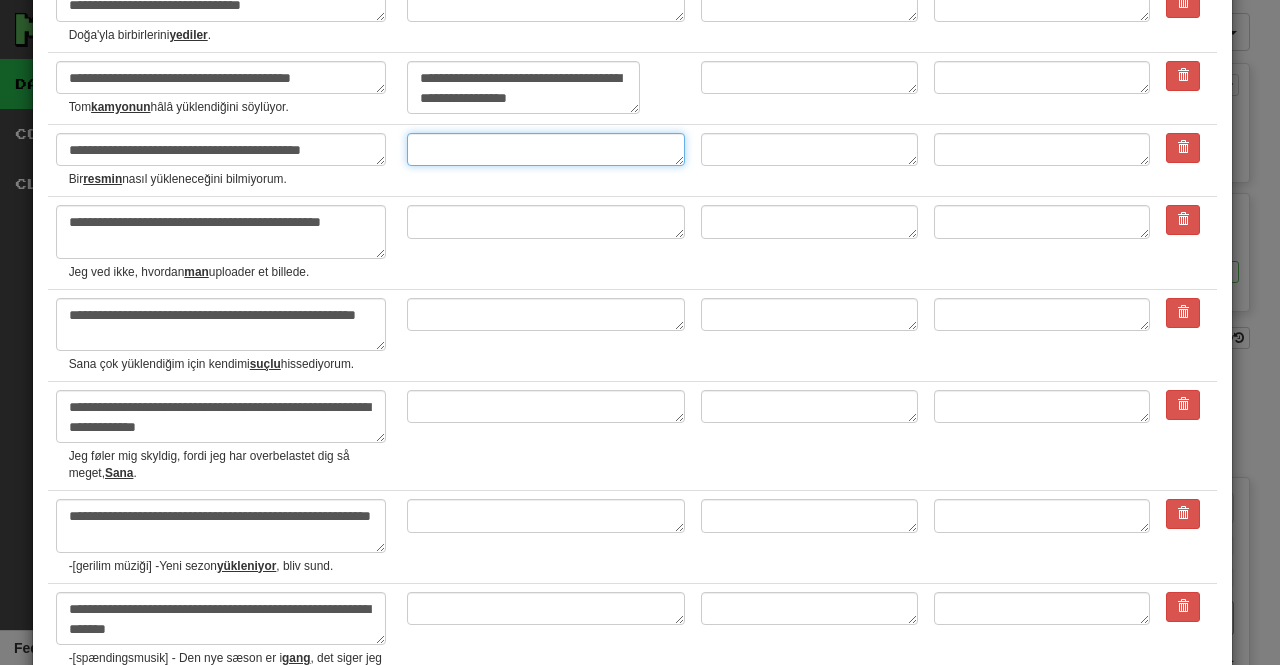 click at bounding box center (546, 149) 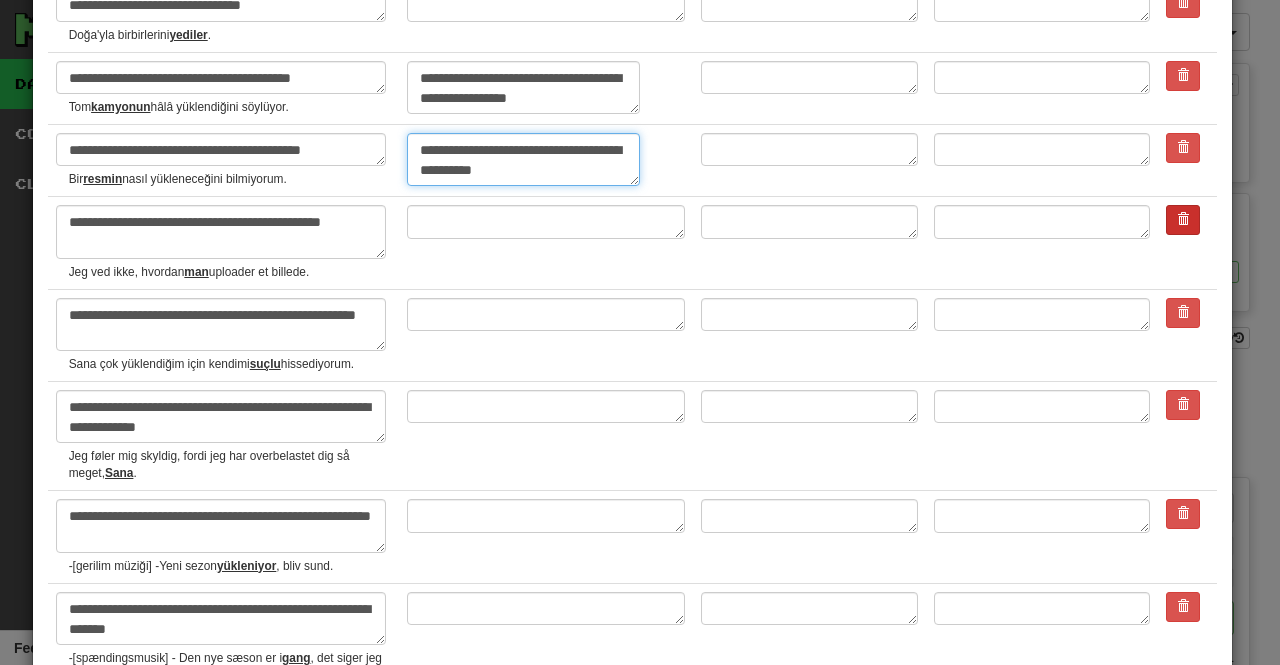 type on "**********" 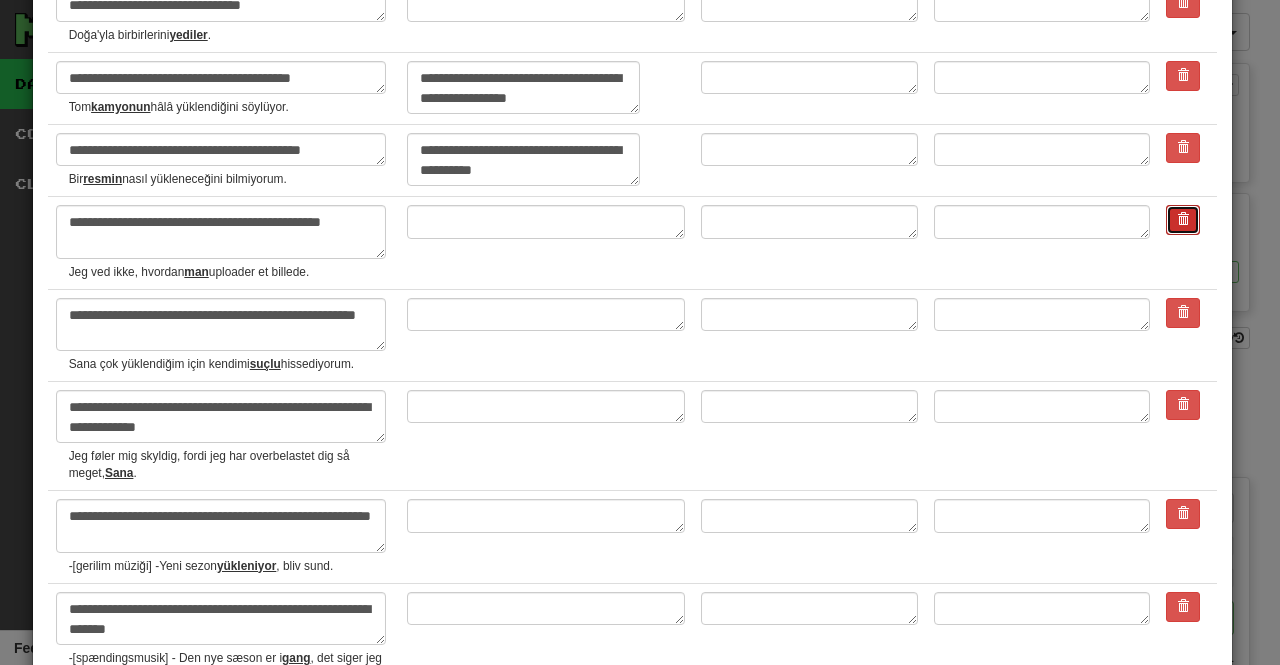 click at bounding box center [1183, 220] 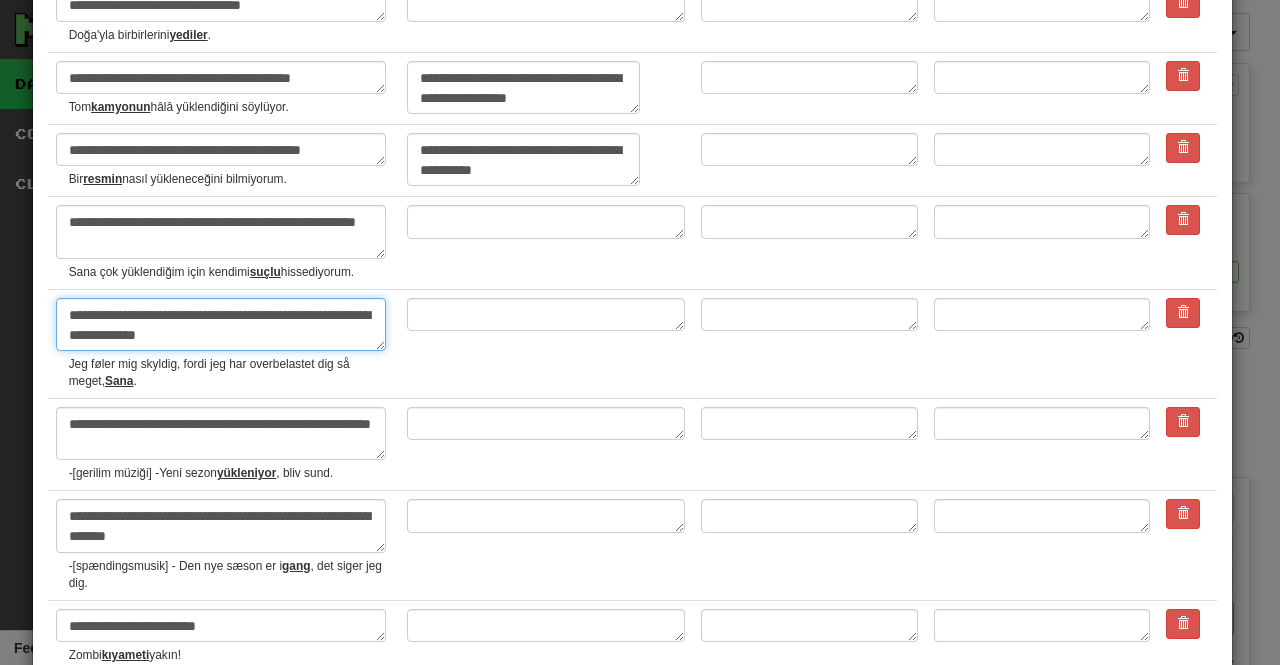 drag, startPoint x: 350, startPoint y: 315, endPoint x: 30, endPoint y: 299, distance: 320.39975 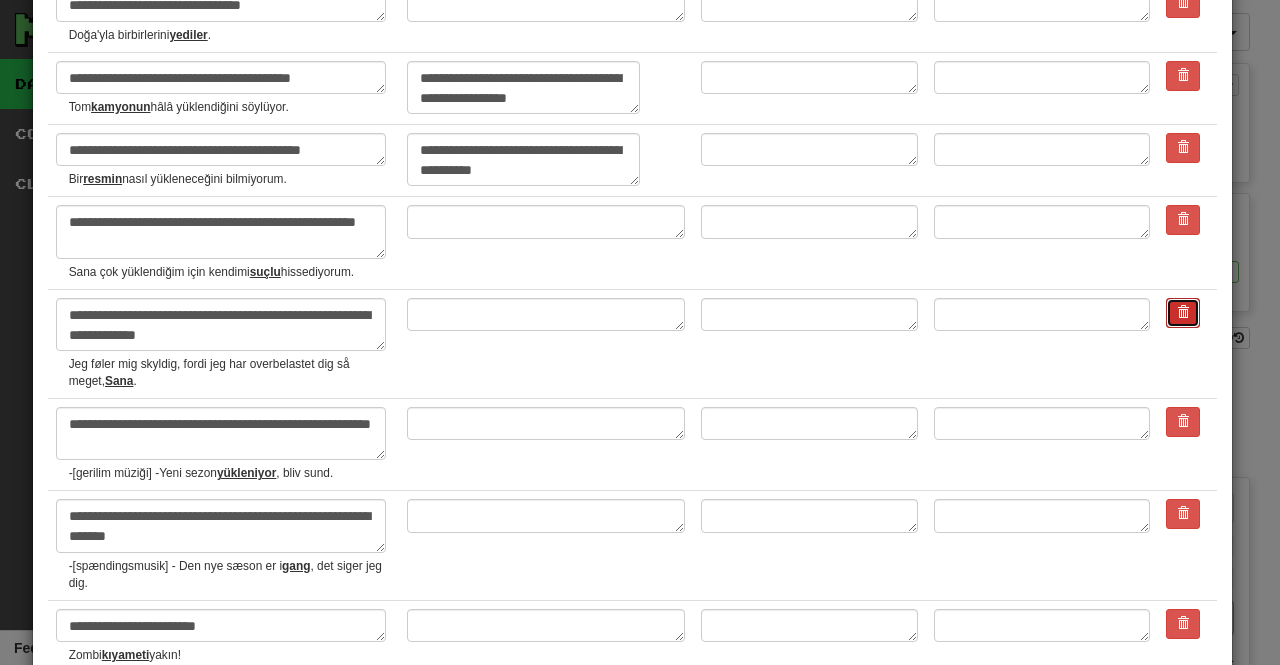 click at bounding box center (1183, 312) 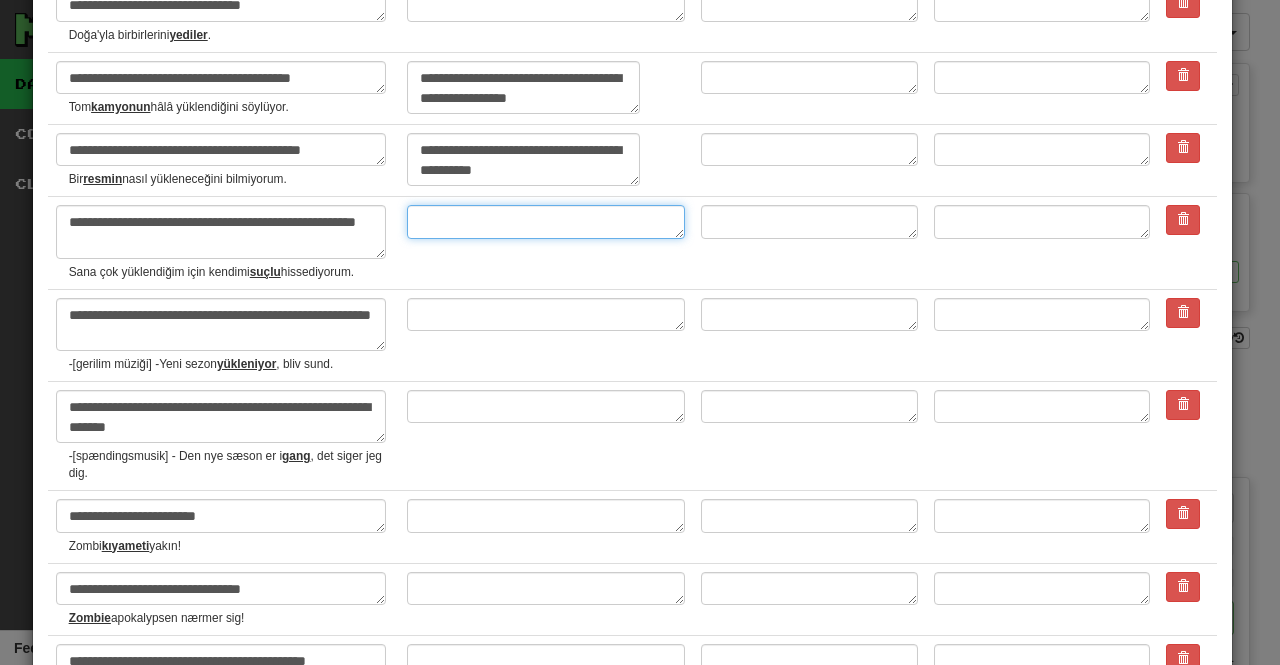 click at bounding box center (546, 221) 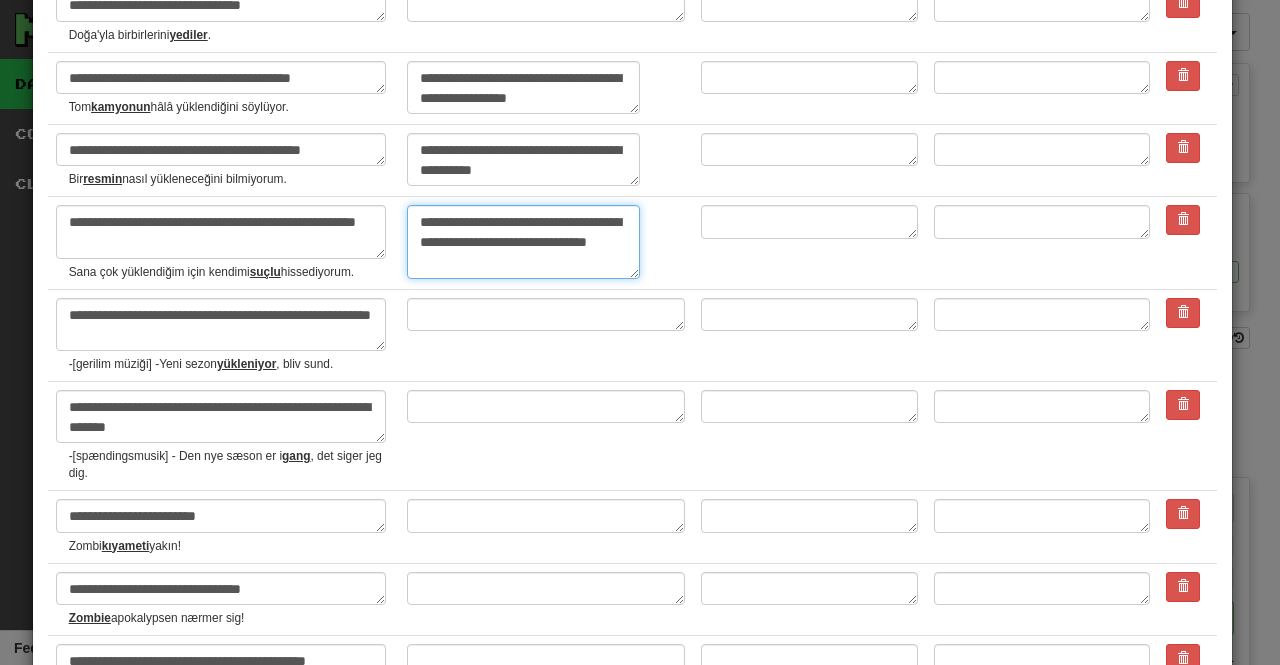type on "**********" 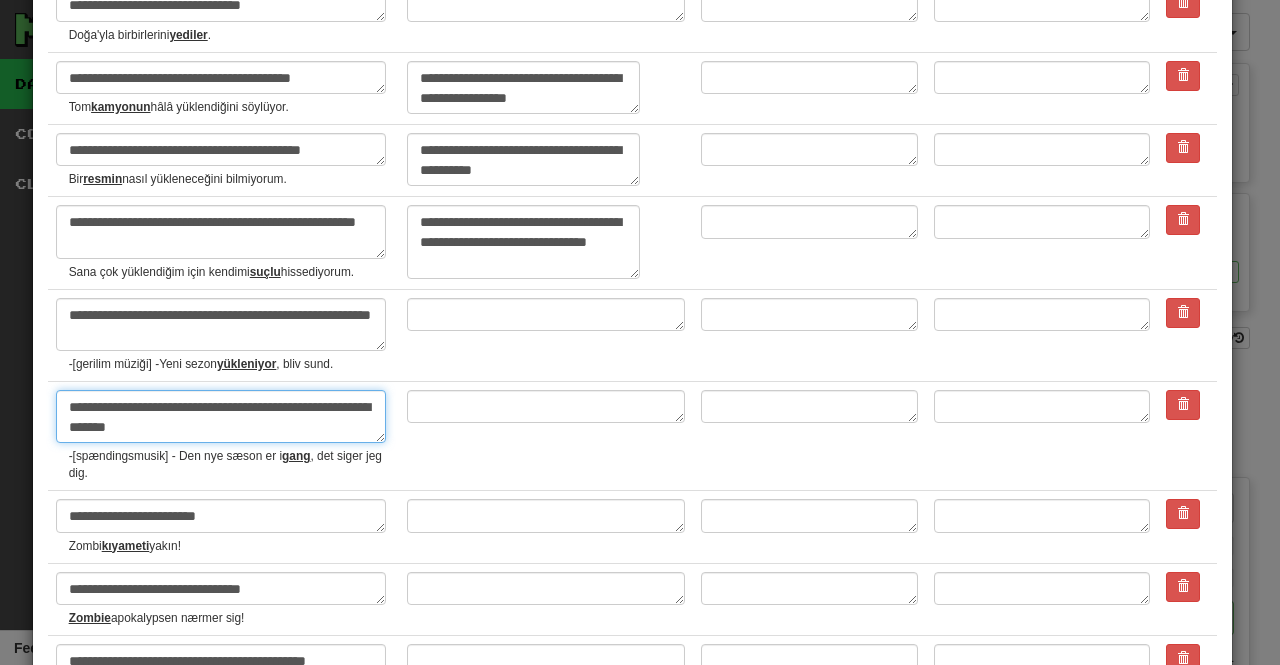 drag, startPoint x: 222, startPoint y: 421, endPoint x: 1, endPoint y: 379, distance: 224.95555 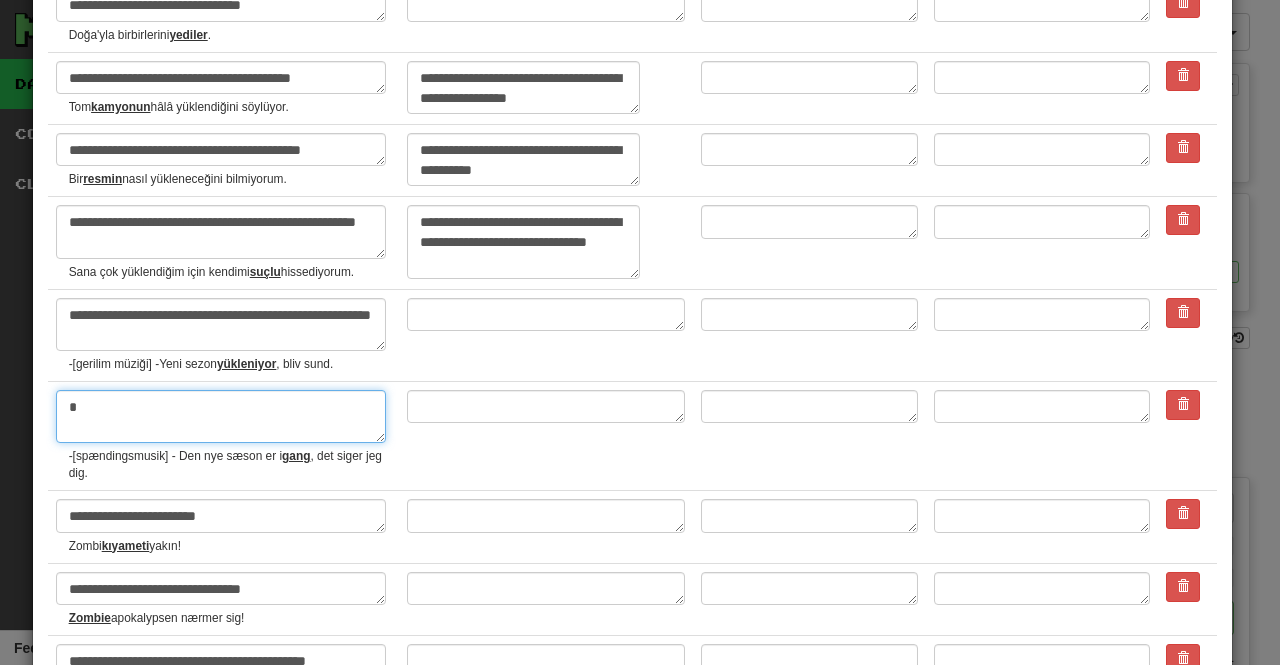 type on "*" 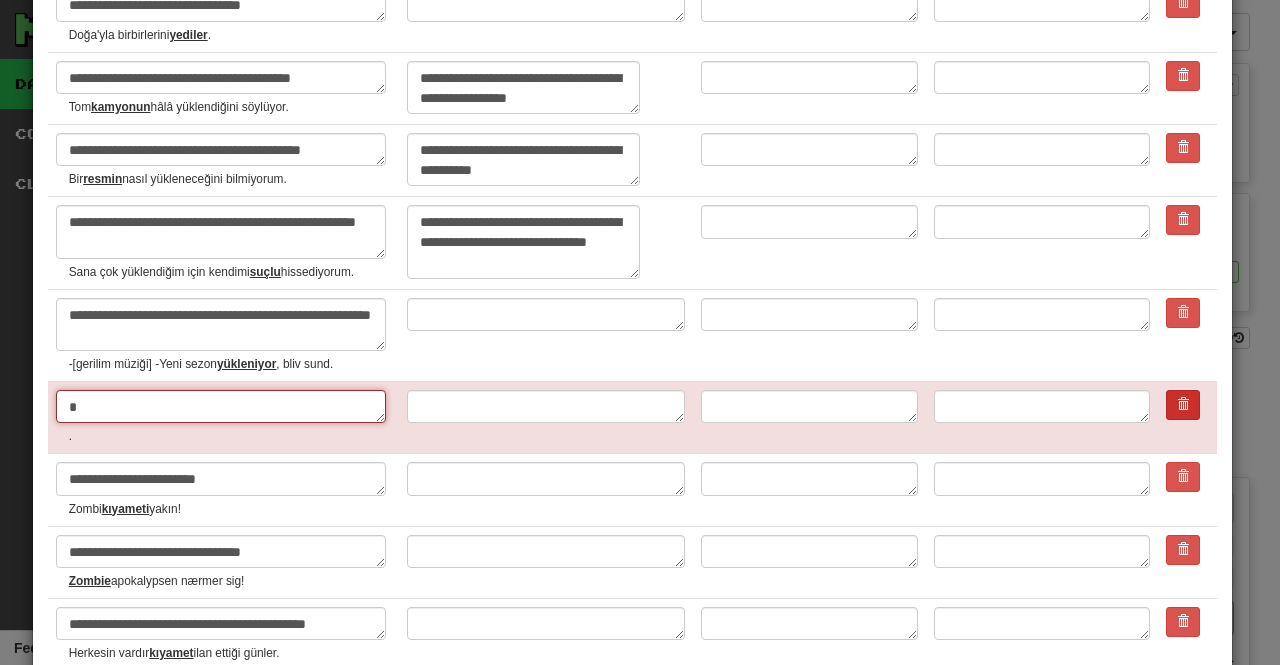 type on "*" 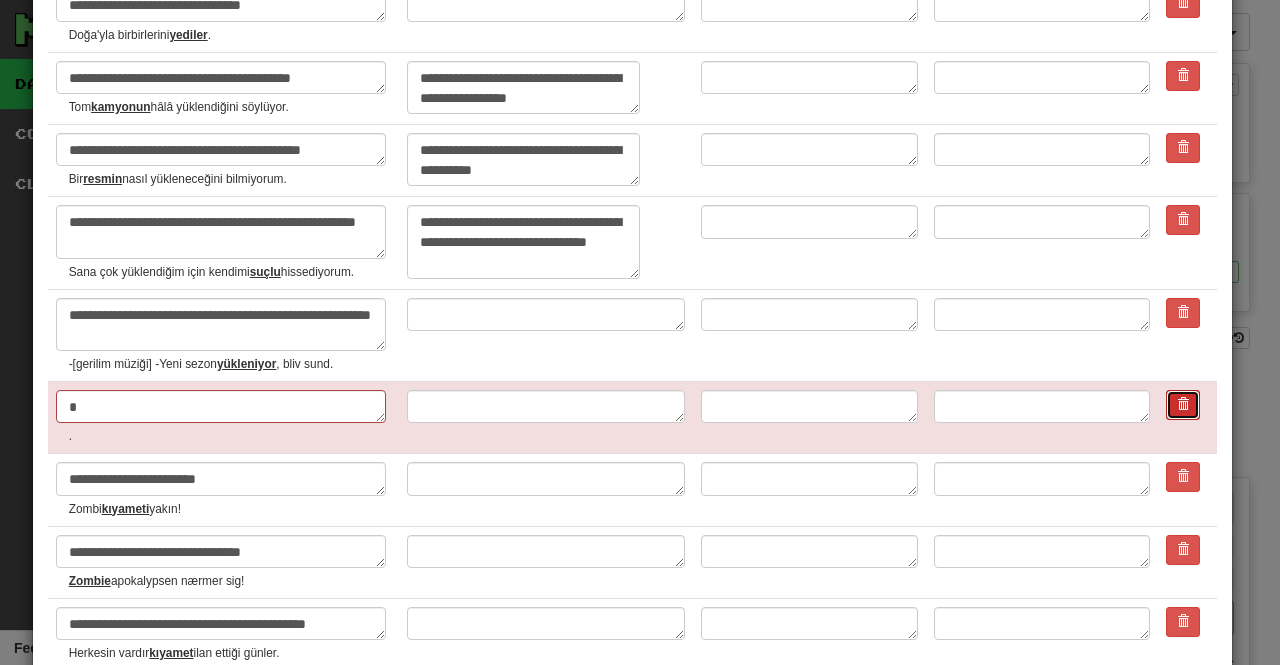 click at bounding box center (1183, 405) 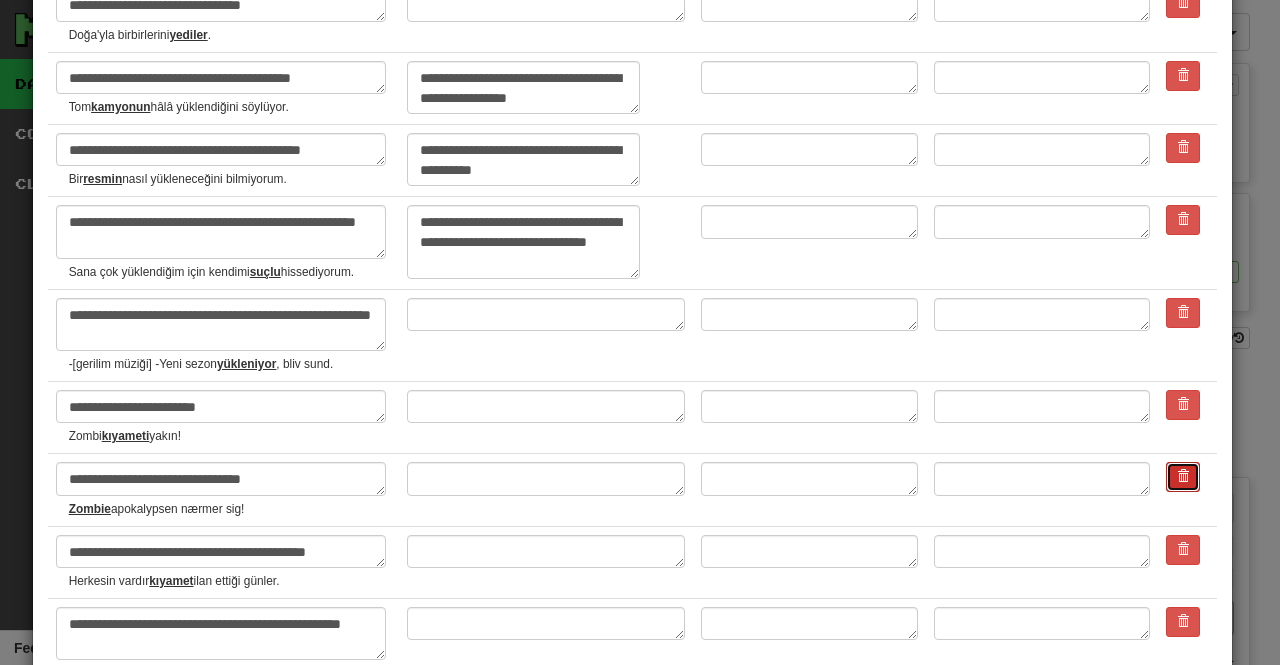 click at bounding box center (1183, 477) 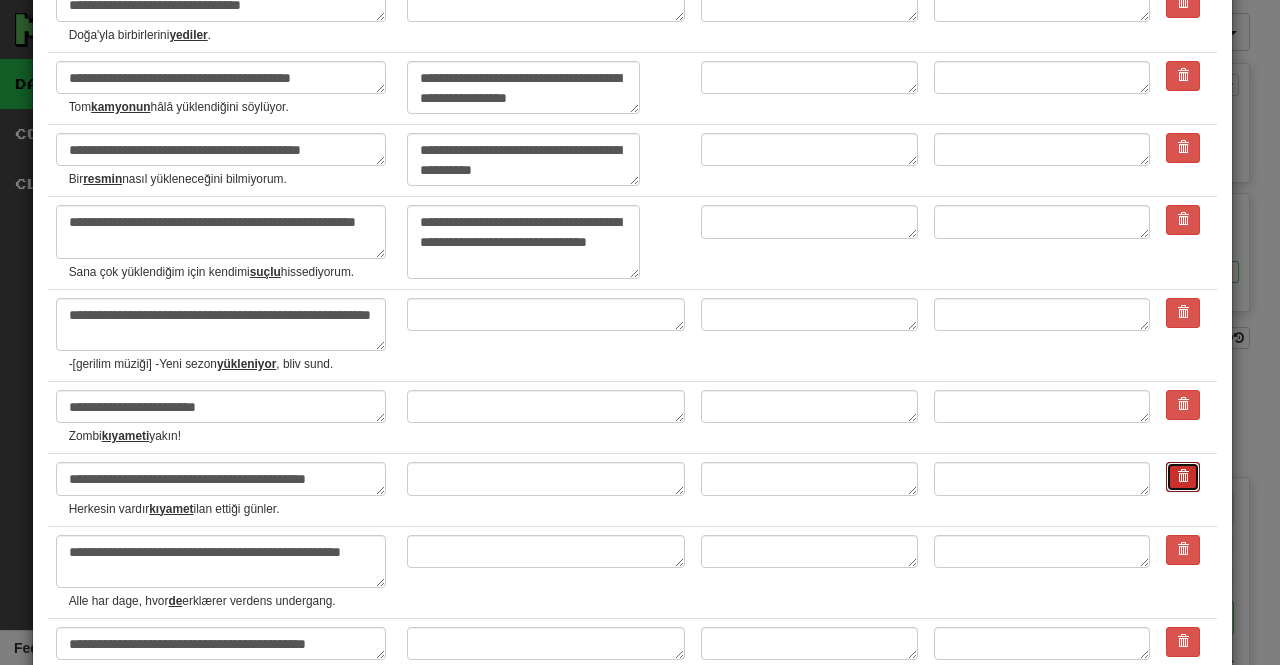 click at bounding box center [1183, 477] 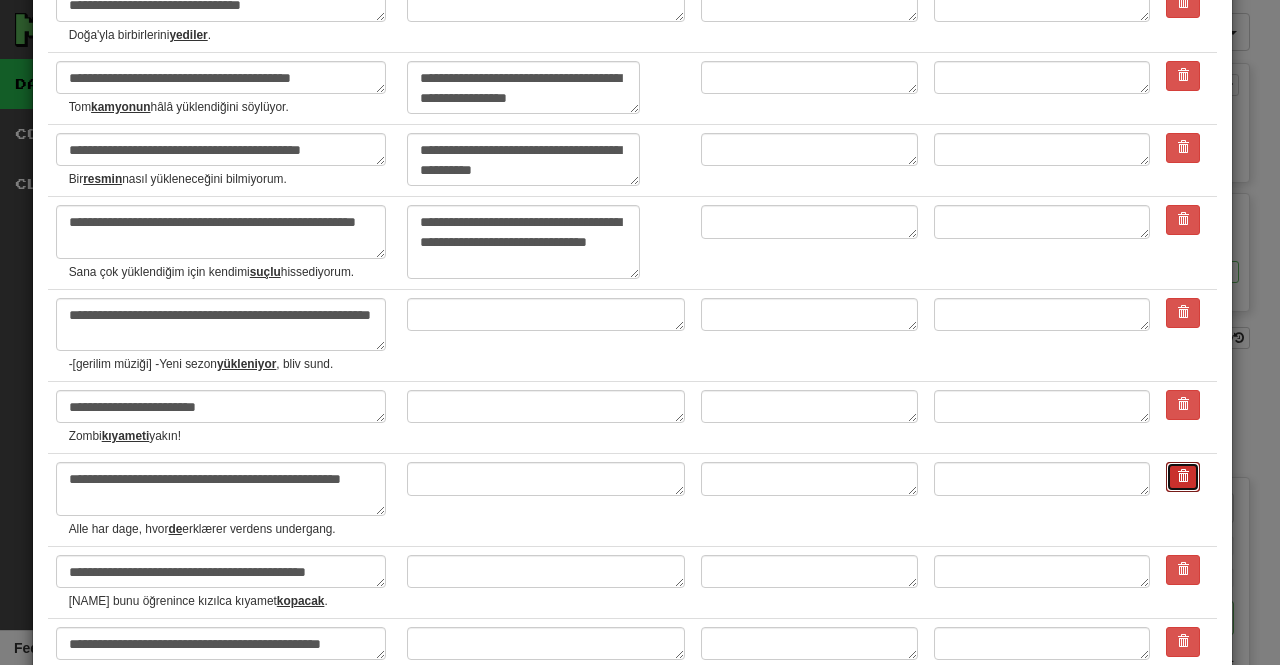 click at bounding box center [1183, 477] 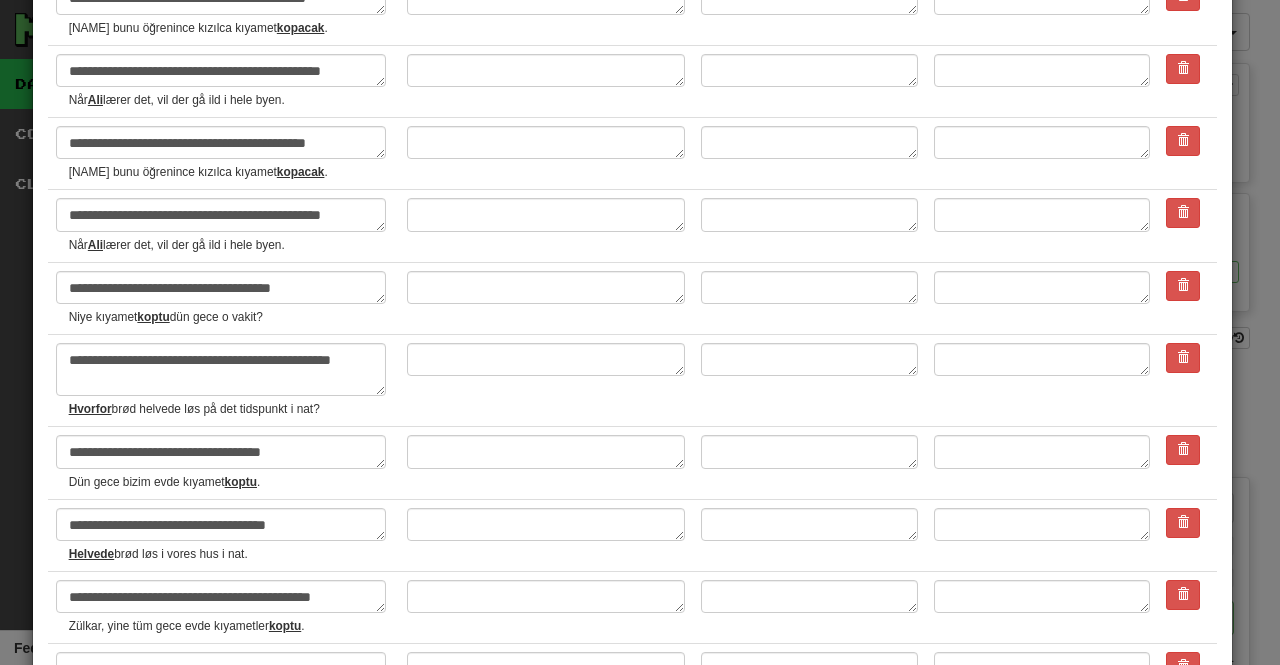 scroll, scrollTop: 2300, scrollLeft: 0, axis: vertical 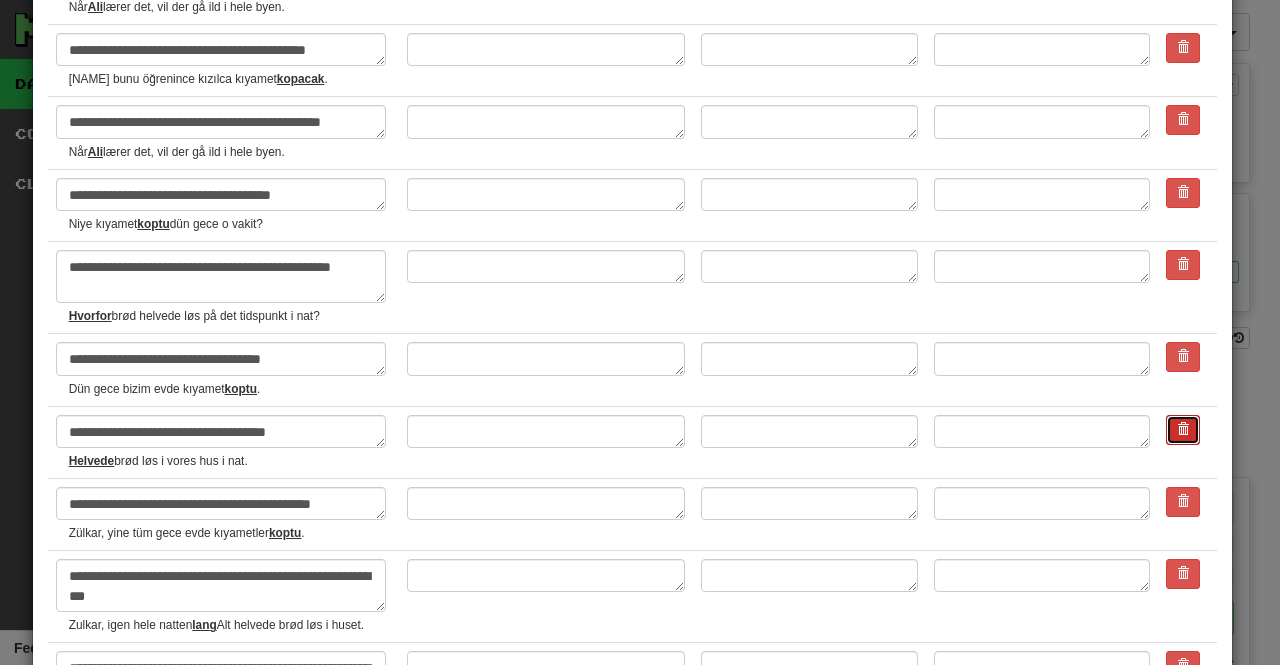 click at bounding box center [1183, 429] 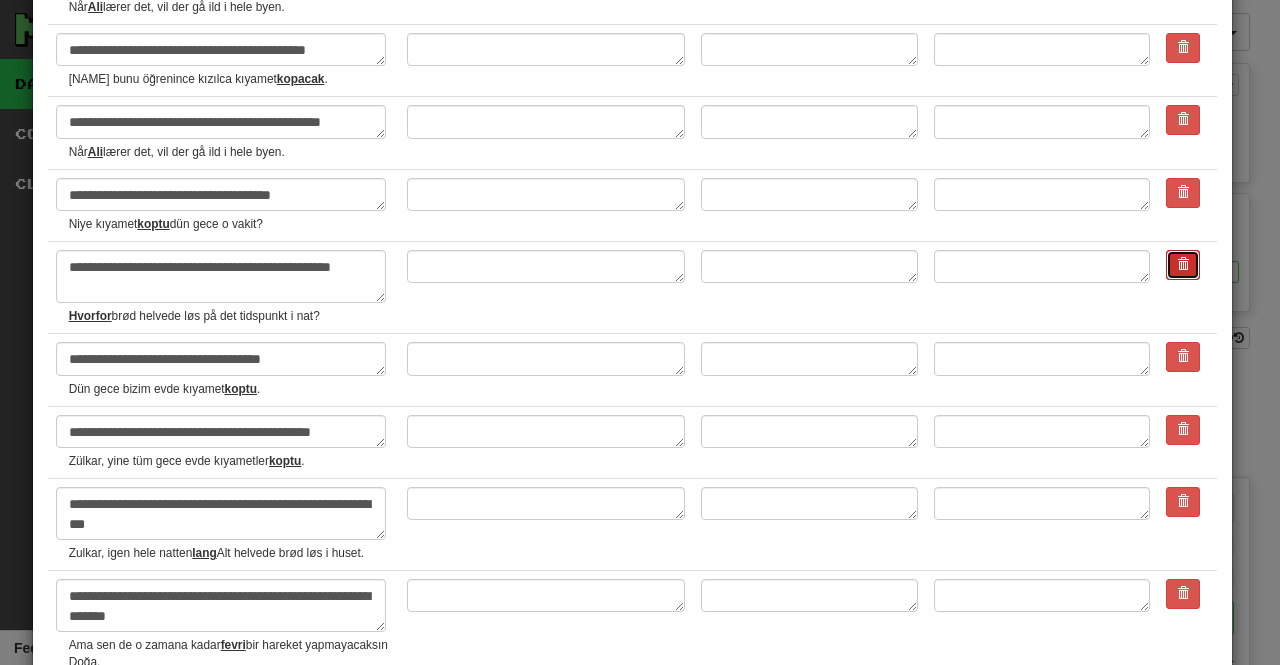 click at bounding box center (1183, 265) 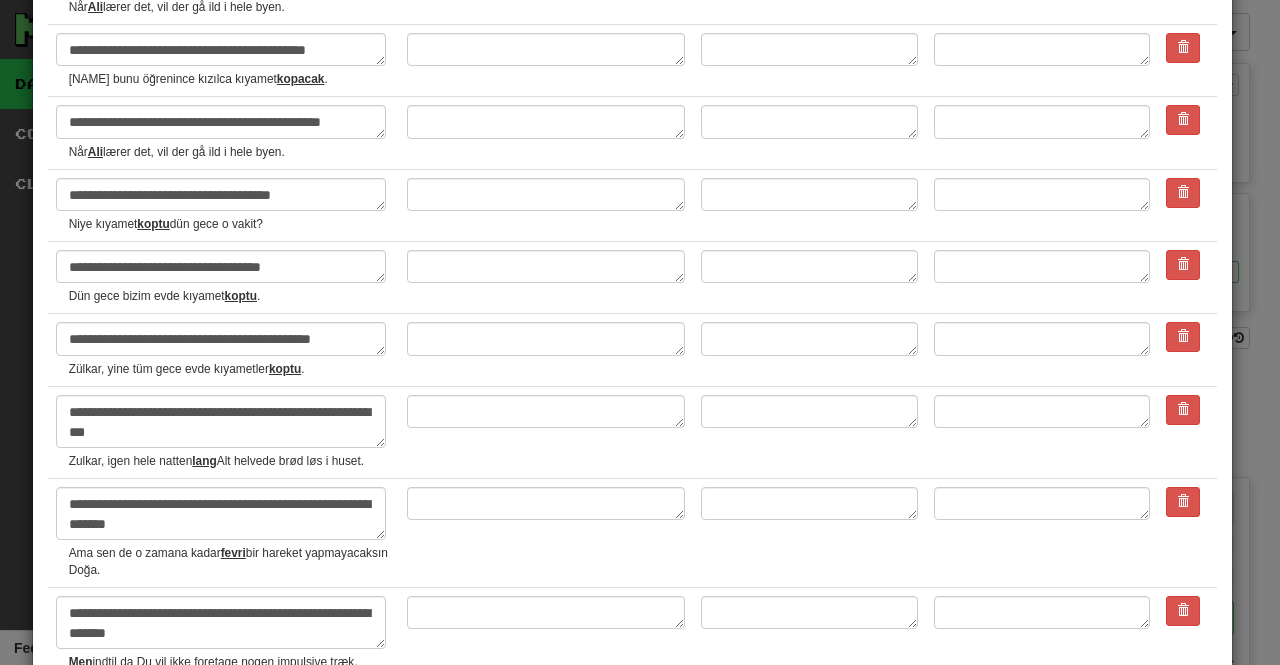click at bounding box center (1187, 133) 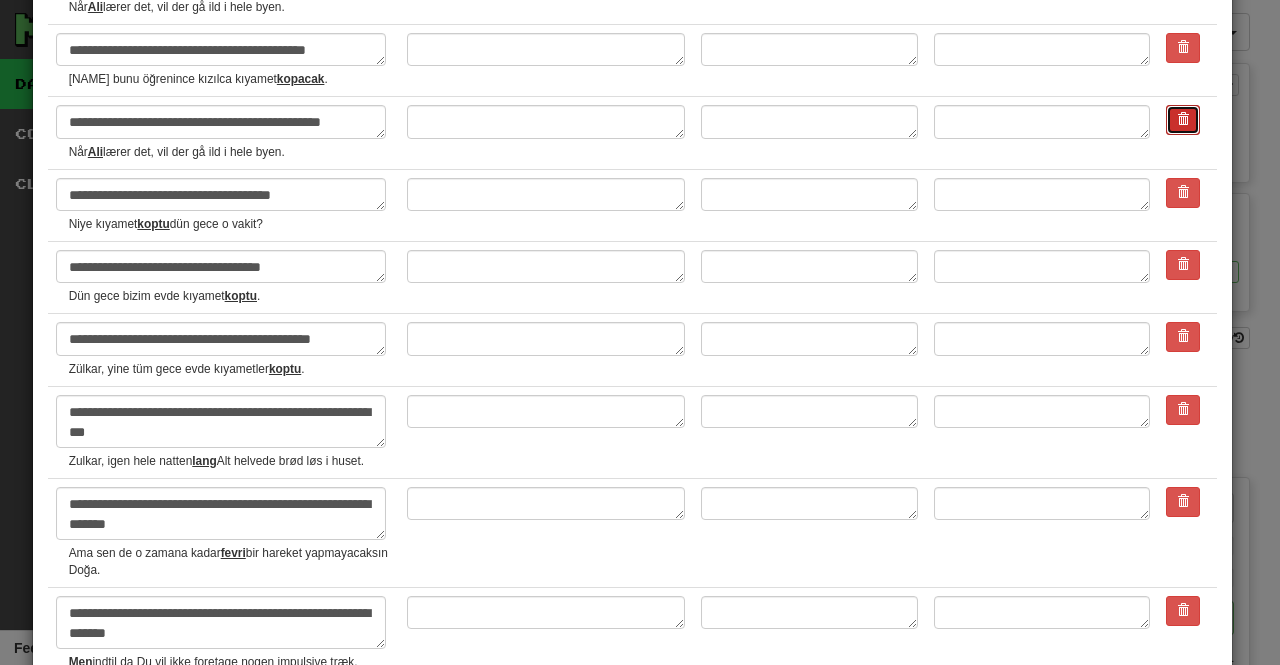 click at bounding box center [1183, 119] 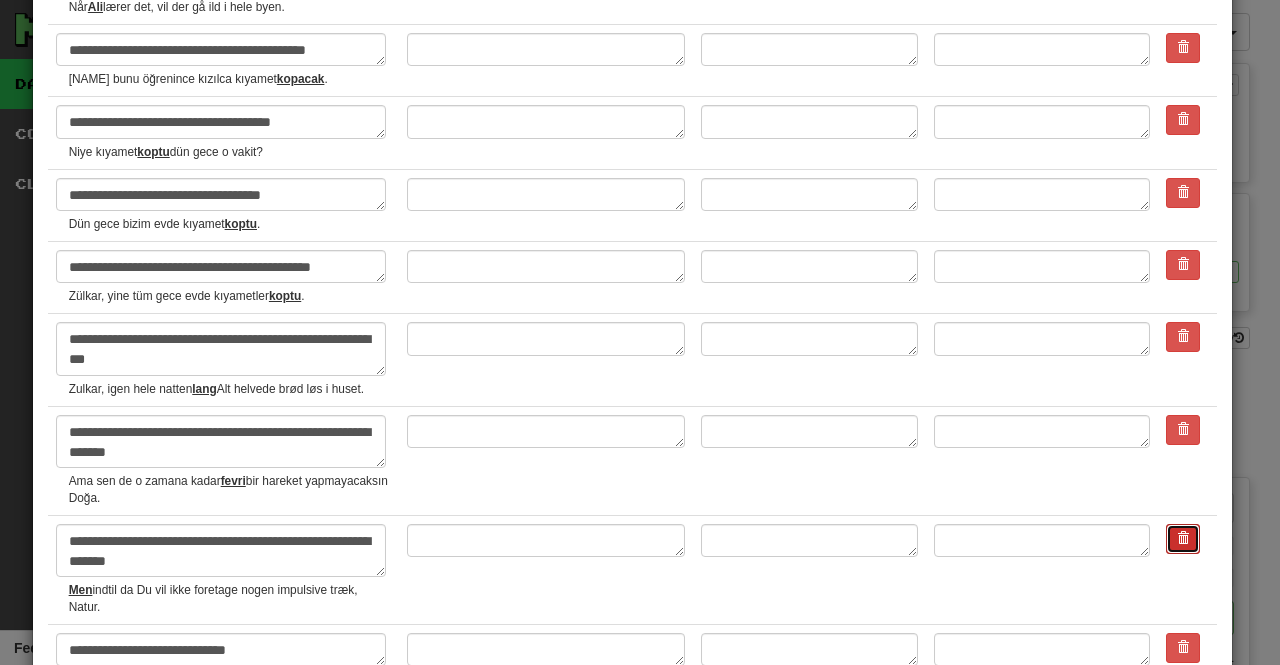 click at bounding box center (1183, 538) 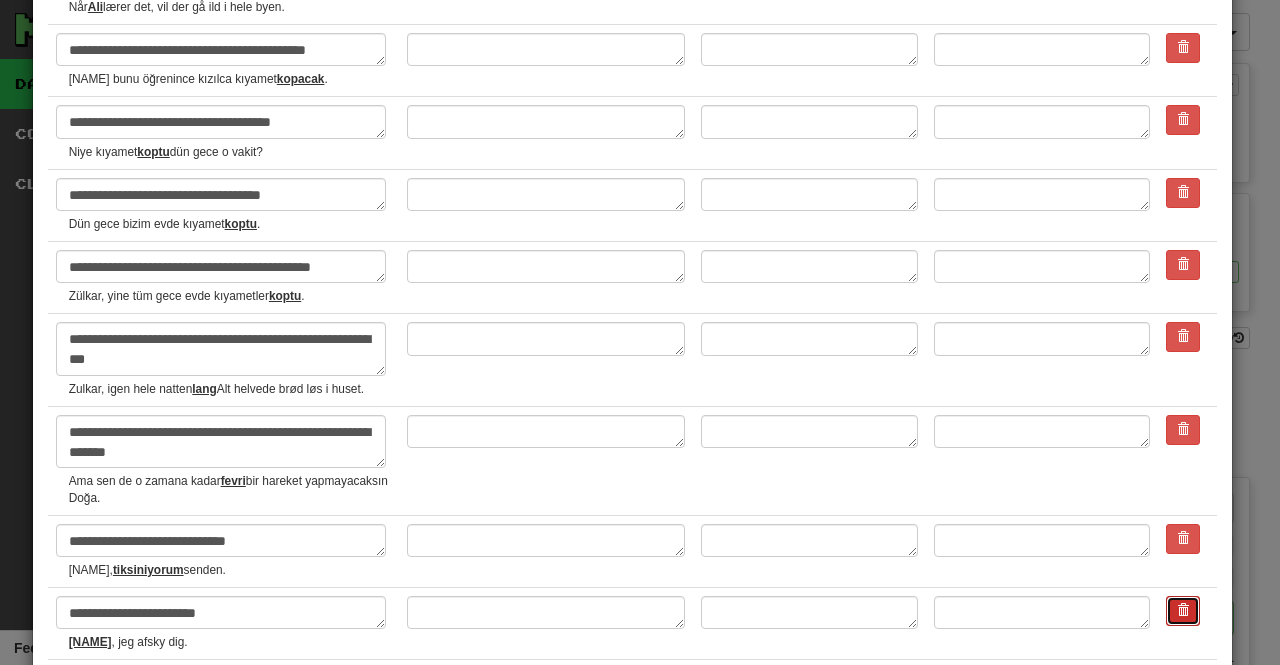 click at bounding box center (1183, 610) 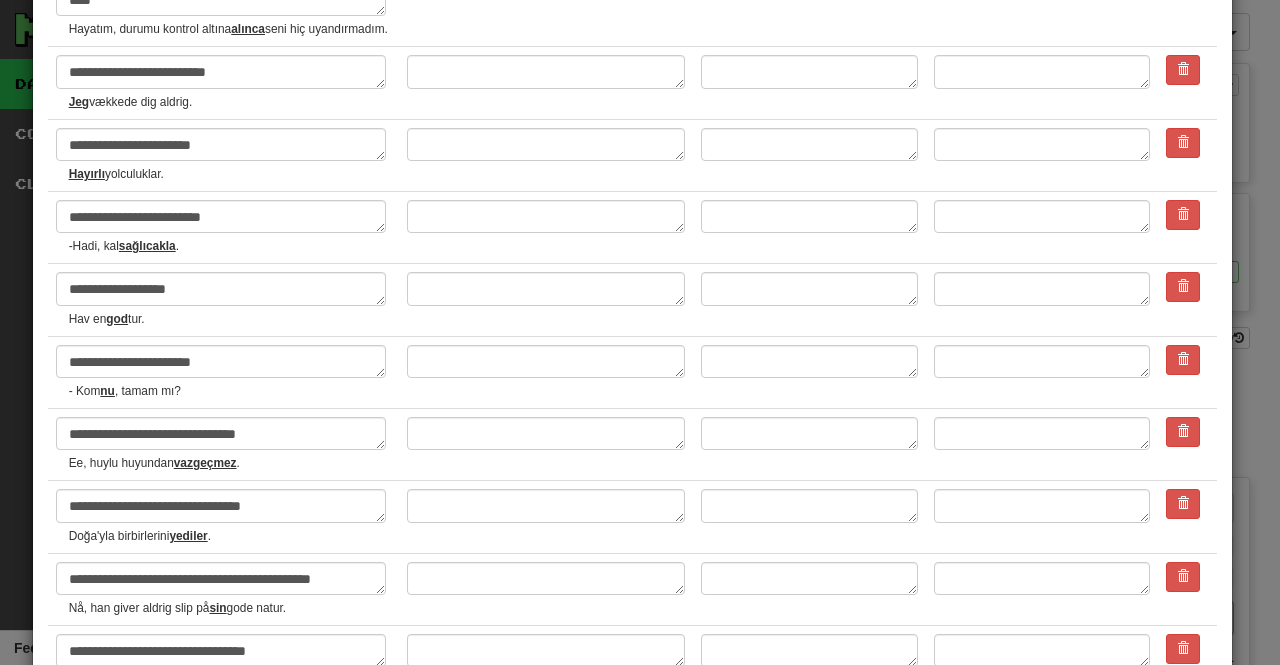 scroll, scrollTop: 3174, scrollLeft: 0, axis: vertical 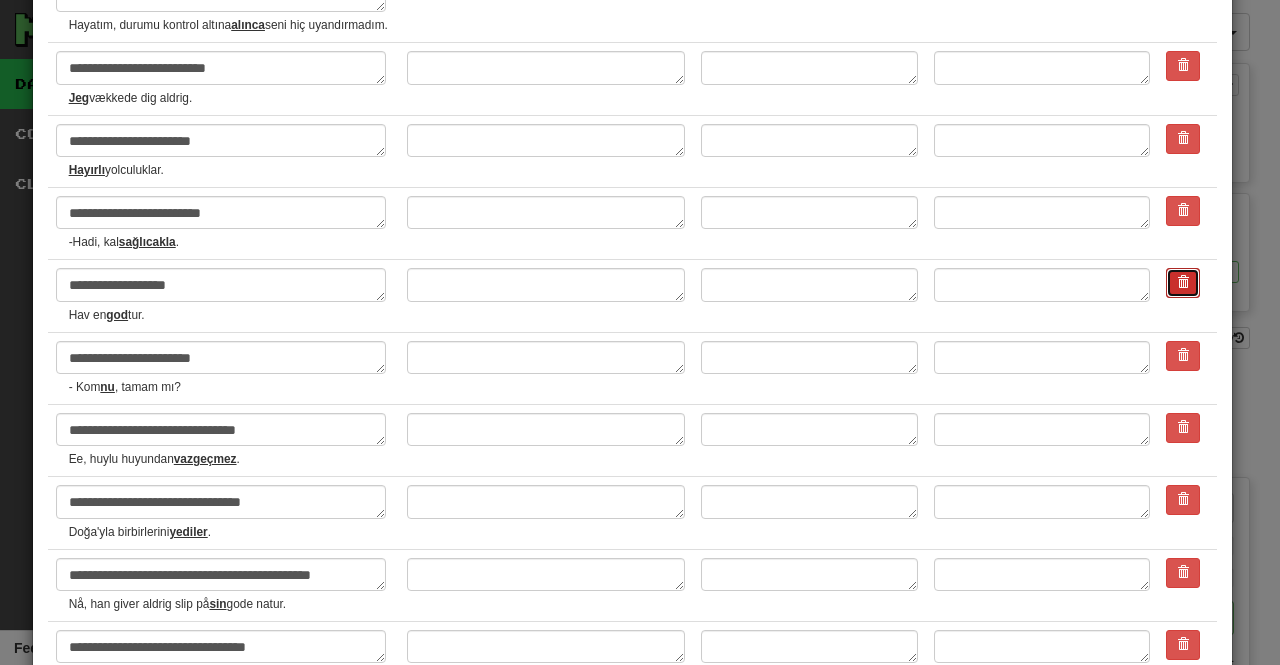 click at bounding box center [1183, 282] 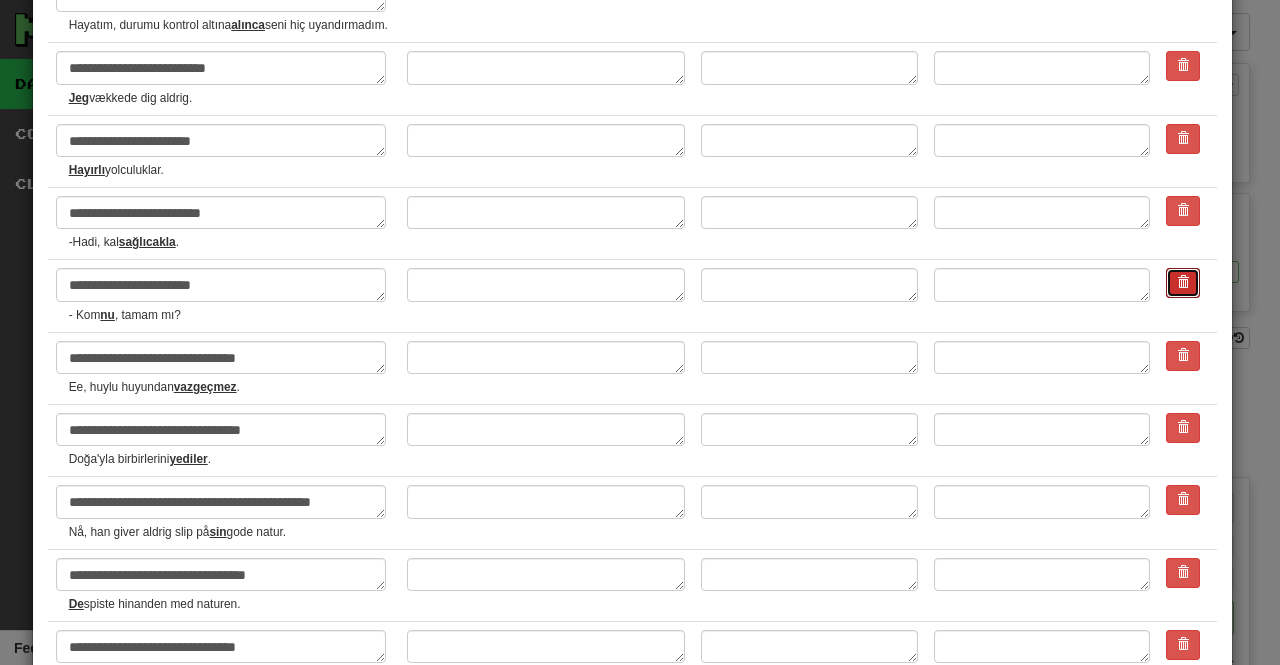 click at bounding box center (1183, 282) 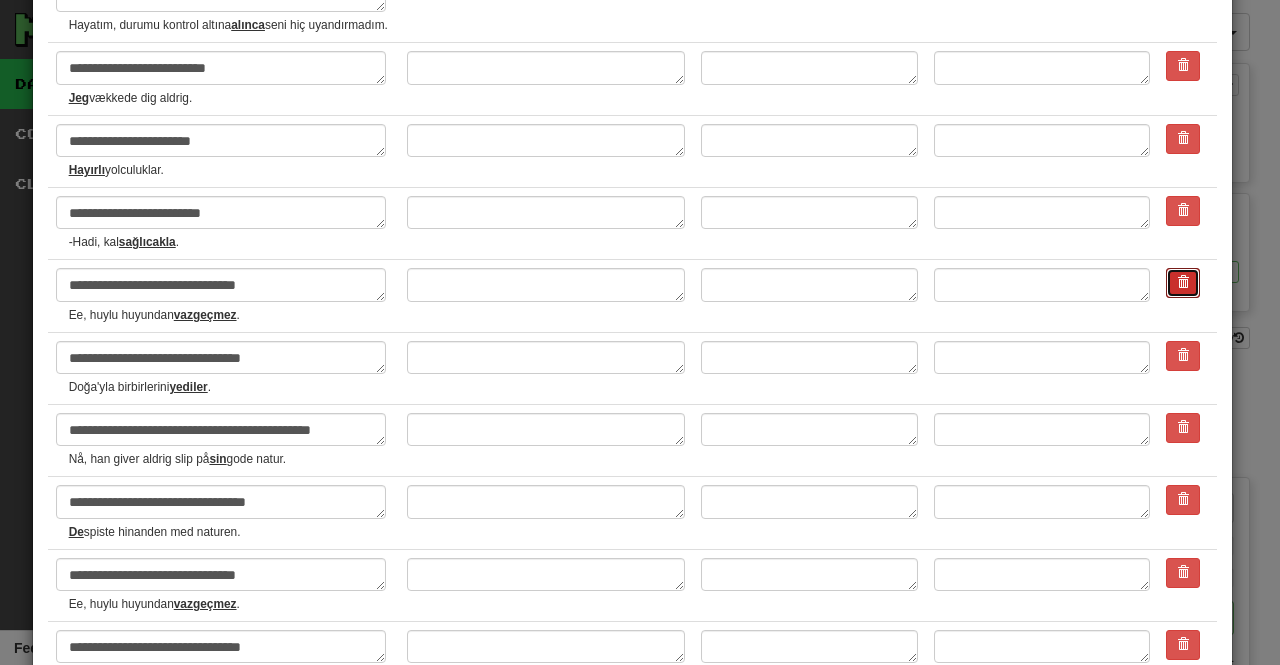 click at bounding box center (1183, 282) 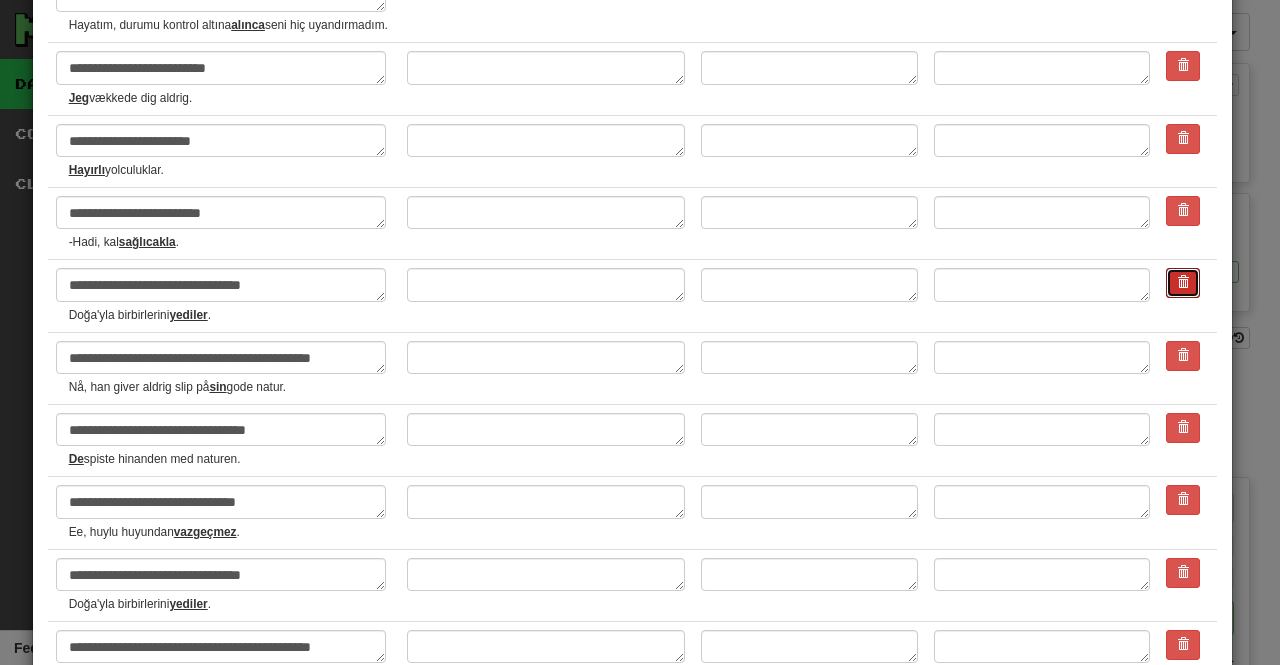 click at bounding box center [1183, 282] 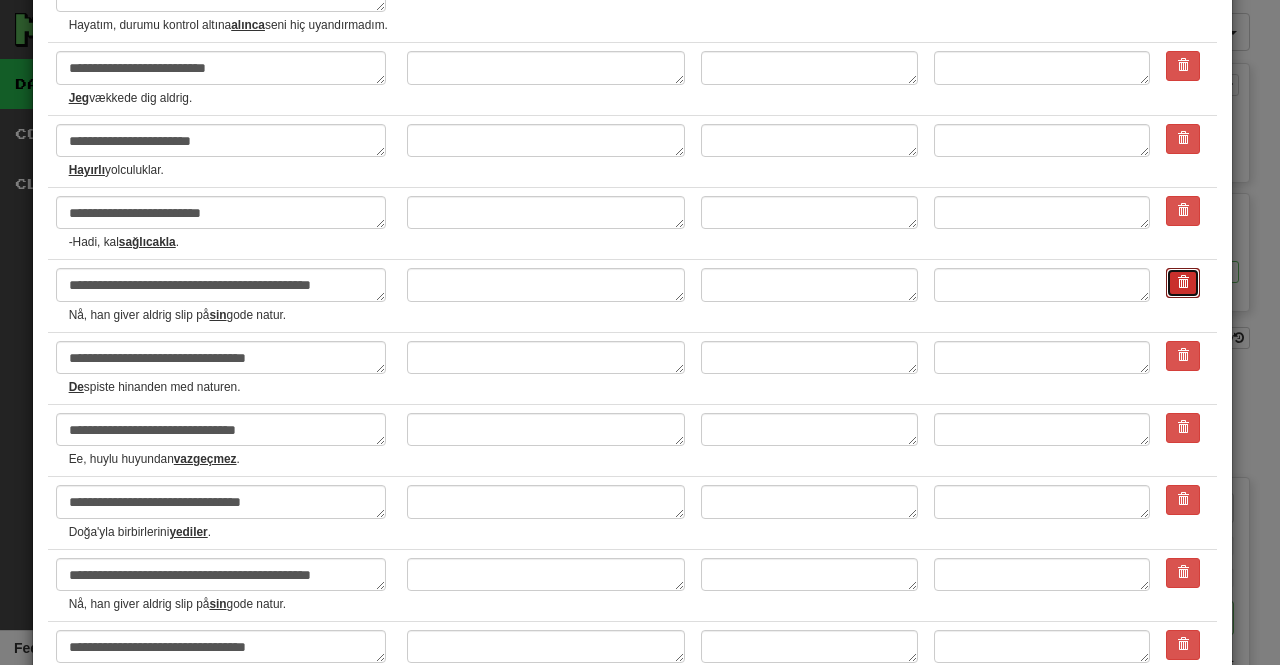 click at bounding box center [1183, 282] 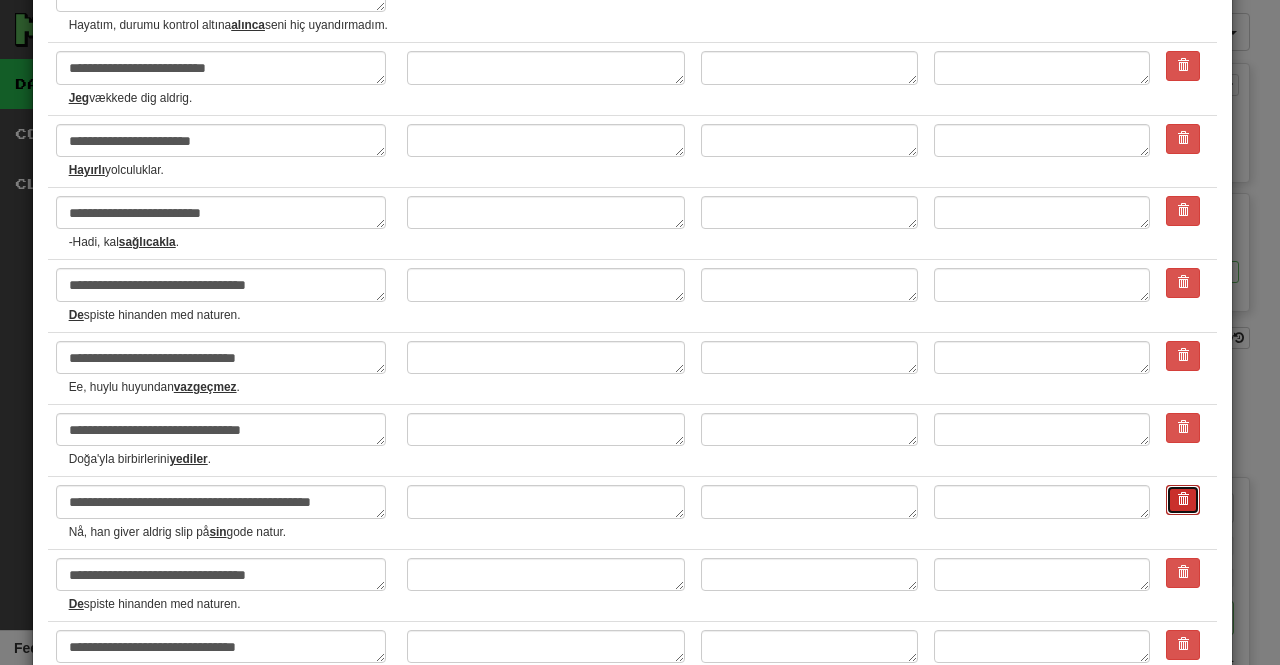 click at bounding box center [1183, 499] 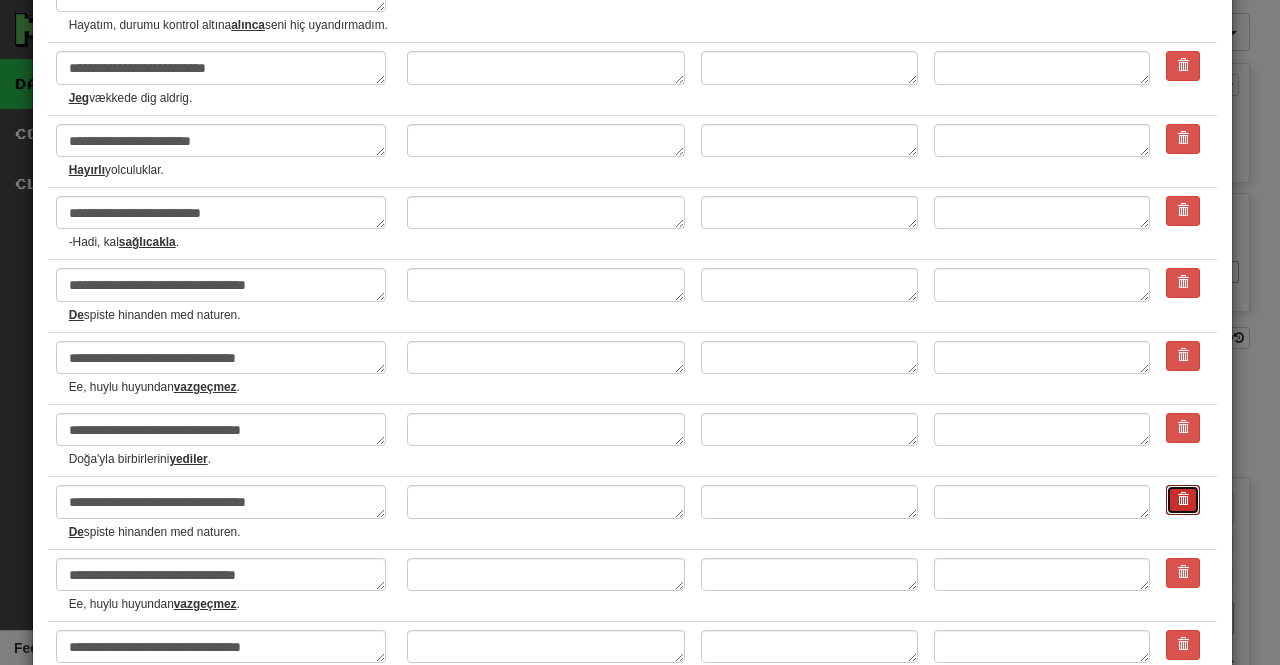 click at bounding box center (1183, 499) 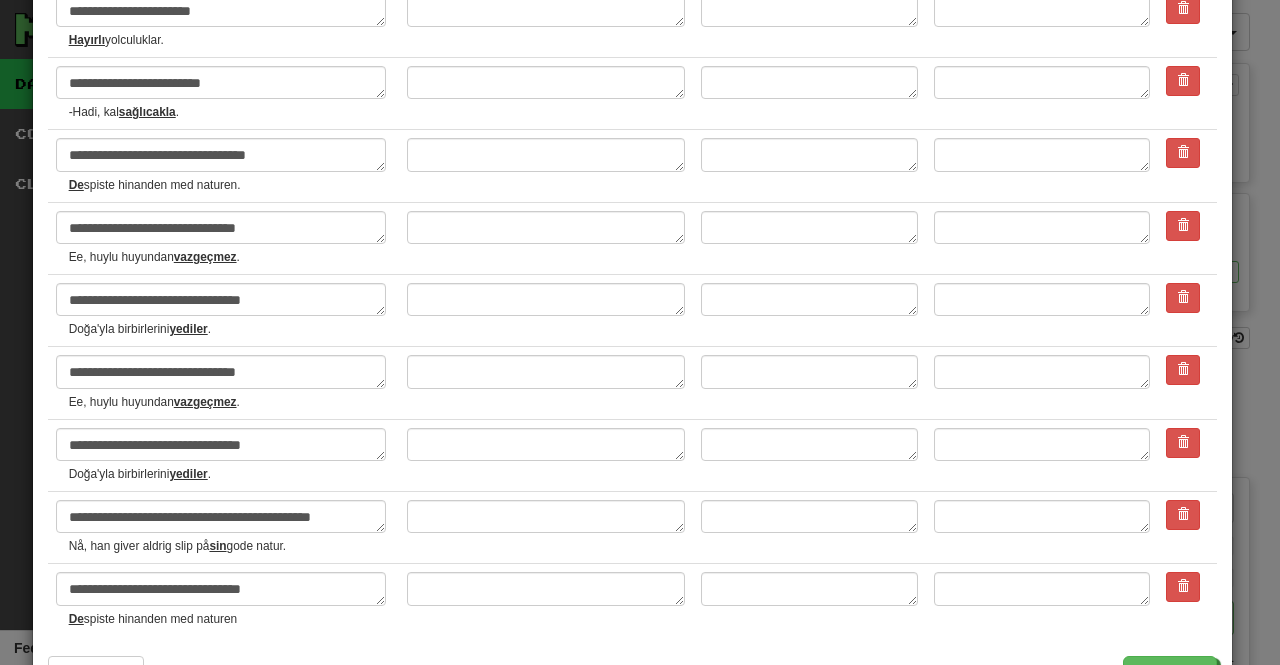 scroll, scrollTop: 3396, scrollLeft: 0, axis: vertical 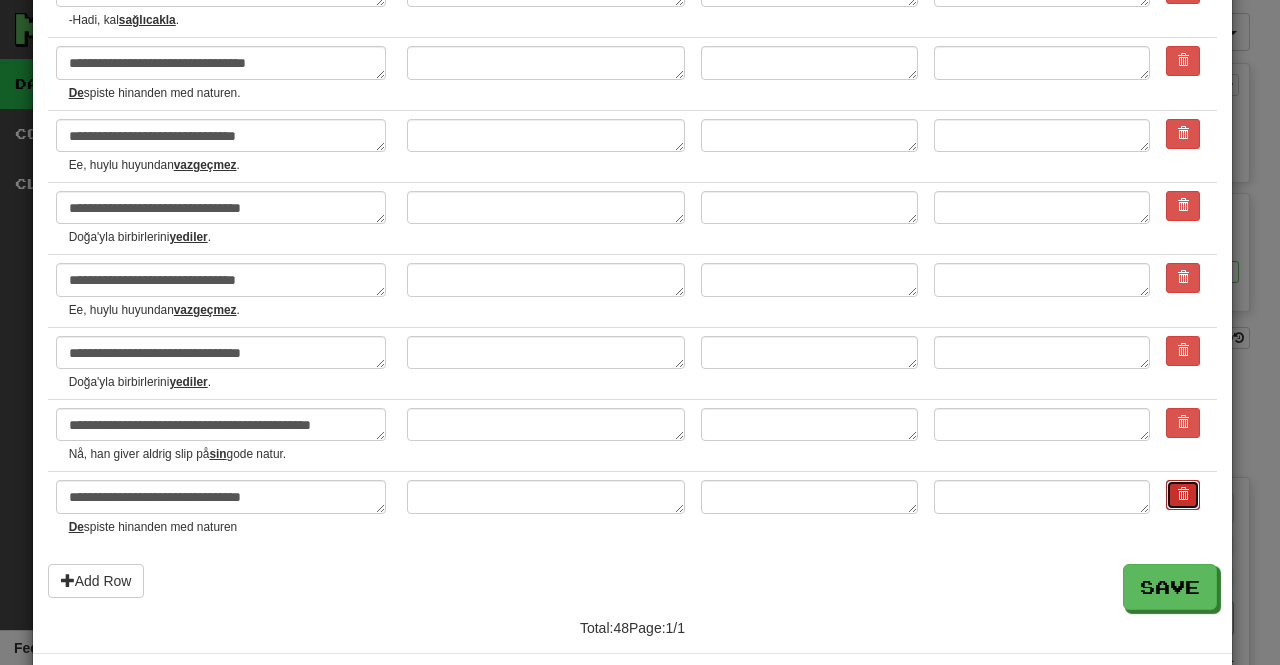 click at bounding box center (1183, 495) 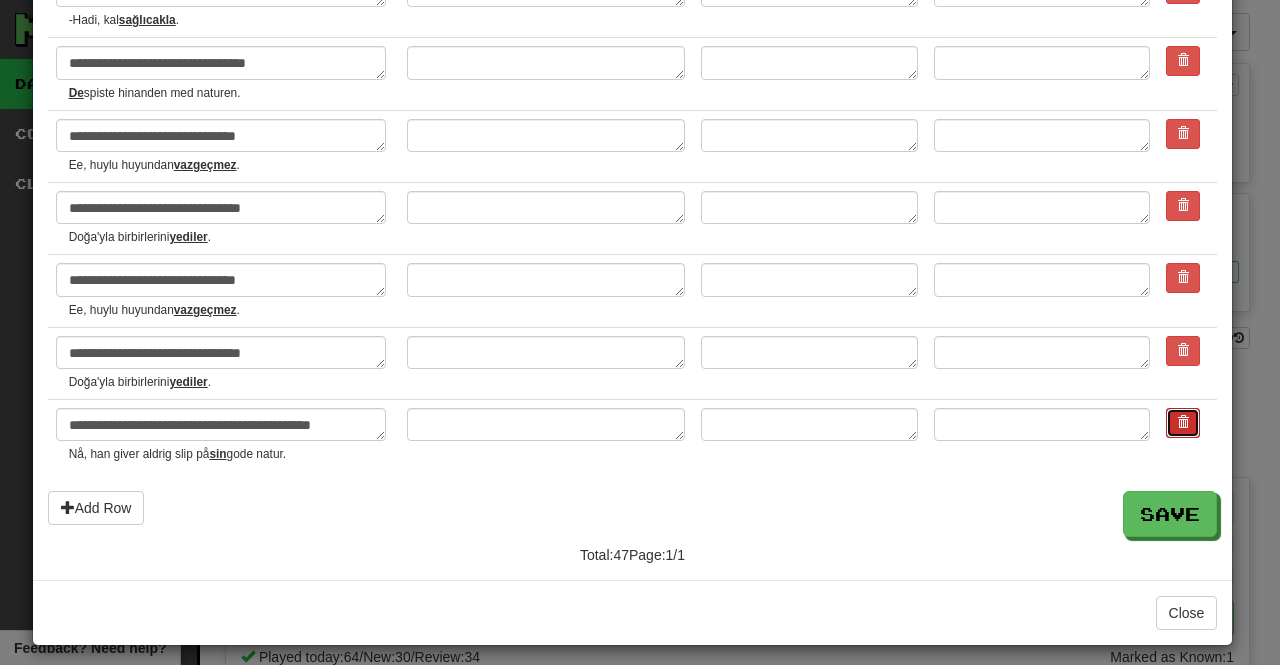 click at bounding box center [1183, 422] 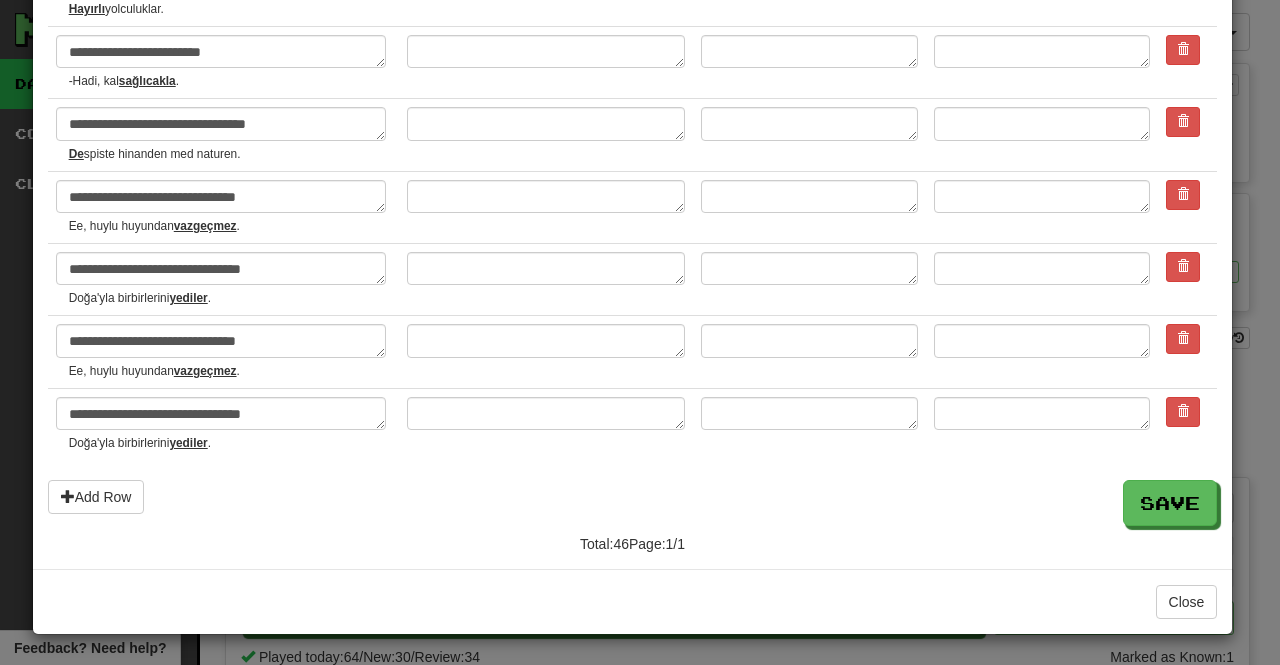 scroll, scrollTop: 3334, scrollLeft: 0, axis: vertical 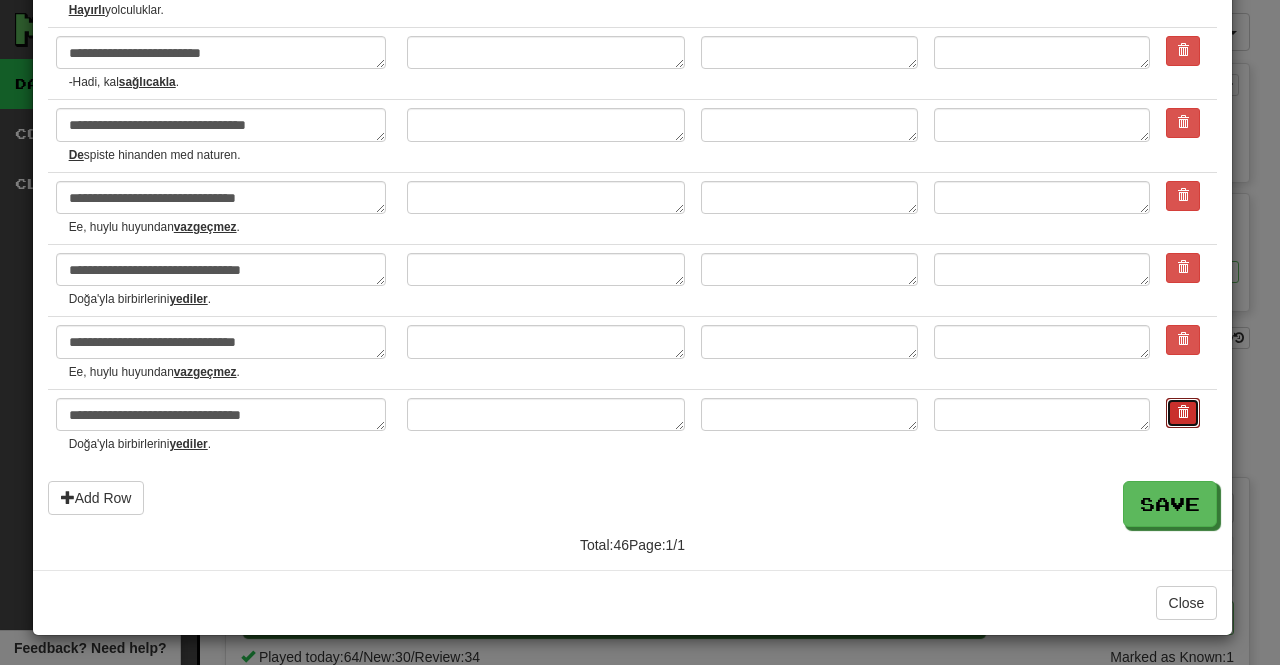 click at bounding box center [1183, 412] 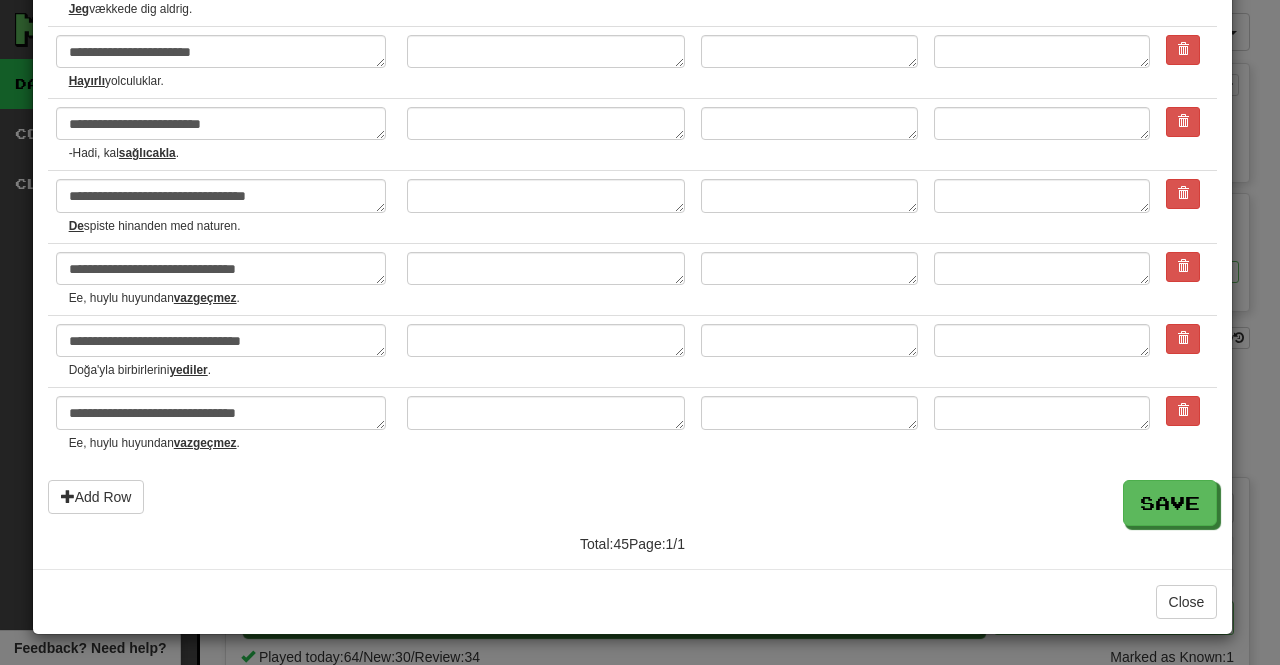 scroll, scrollTop: 3262, scrollLeft: 0, axis: vertical 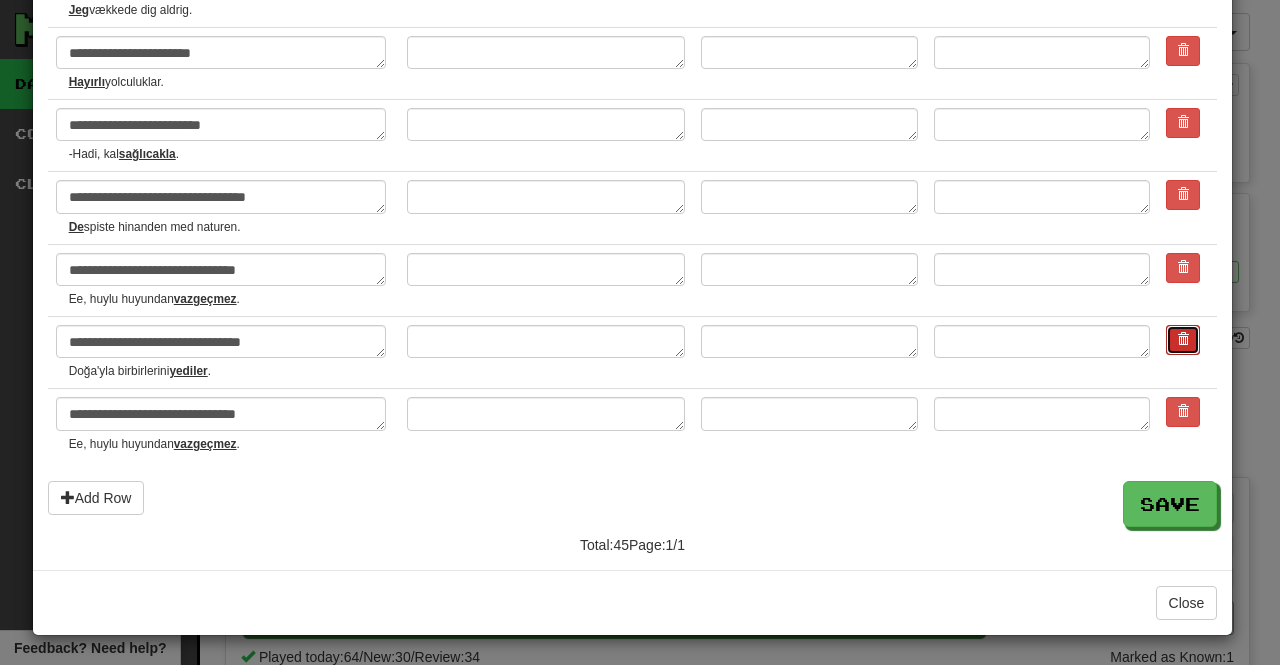 click at bounding box center [1183, 340] 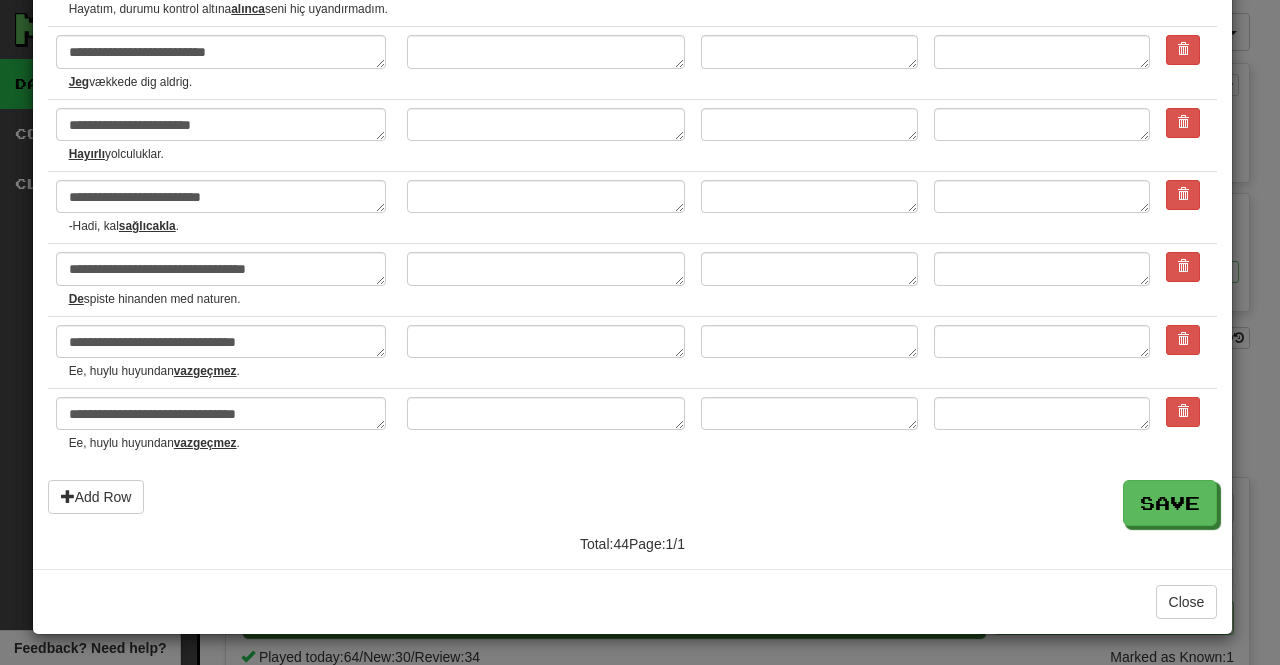 scroll, scrollTop: 3190, scrollLeft: 0, axis: vertical 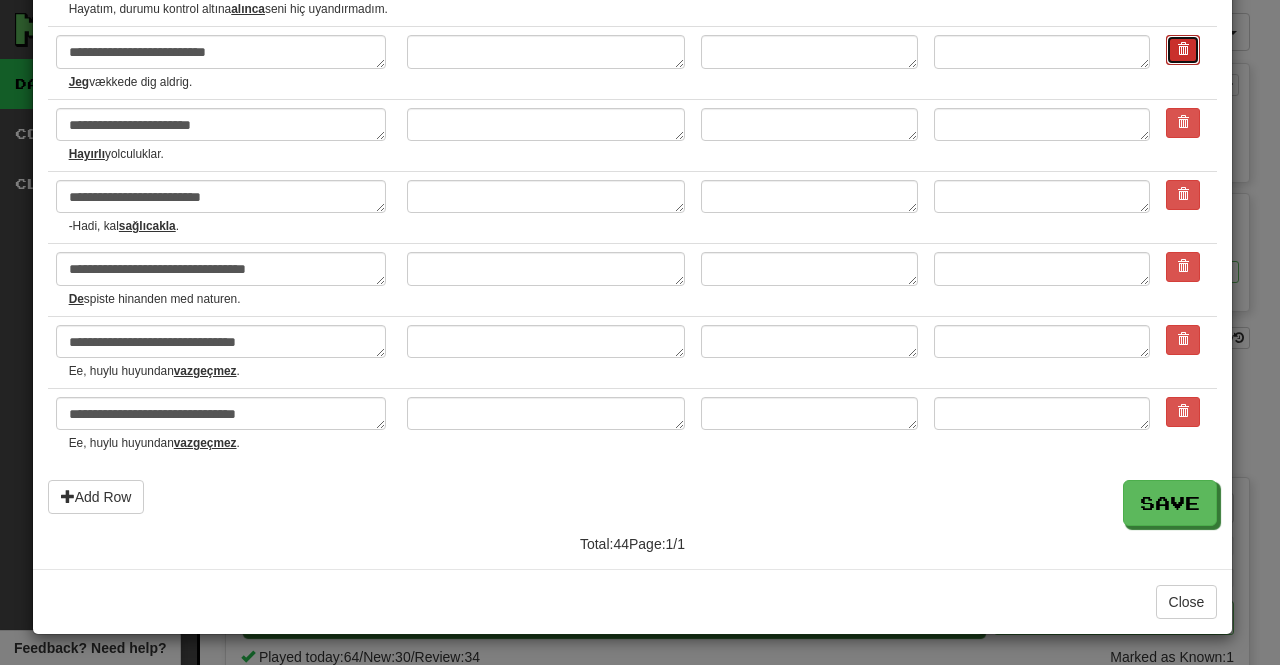 click at bounding box center (1183, 49) 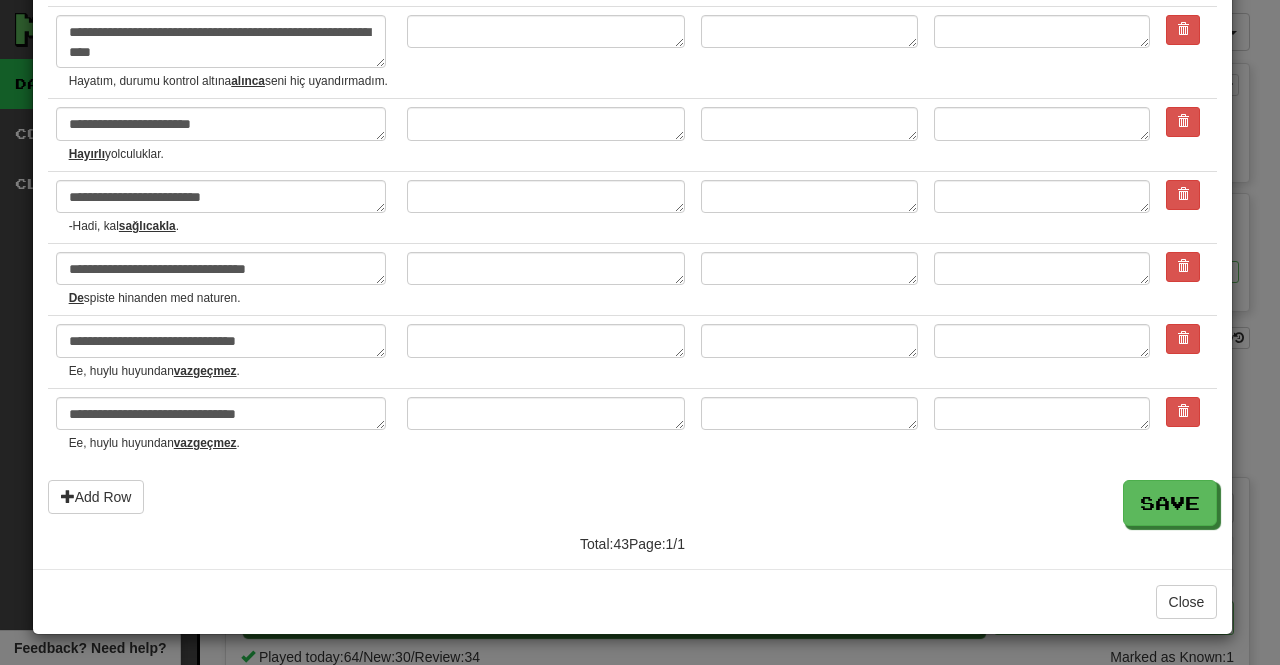 scroll, scrollTop: 3118, scrollLeft: 0, axis: vertical 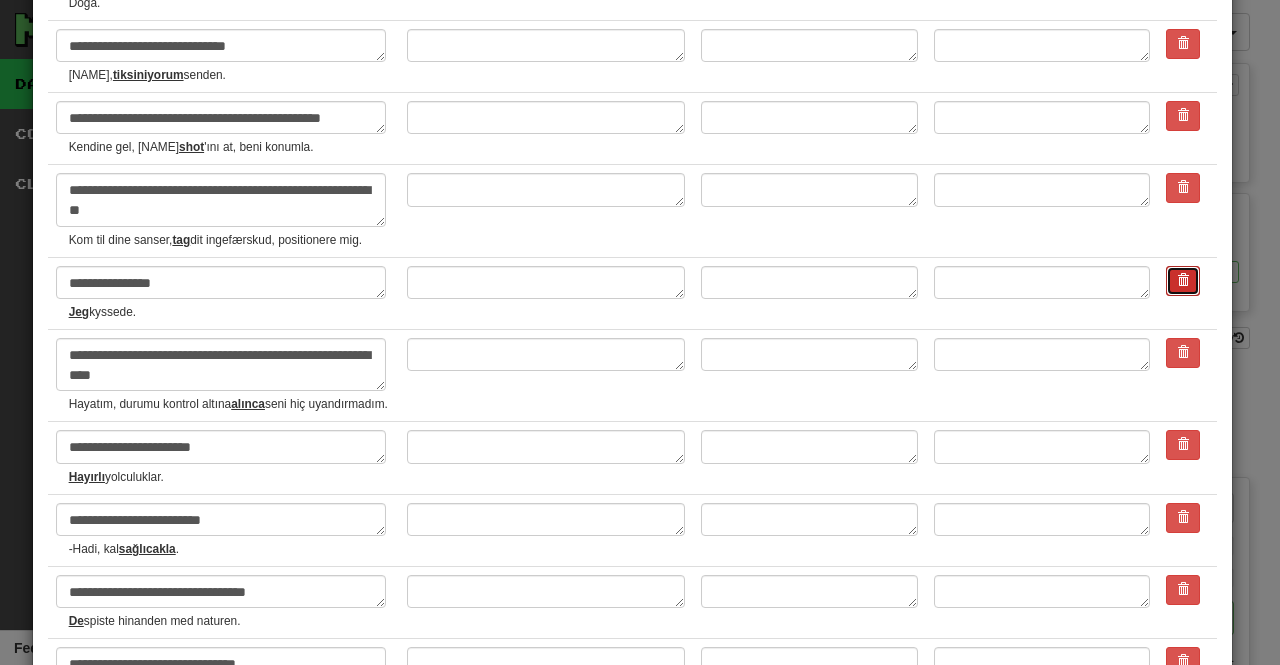 click at bounding box center (1183, 280) 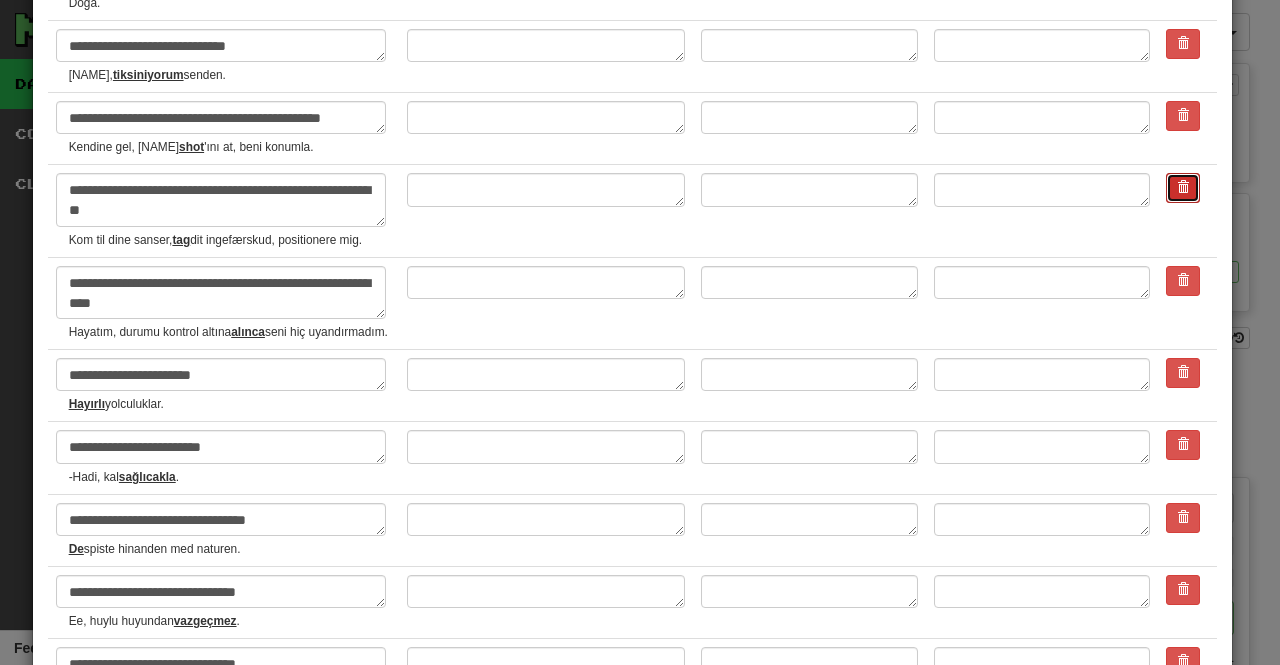 click at bounding box center (1183, 187) 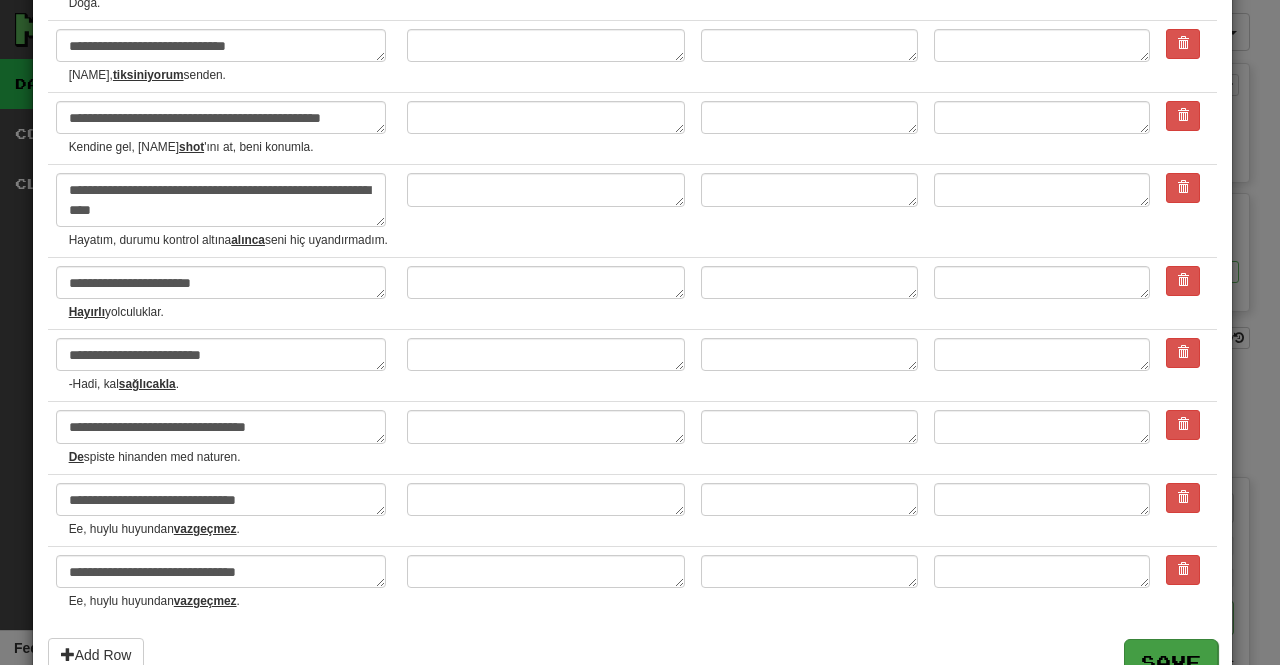 click on "Save" at bounding box center [633, 661] 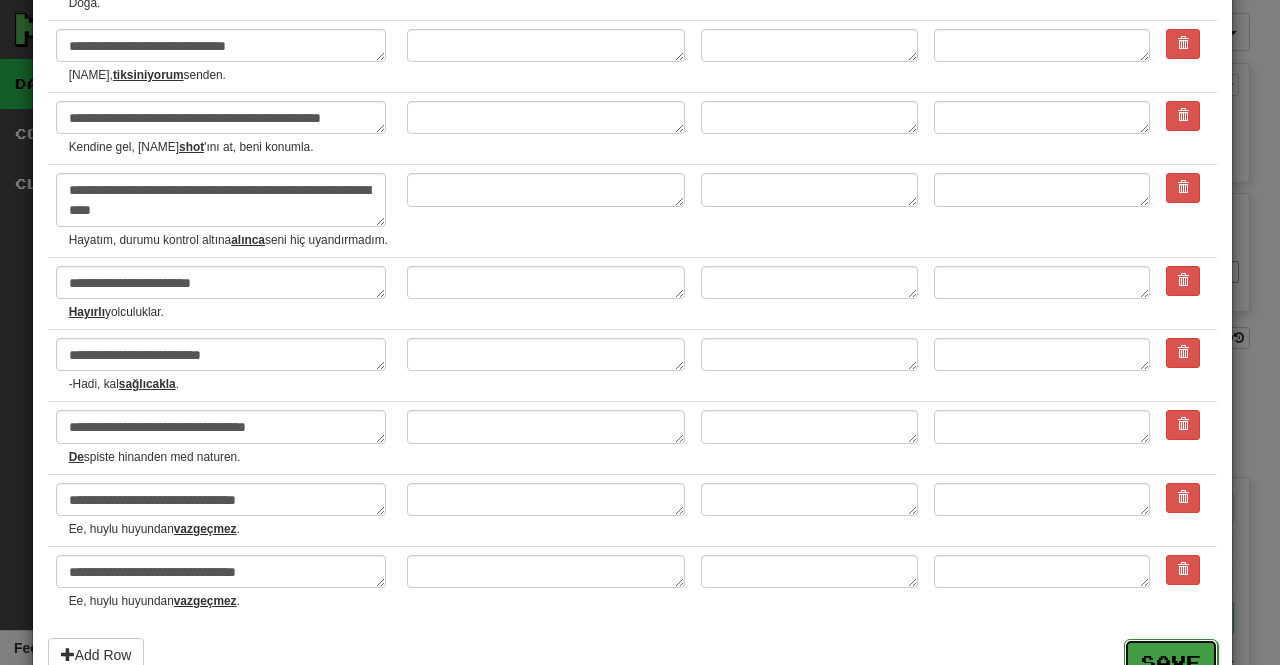 click on "Save" at bounding box center (1171, 662) 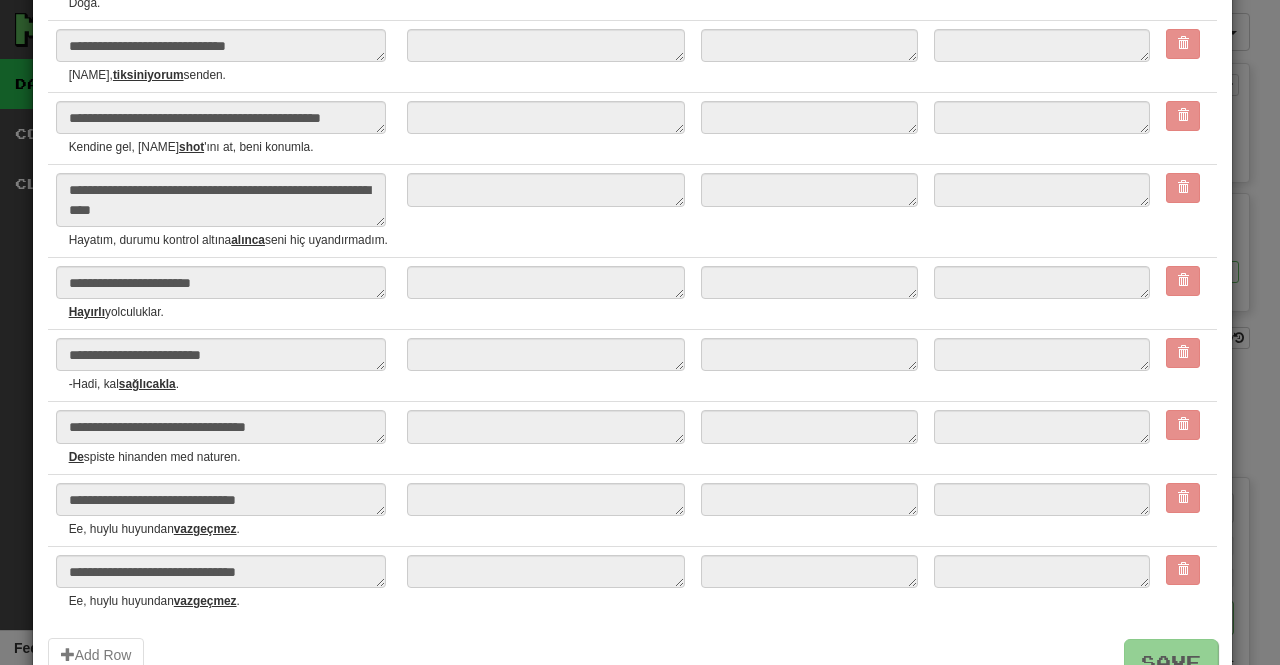 type on "*" 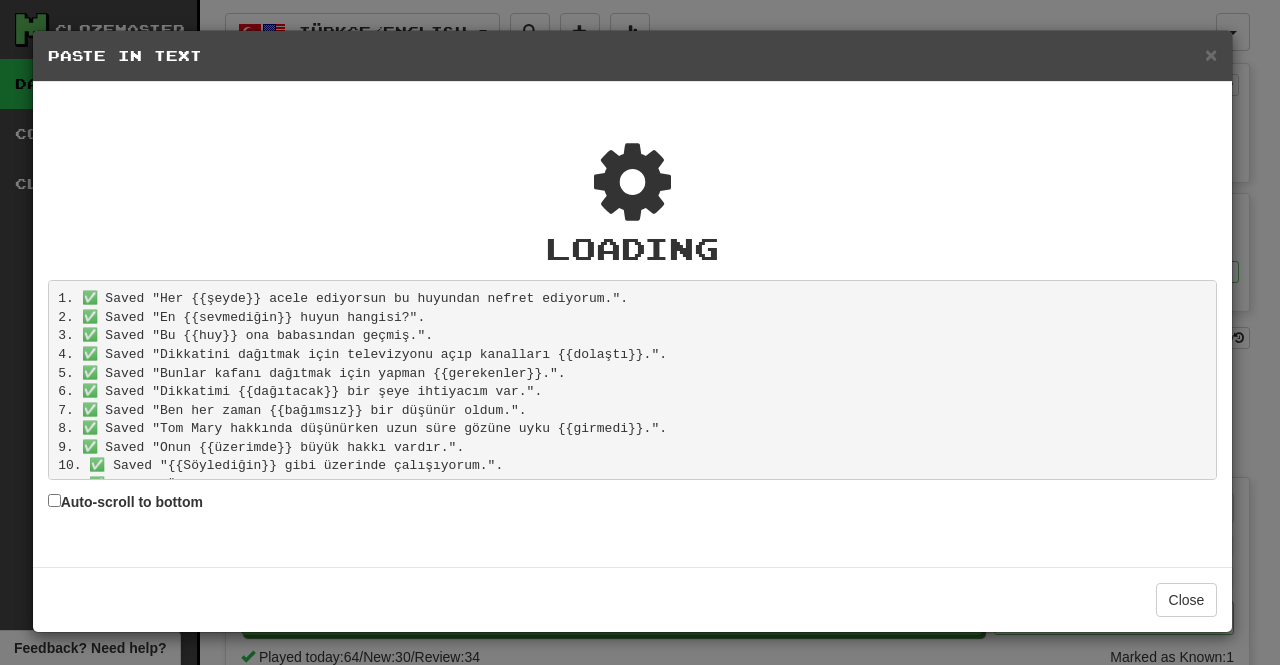 scroll, scrollTop: 114, scrollLeft: 0, axis: vertical 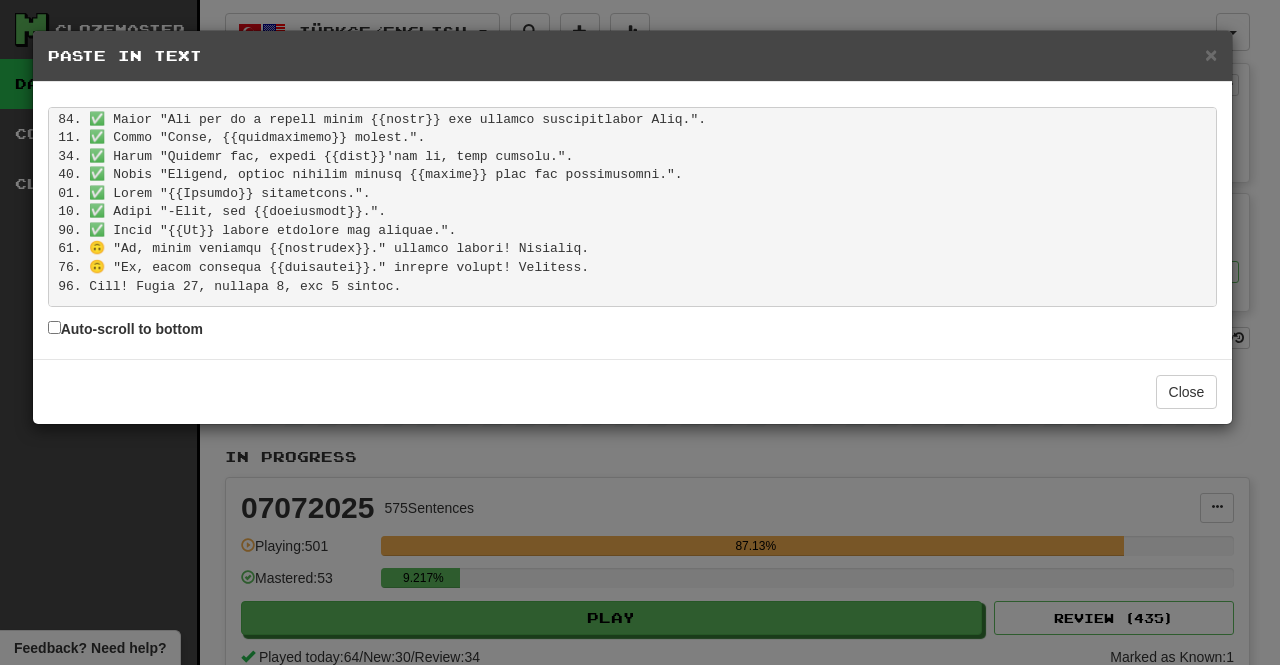 click on "× Paste in Text  Auto-scroll to bottom Close" at bounding box center [640, 332] 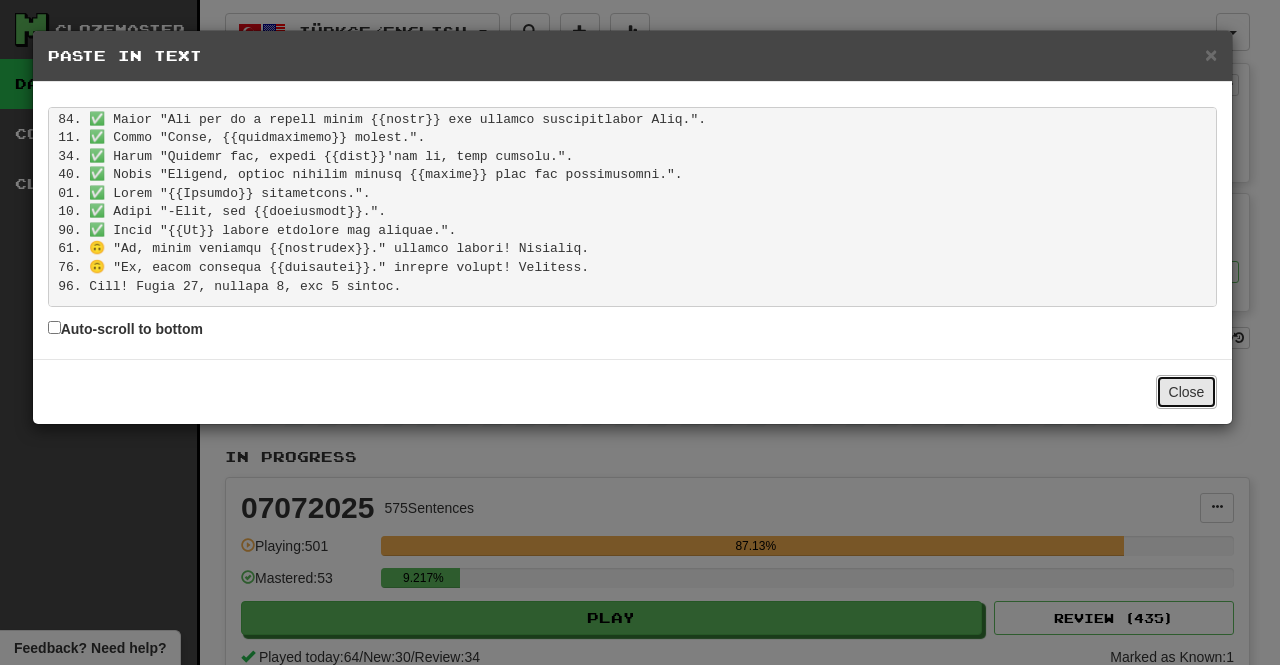 click on "Close" at bounding box center (1187, 392) 